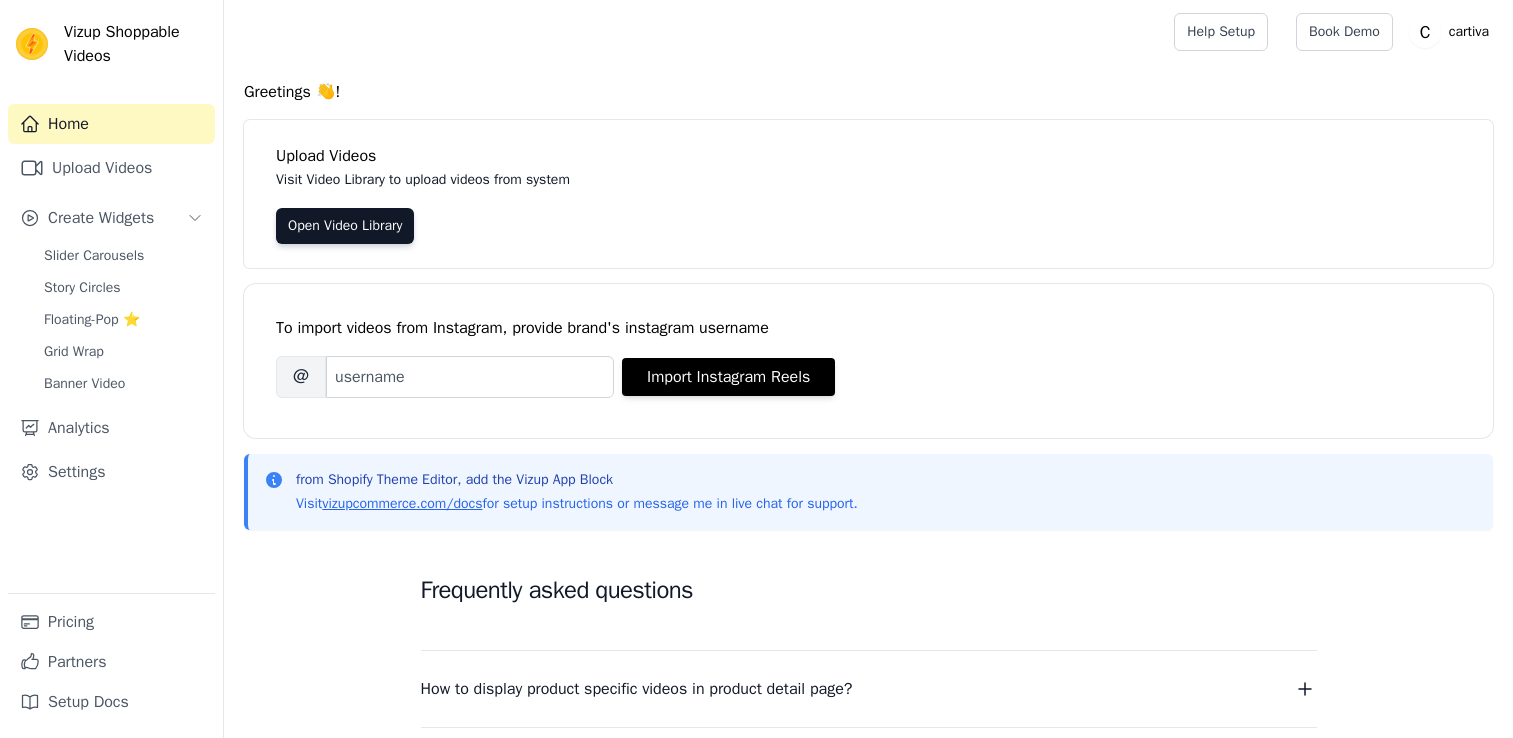 scroll, scrollTop: 0, scrollLeft: 0, axis: both 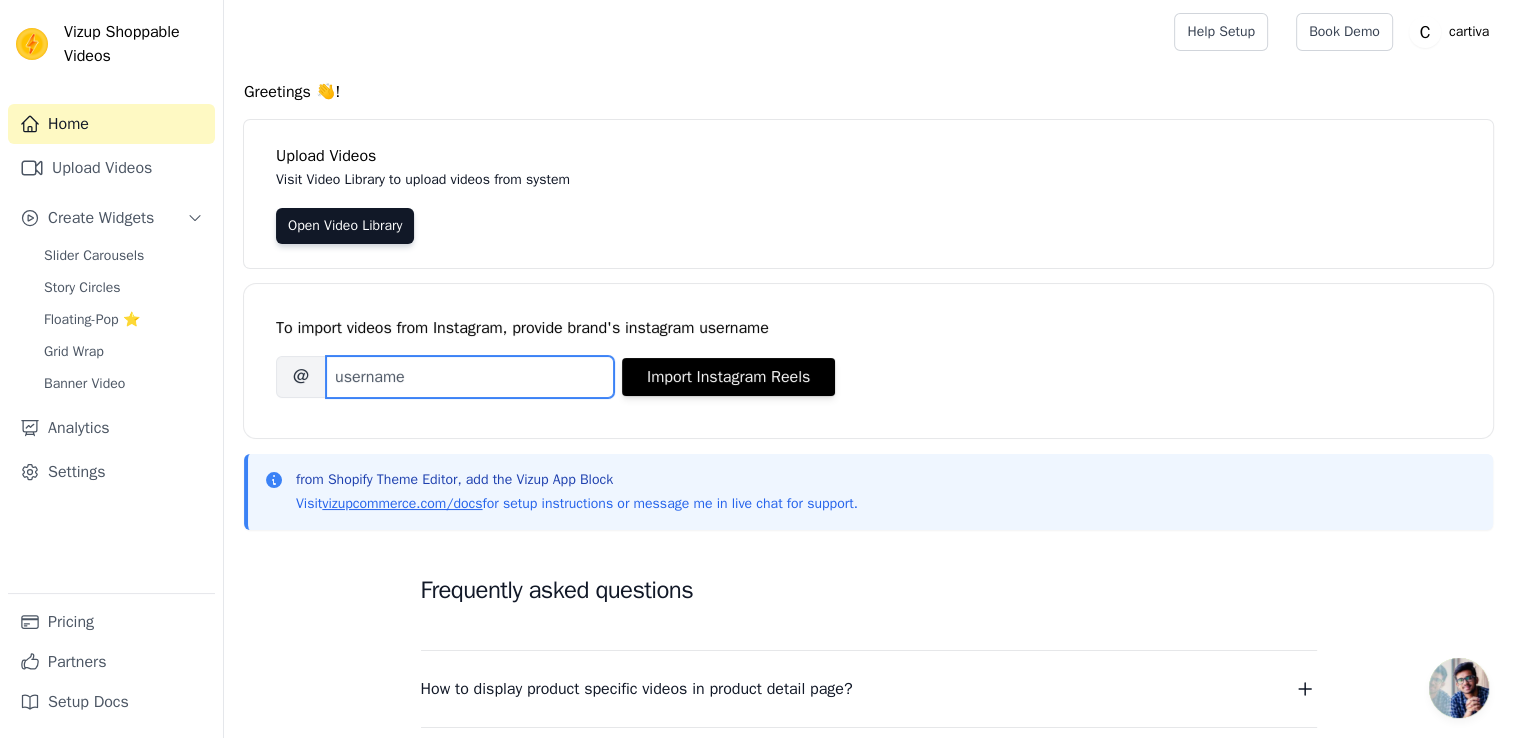 click on "Brand's Instagram Username" at bounding box center [470, 377] 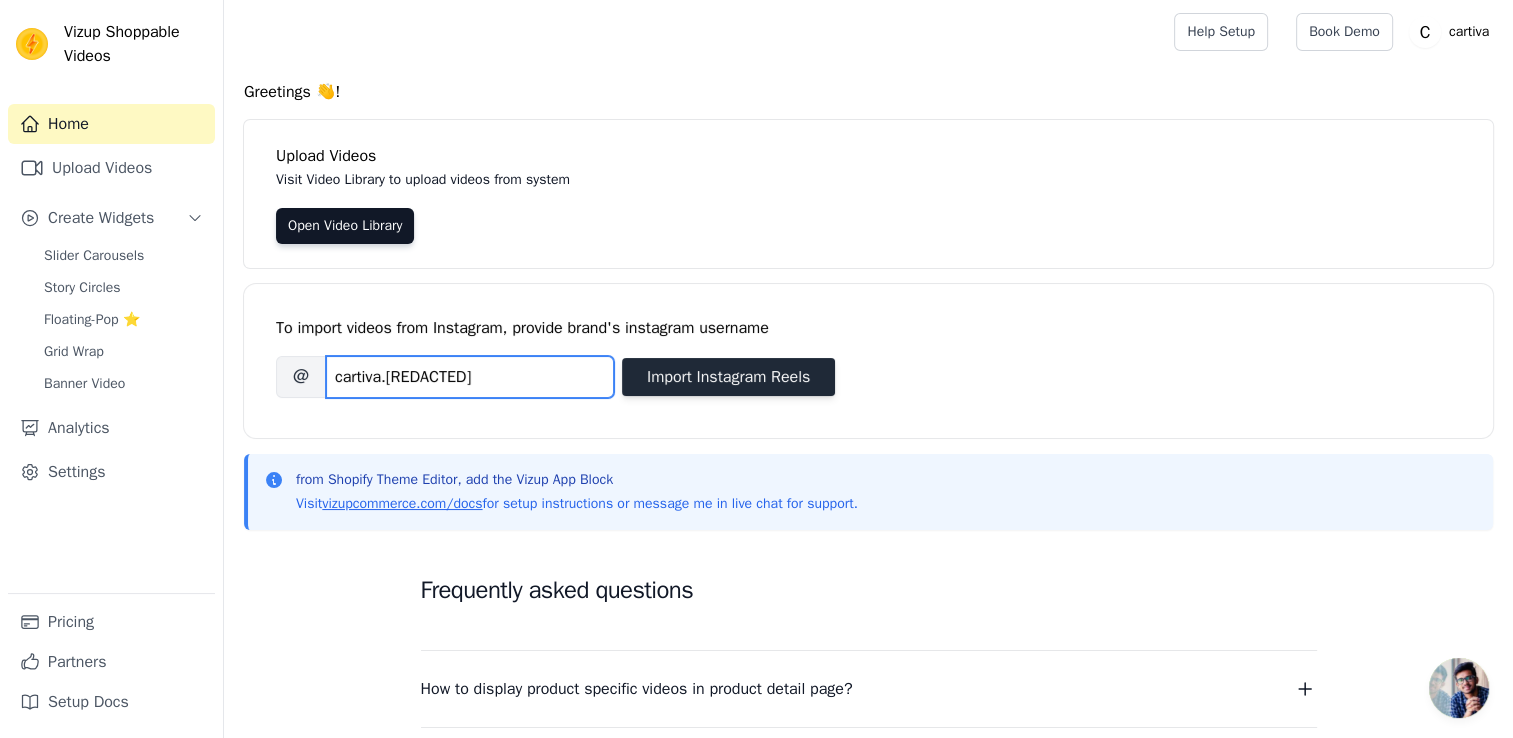 type on "cartiva.es" 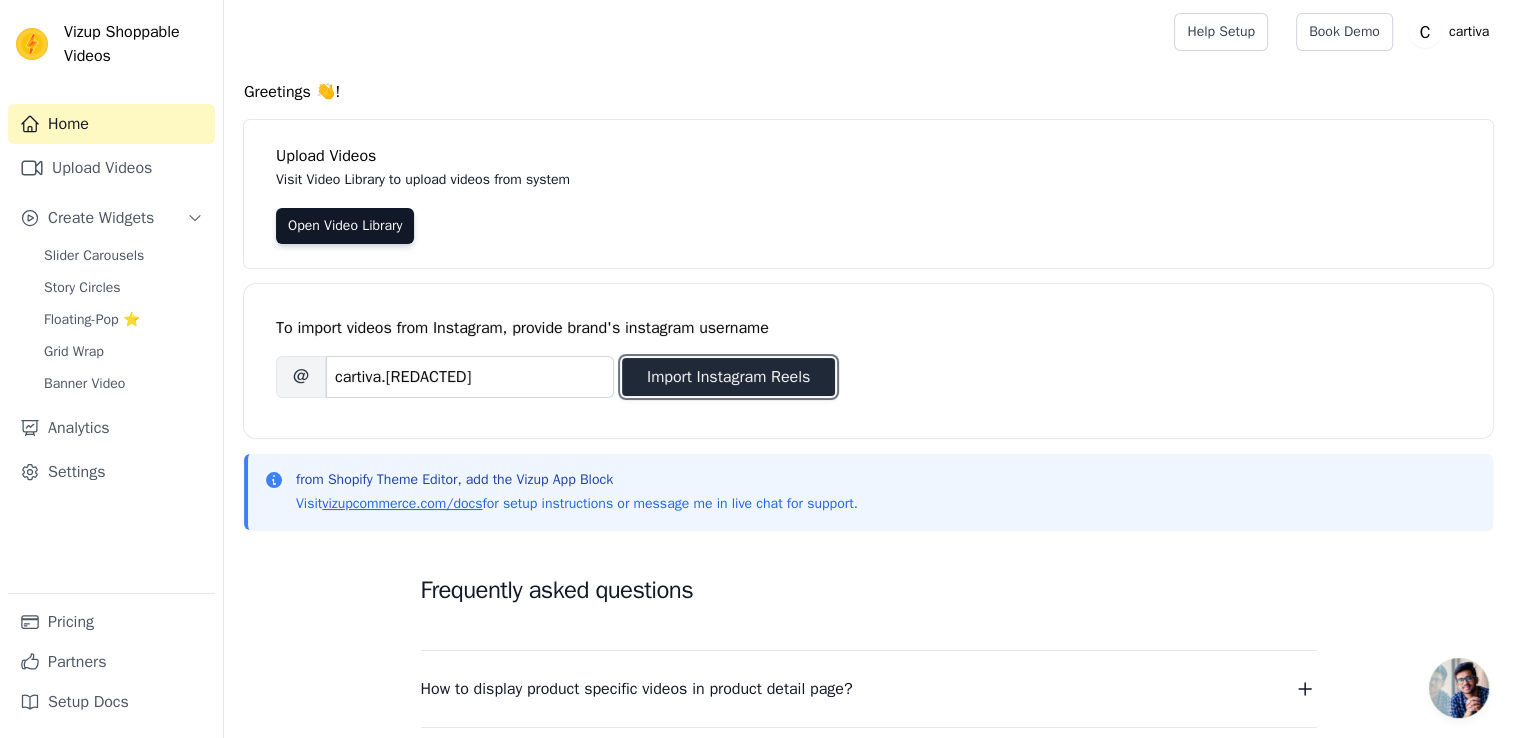 click on "Import Instagram Reels" at bounding box center [728, 377] 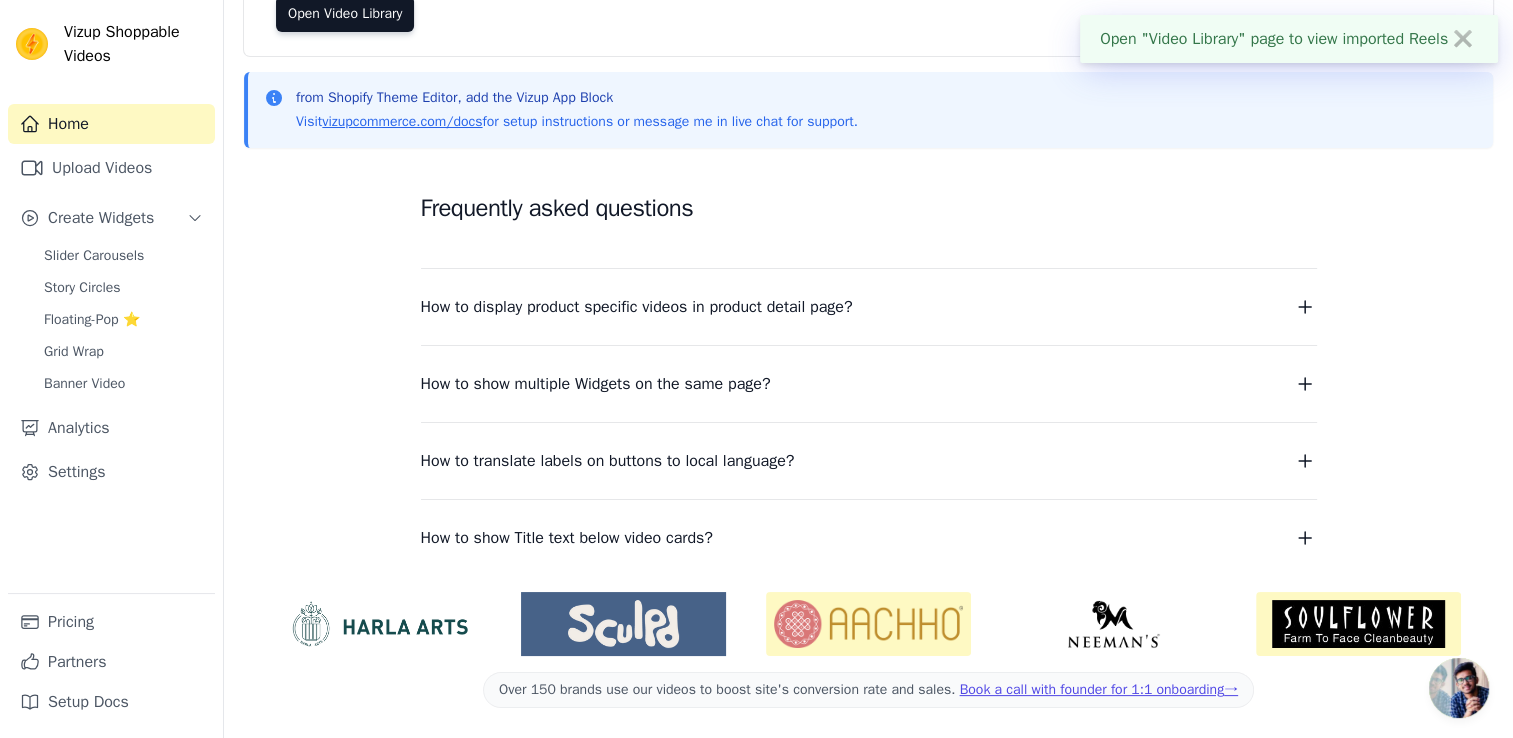 scroll, scrollTop: 0, scrollLeft: 0, axis: both 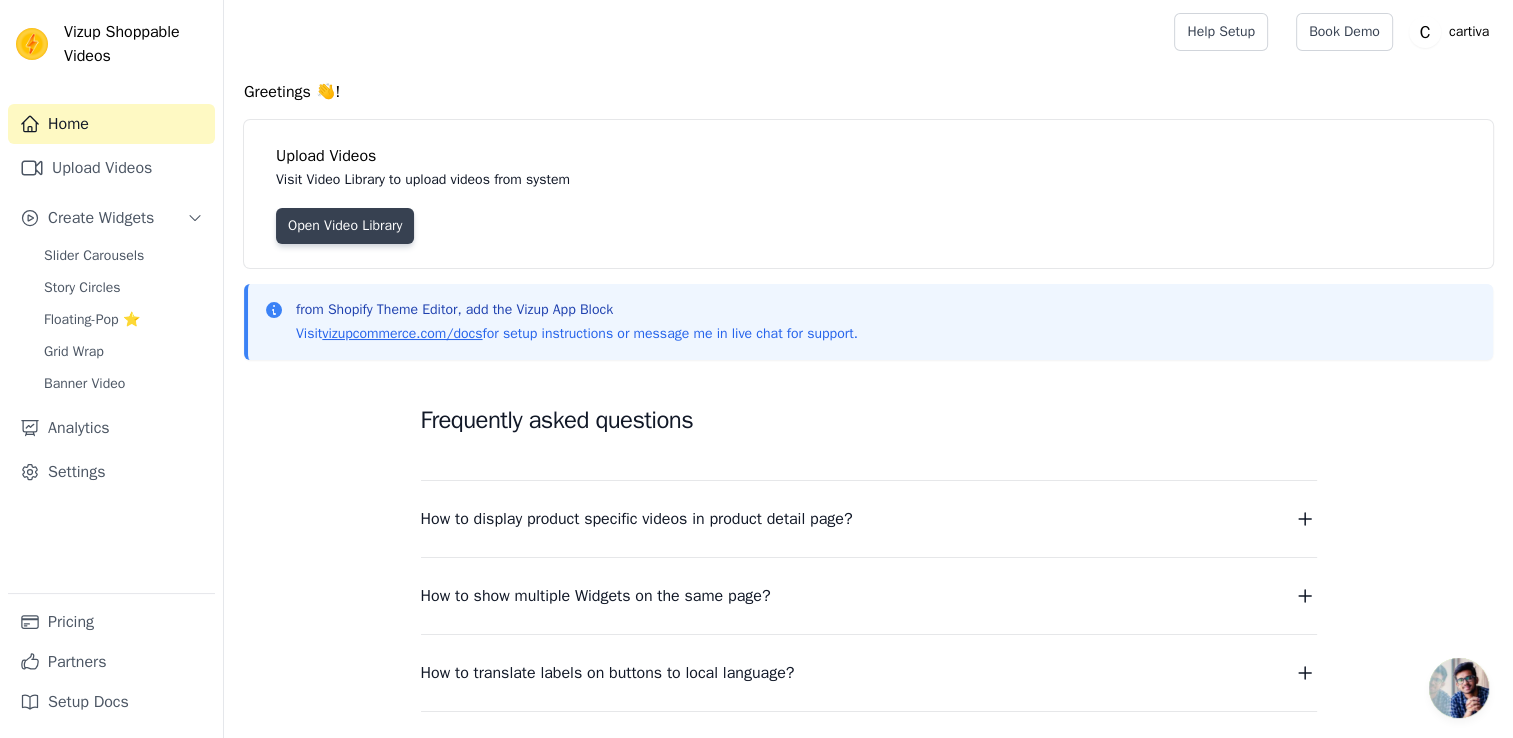 click on "Open Video Library" at bounding box center [345, 226] 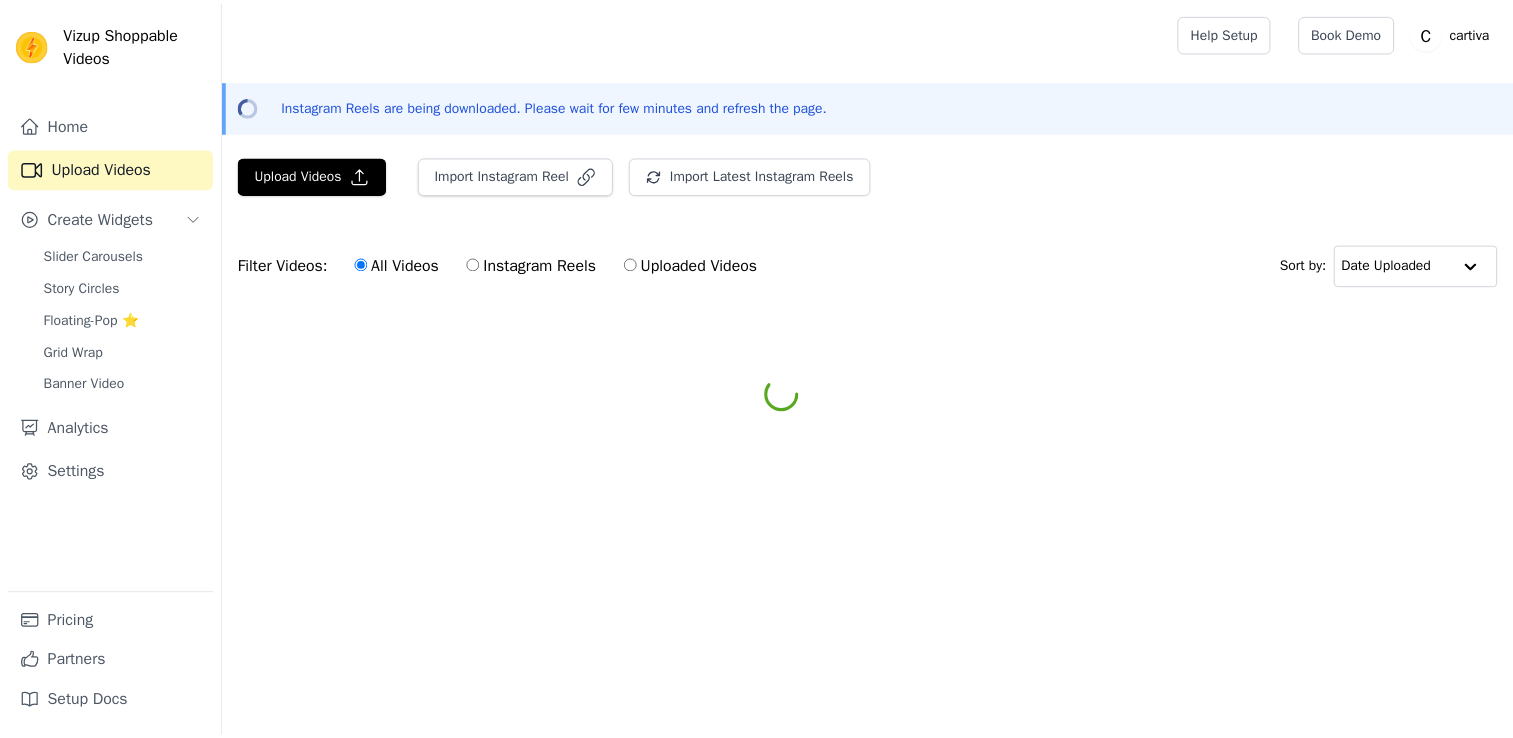 scroll, scrollTop: 0, scrollLeft: 0, axis: both 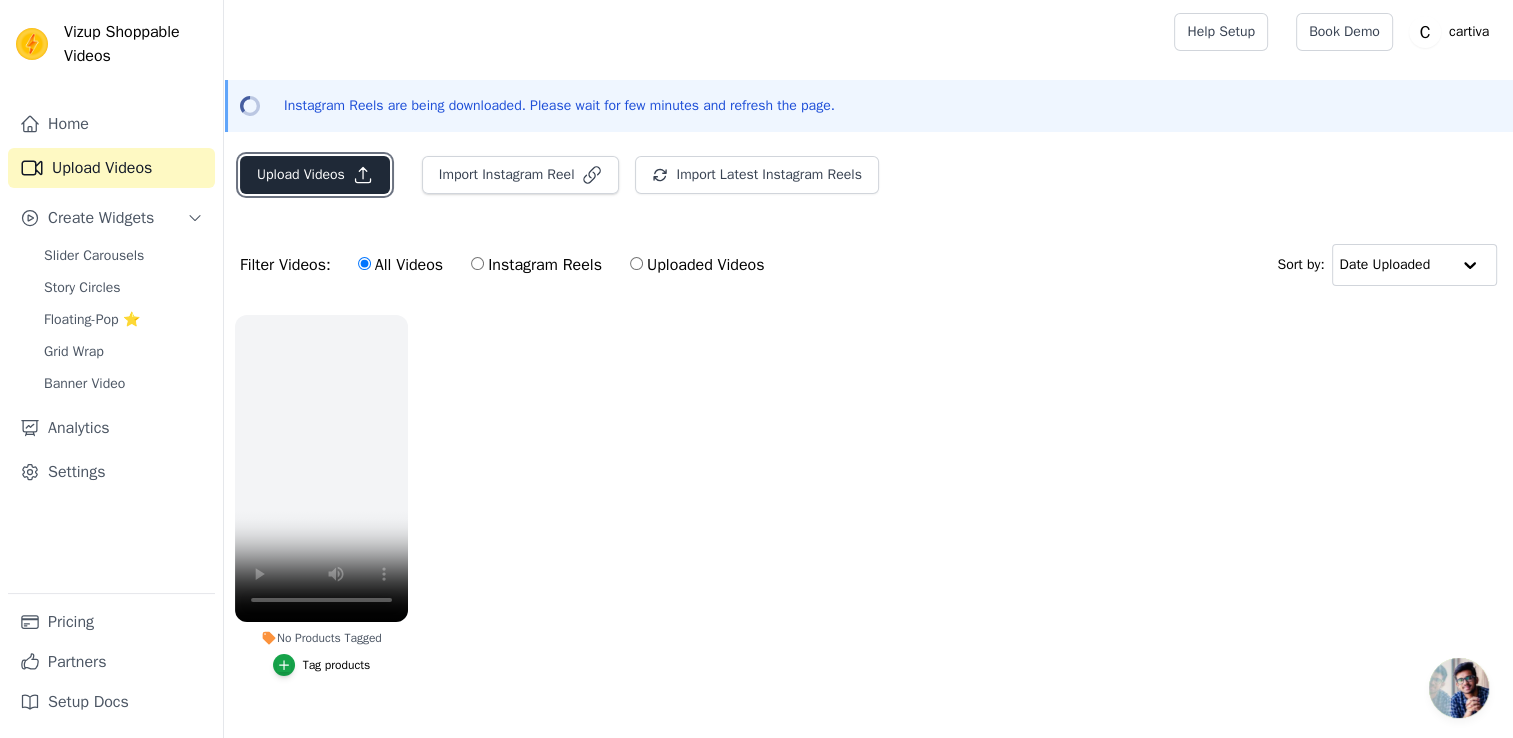 click on "Upload Videos" at bounding box center [315, 175] 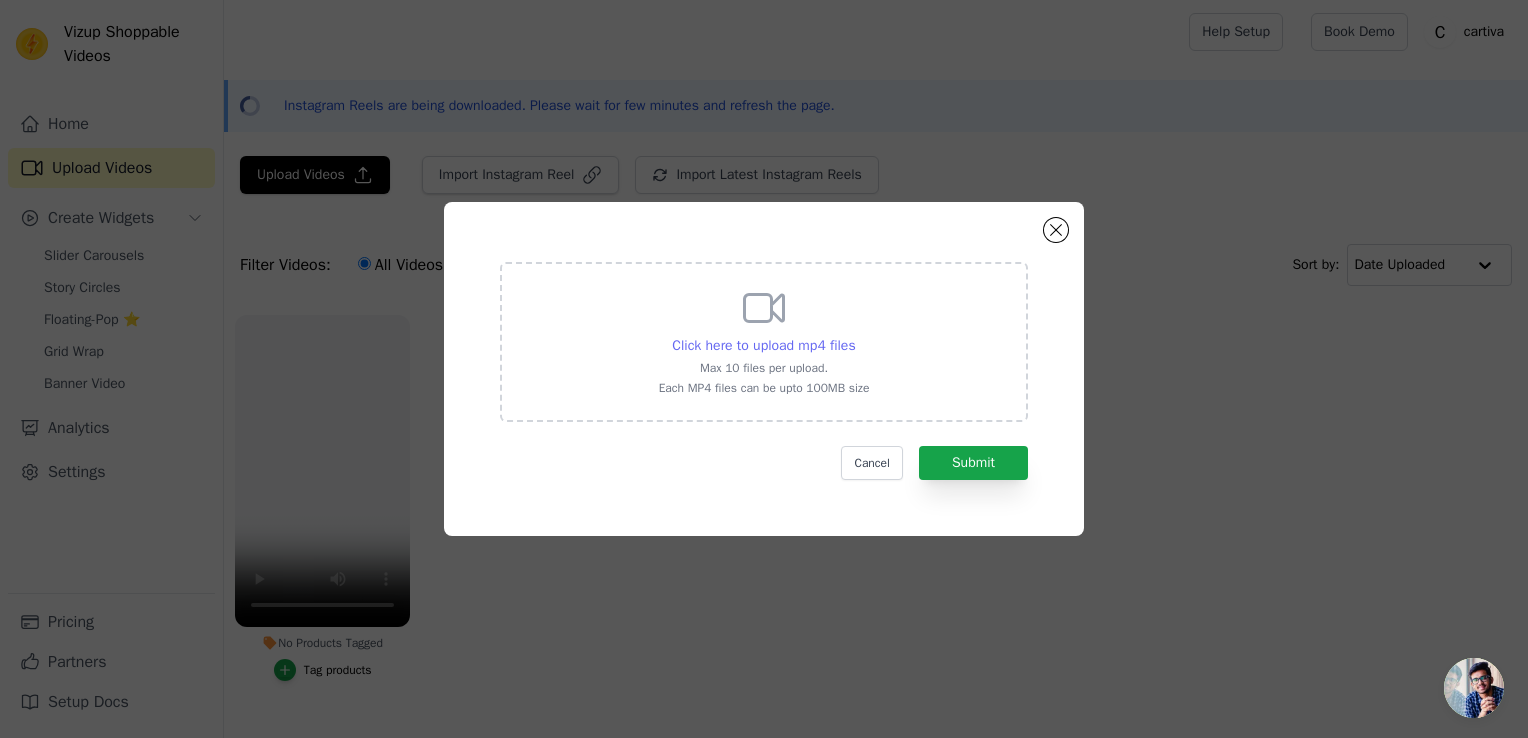 click on "Click here to upload mp4 files" at bounding box center (763, 345) 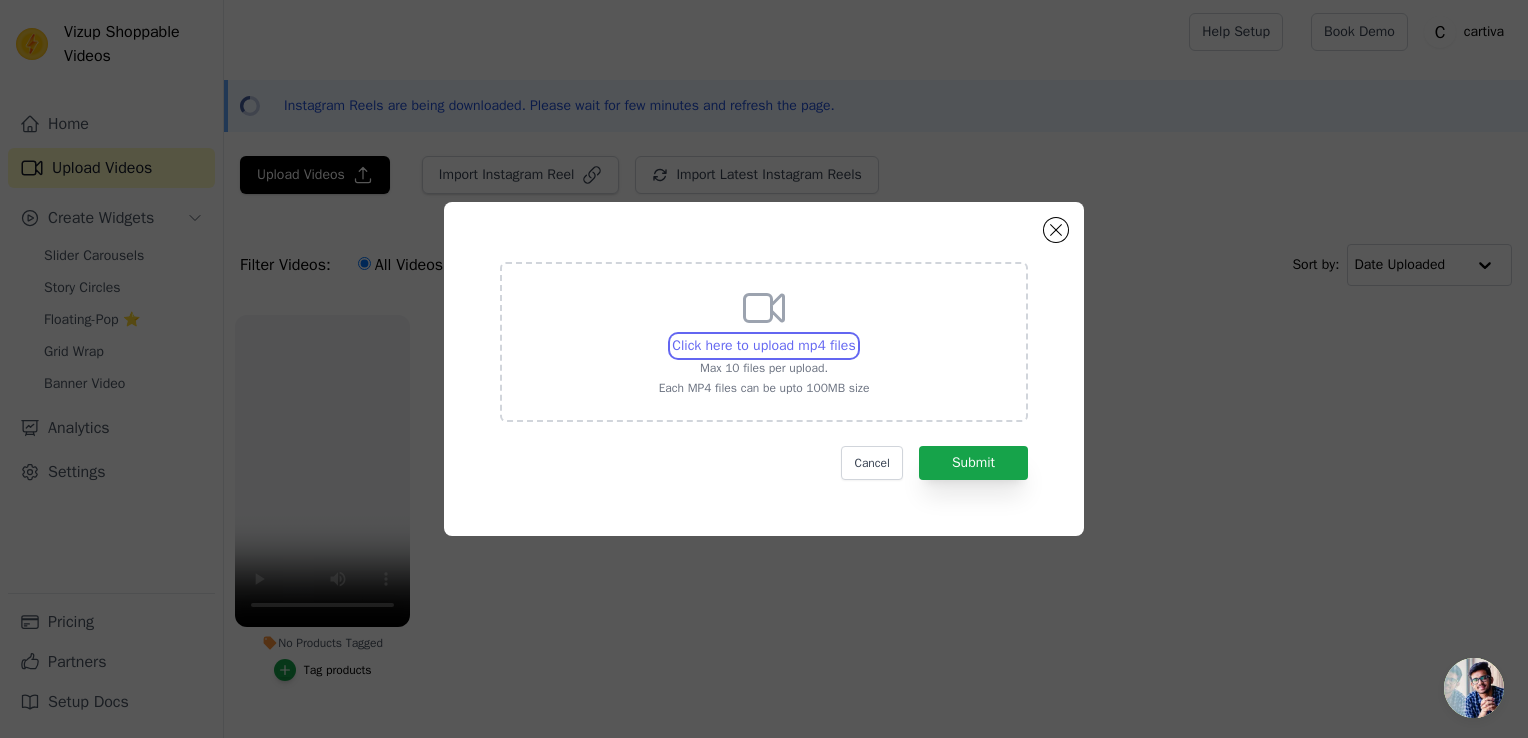 click on "Click here to upload mp4 files     Max 10 files per upload.   Each MP4 files can be upto 100MB size" at bounding box center [855, 335] 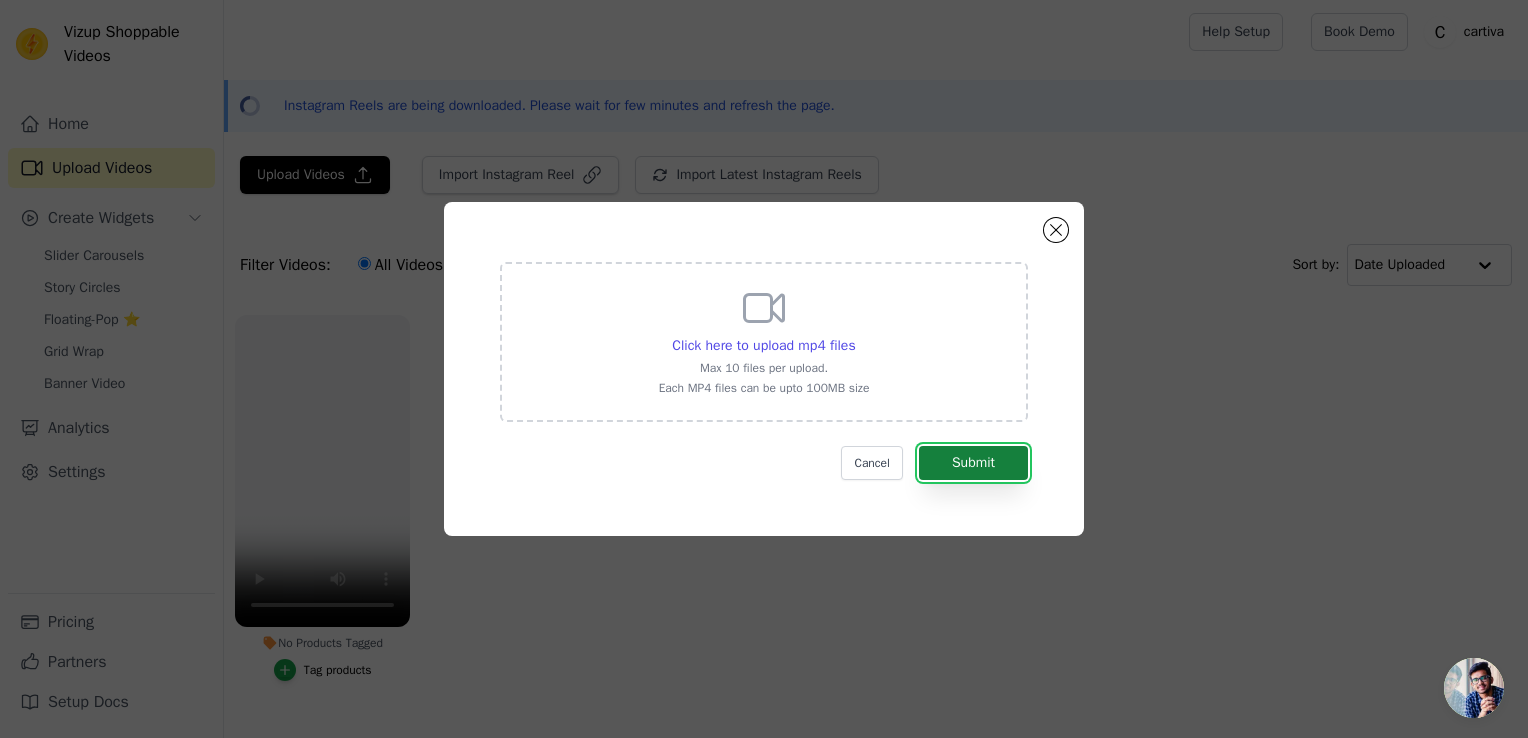 click on "Submit" at bounding box center [973, 463] 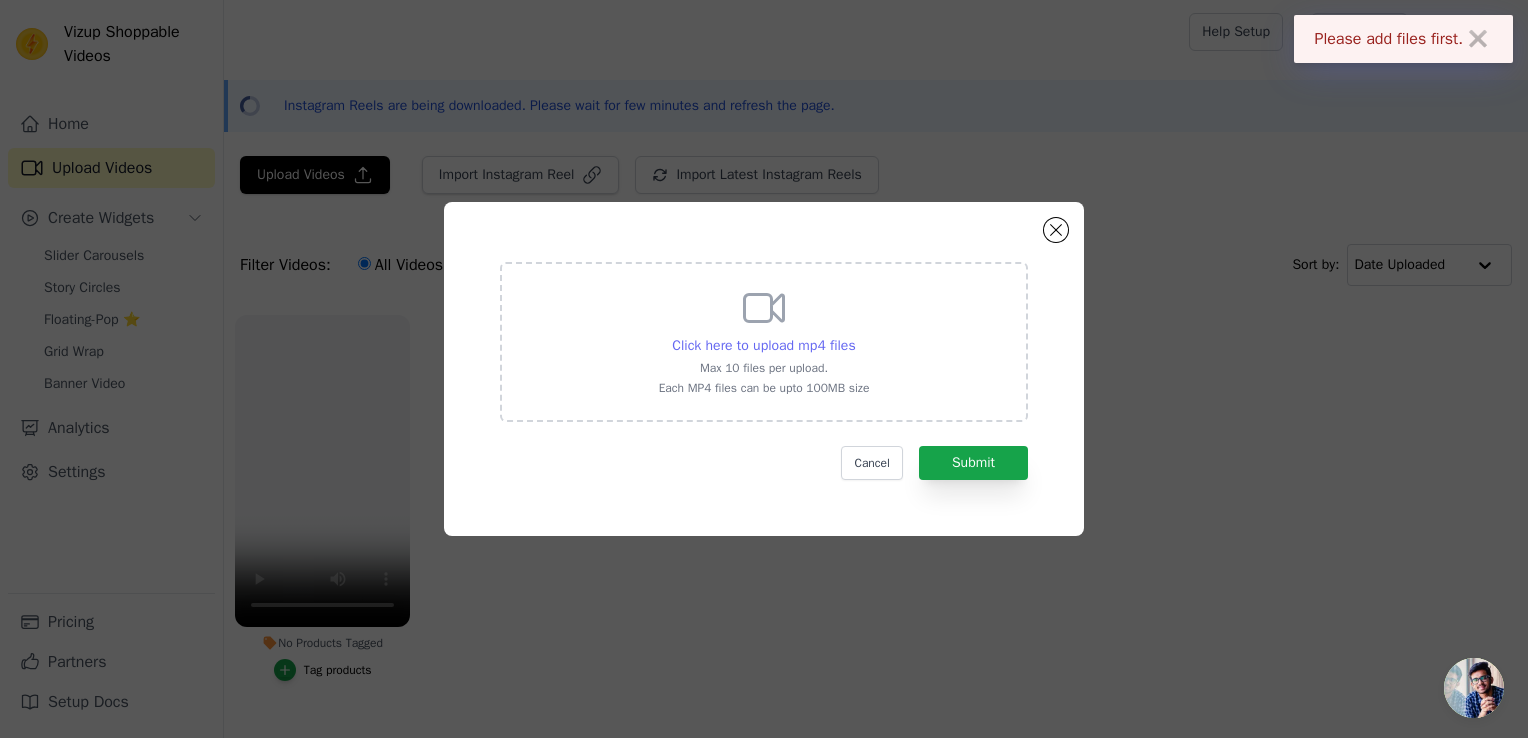 click on "Click here to upload mp4 files" at bounding box center (763, 345) 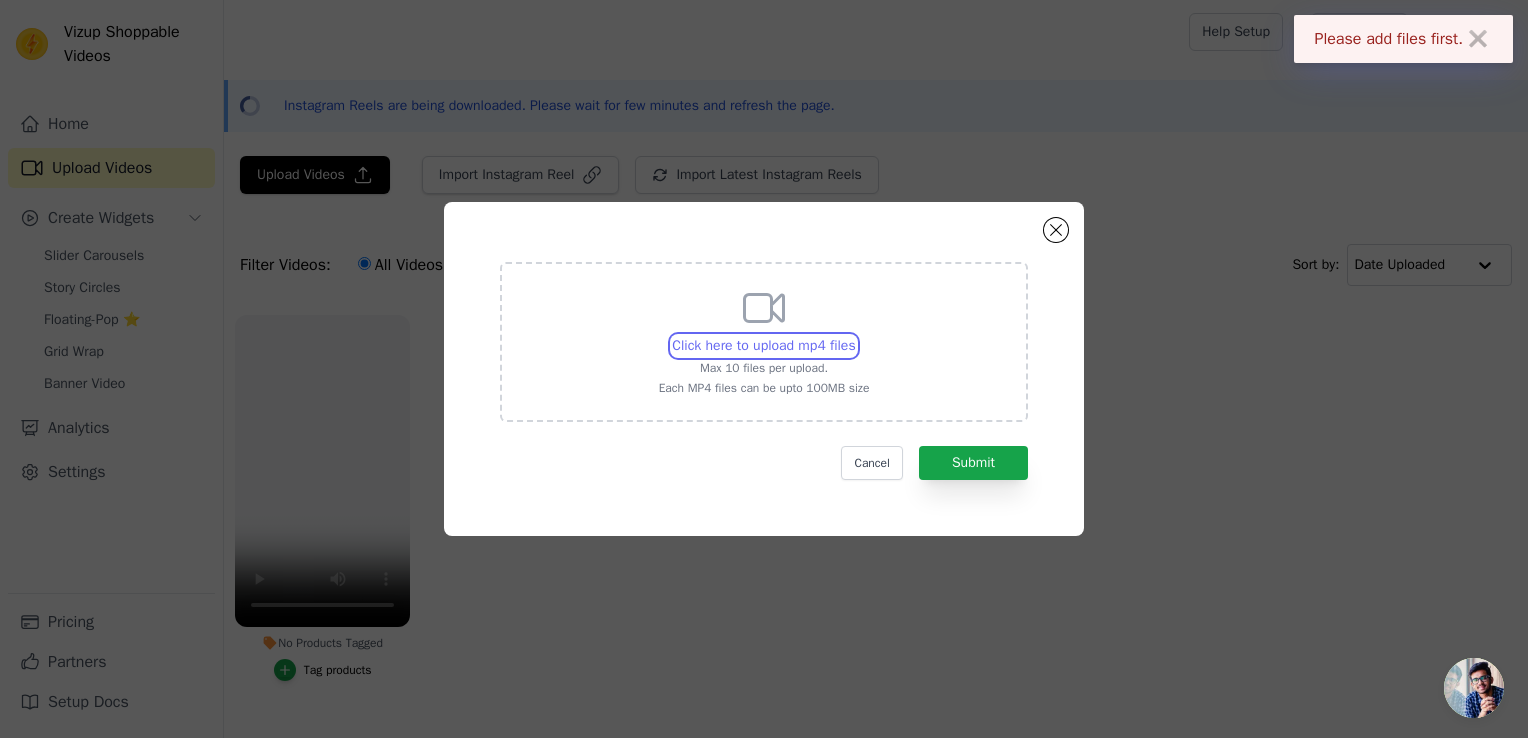 click on "Click here to upload mp4 files     Max 10 files per upload.   Each MP4 files can be upto 100MB size" at bounding box center (855, 335) 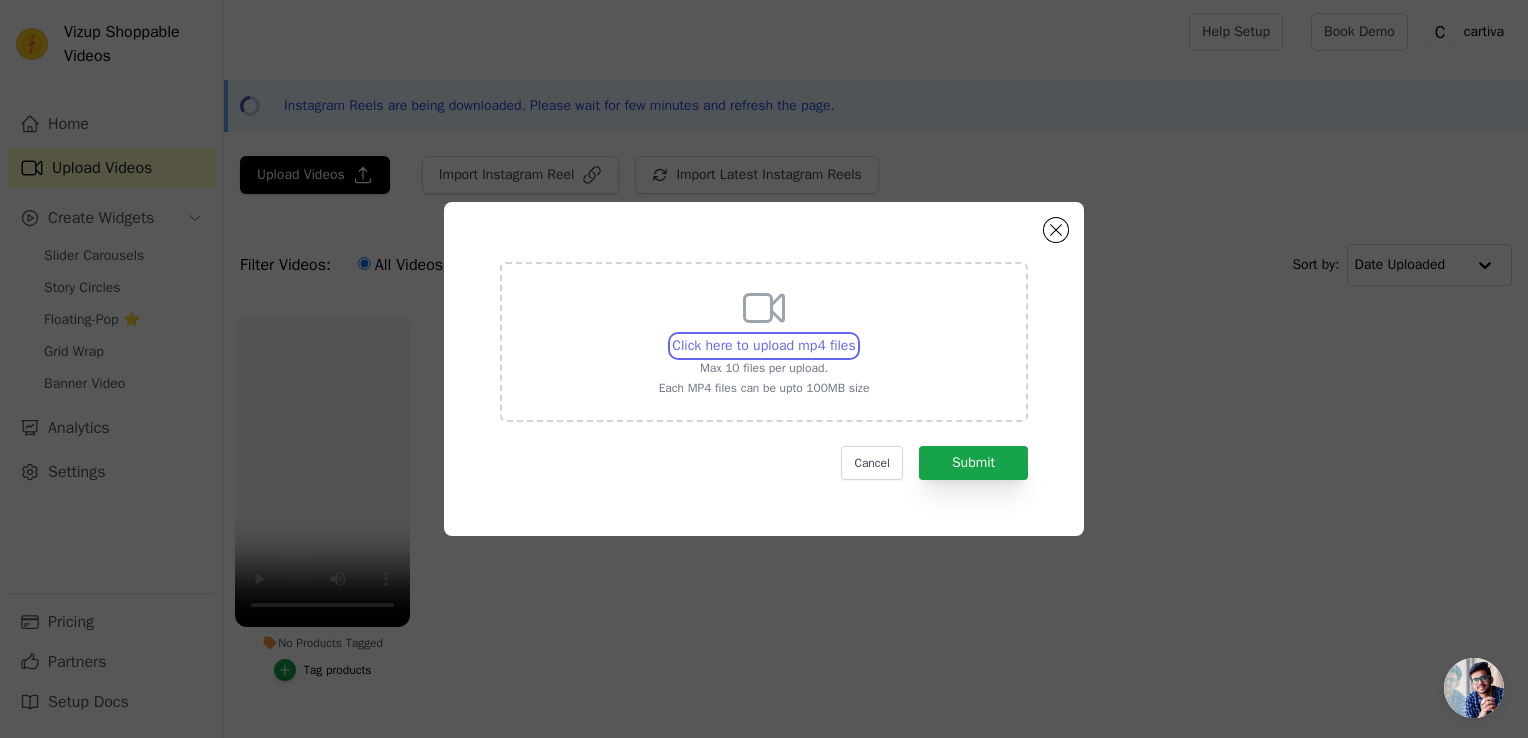 type on "C:\fakepath\[FILENAME]" 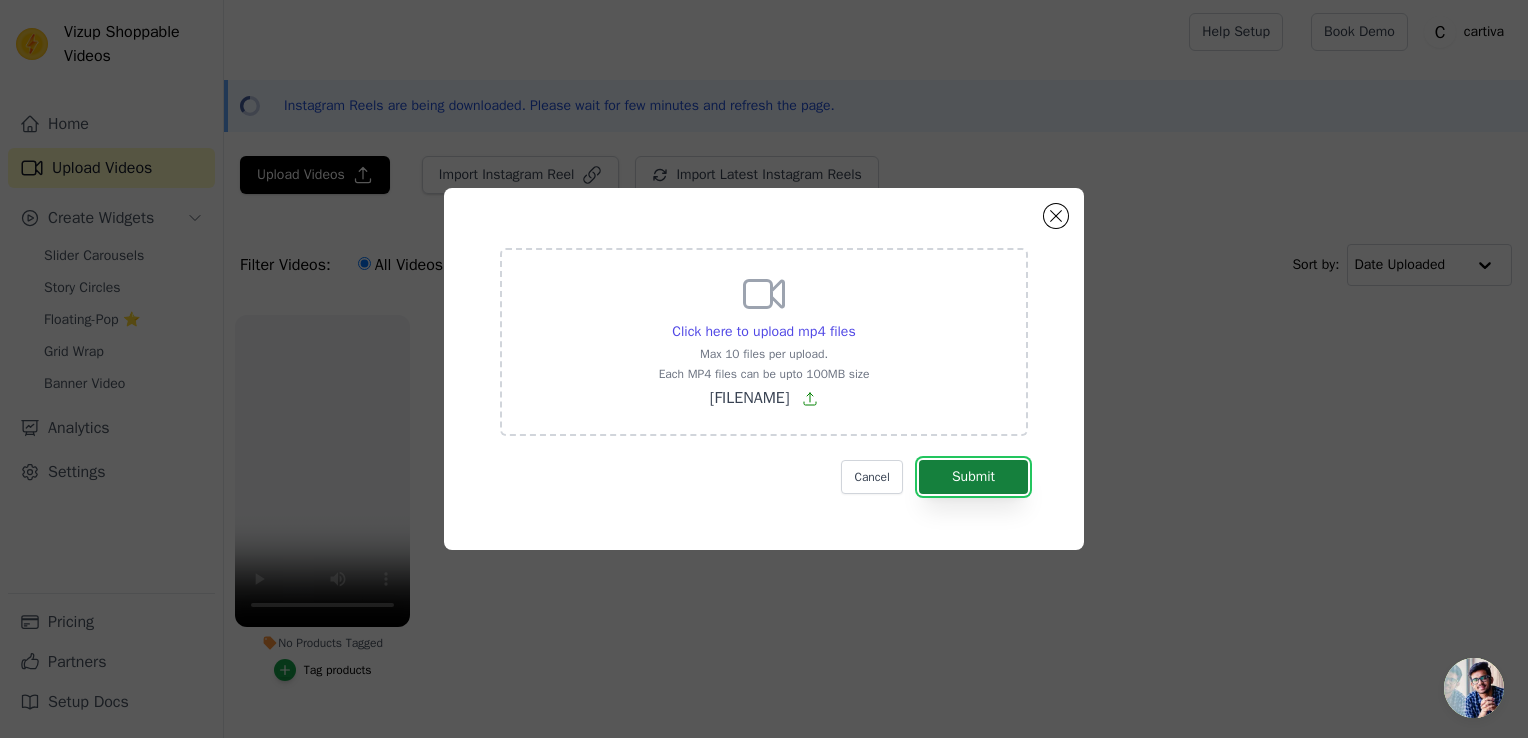 click on "Submit" at bounding box center [973, 477] 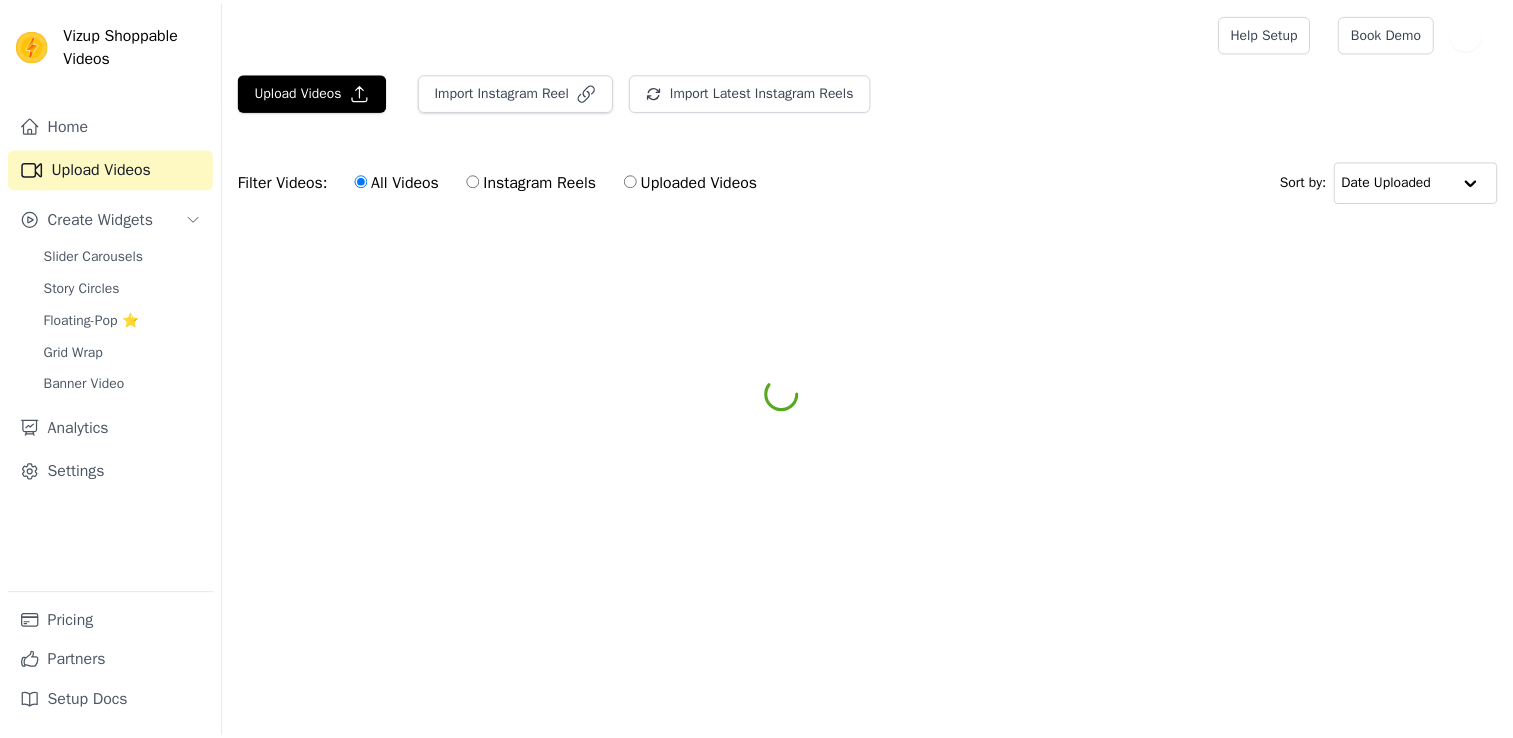 scroll, scrollTop: 0, scrollLeft: 0, axis: both 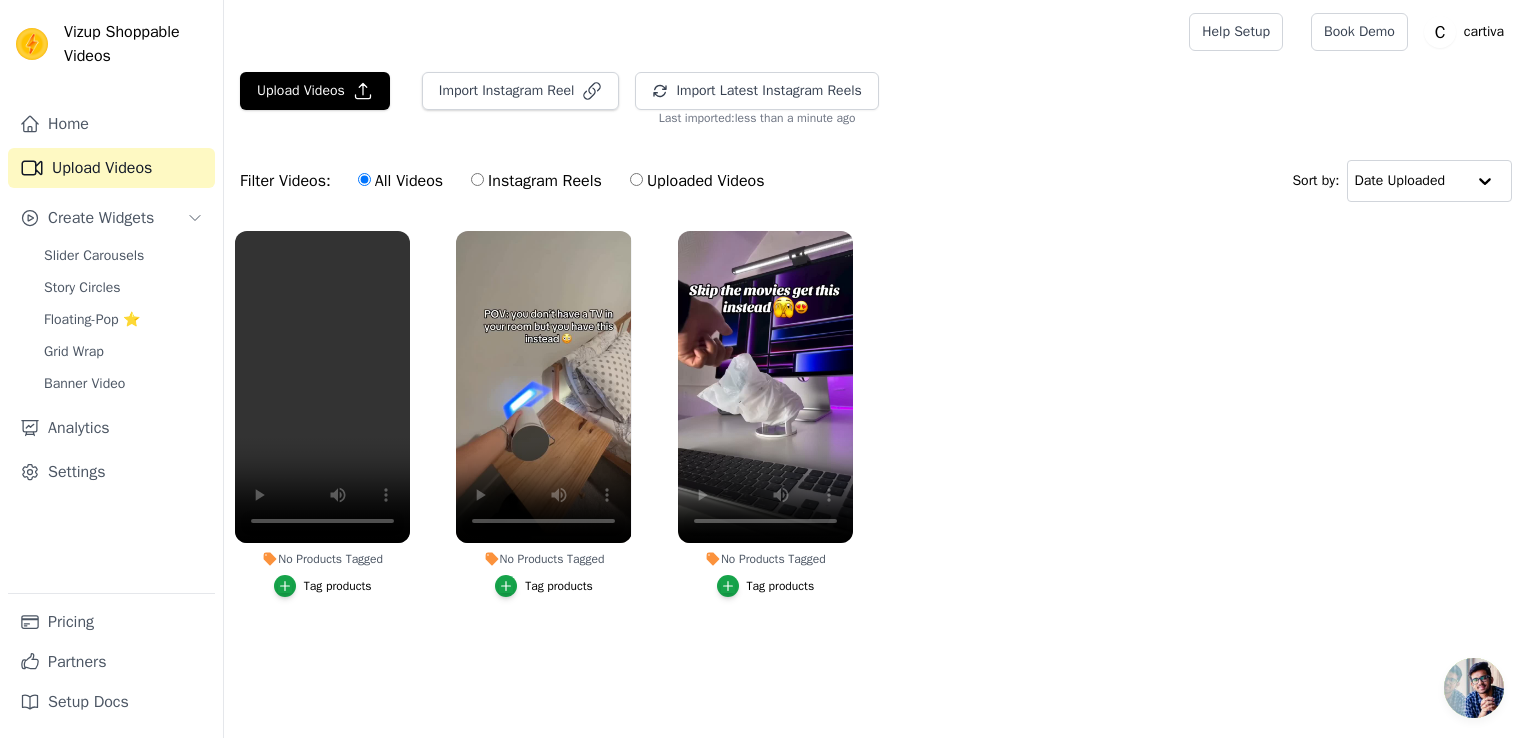 click on "Tag products" at bounding box center [338, 586] 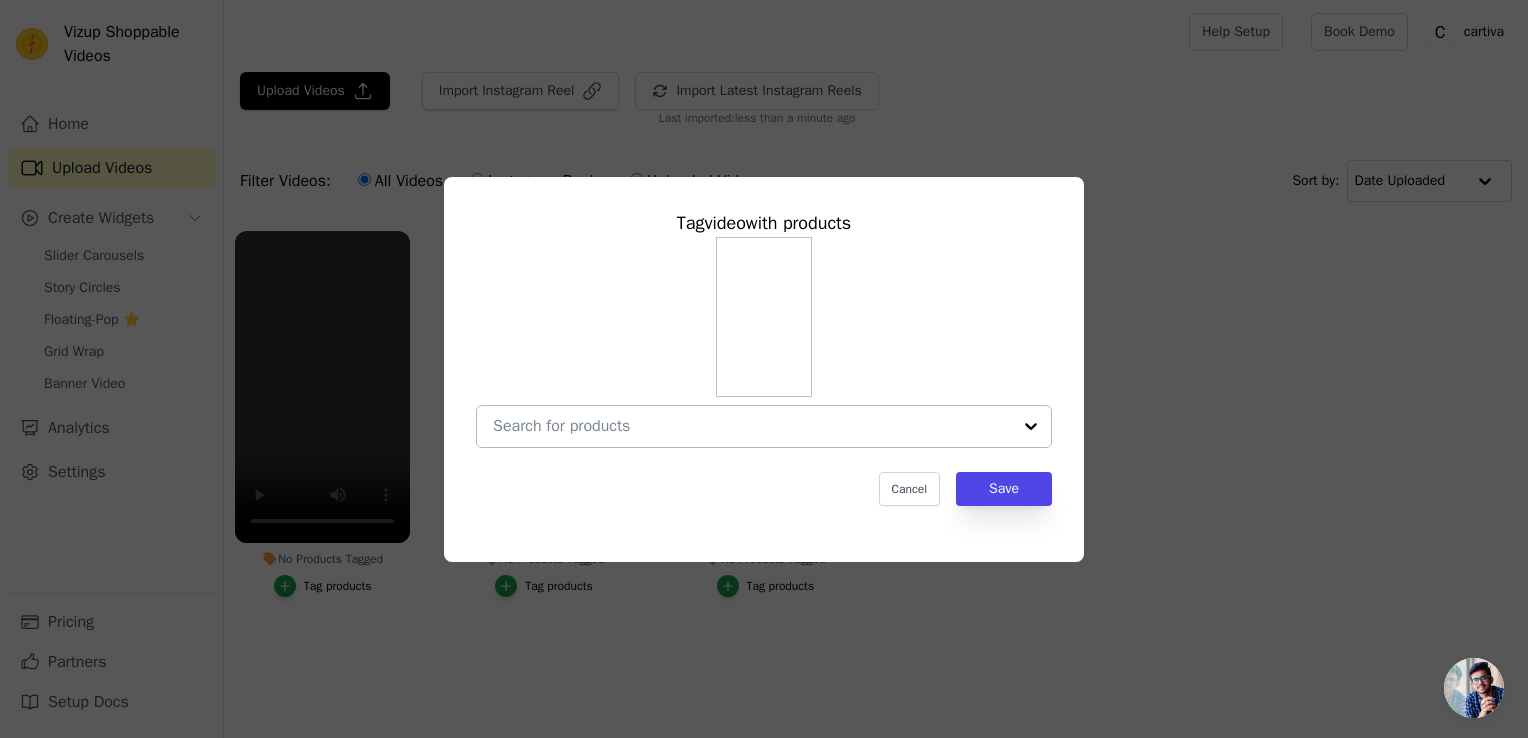 click at bounding box center (752, 426) 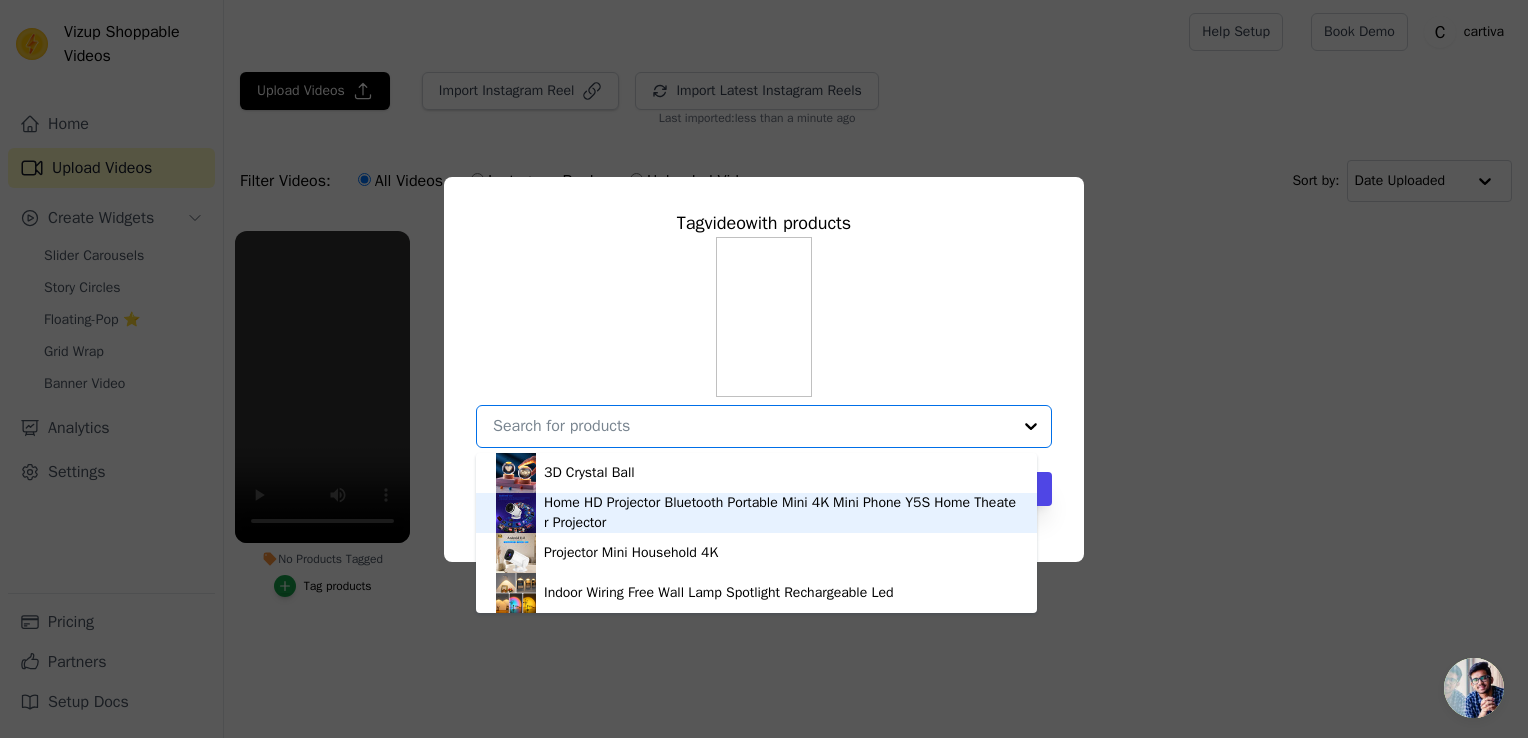 click on "Home HD Projector Bluetooth Portable Mini 4K Mini Phone Y5S Home Theater Projector" at bounding box center [780, 513] 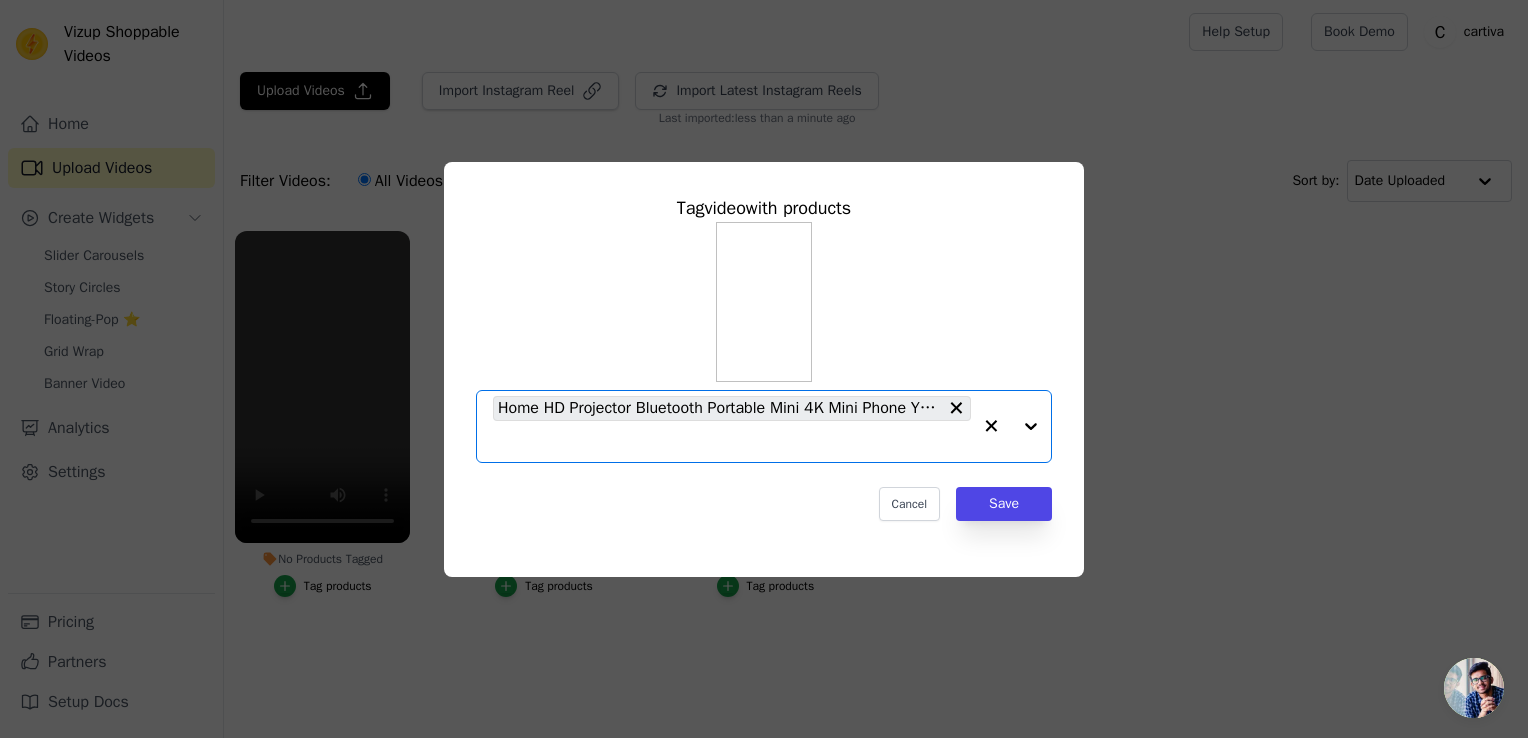 click at bounding box center [1011, 426] 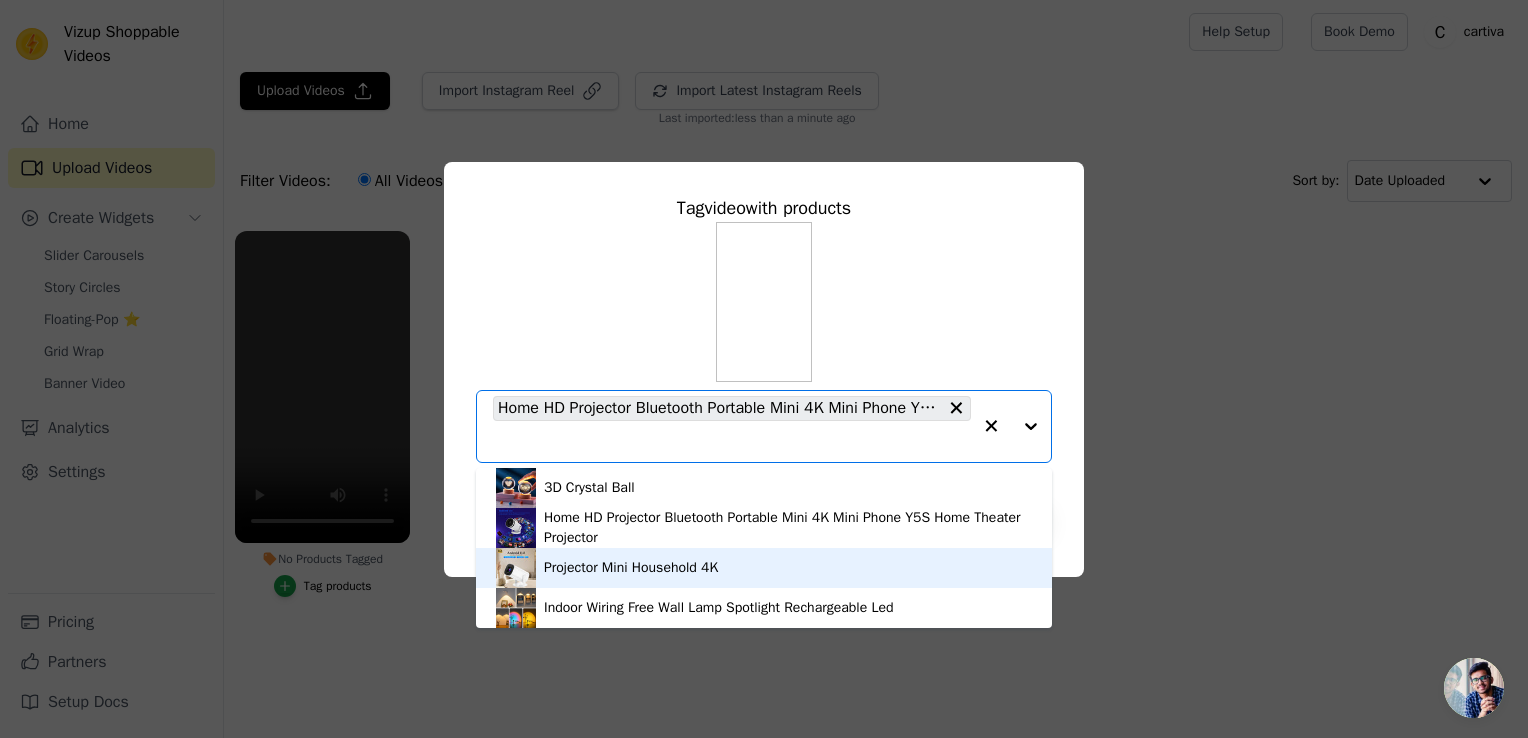 click on "Projector Mini Household 4K" at bounding box center [631, 568] 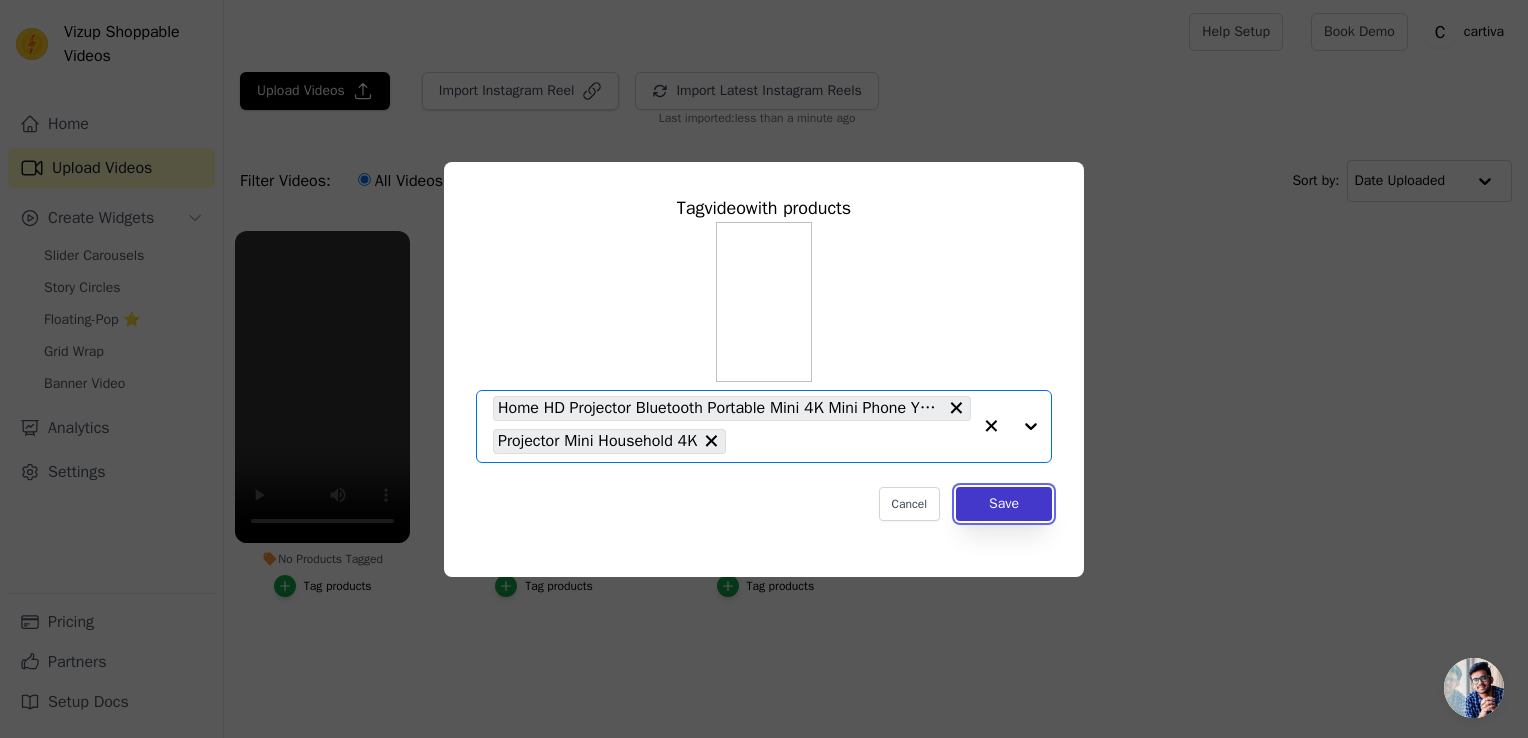 click on "Save" at bounding box center (1004, 504) 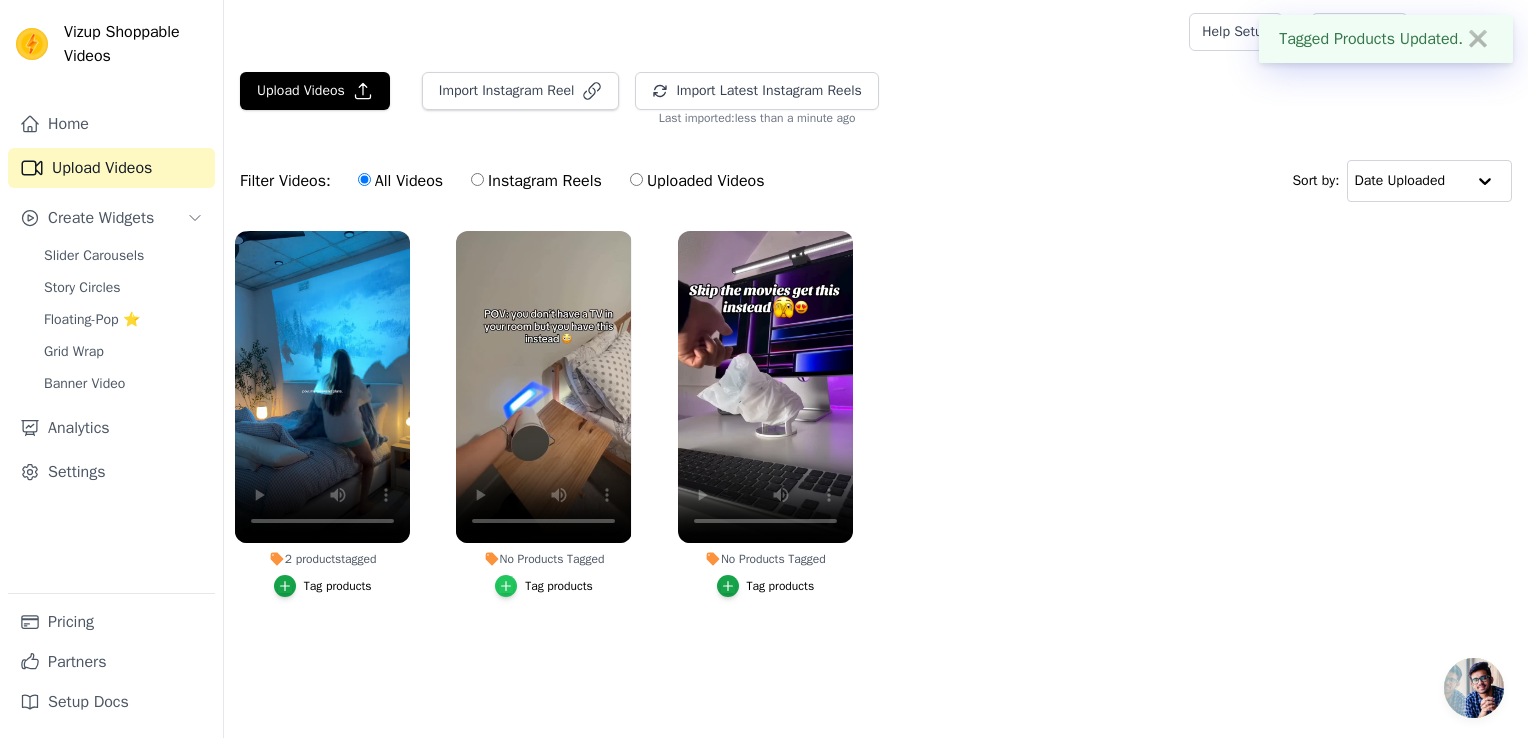 click at bounding box center [506, 586] 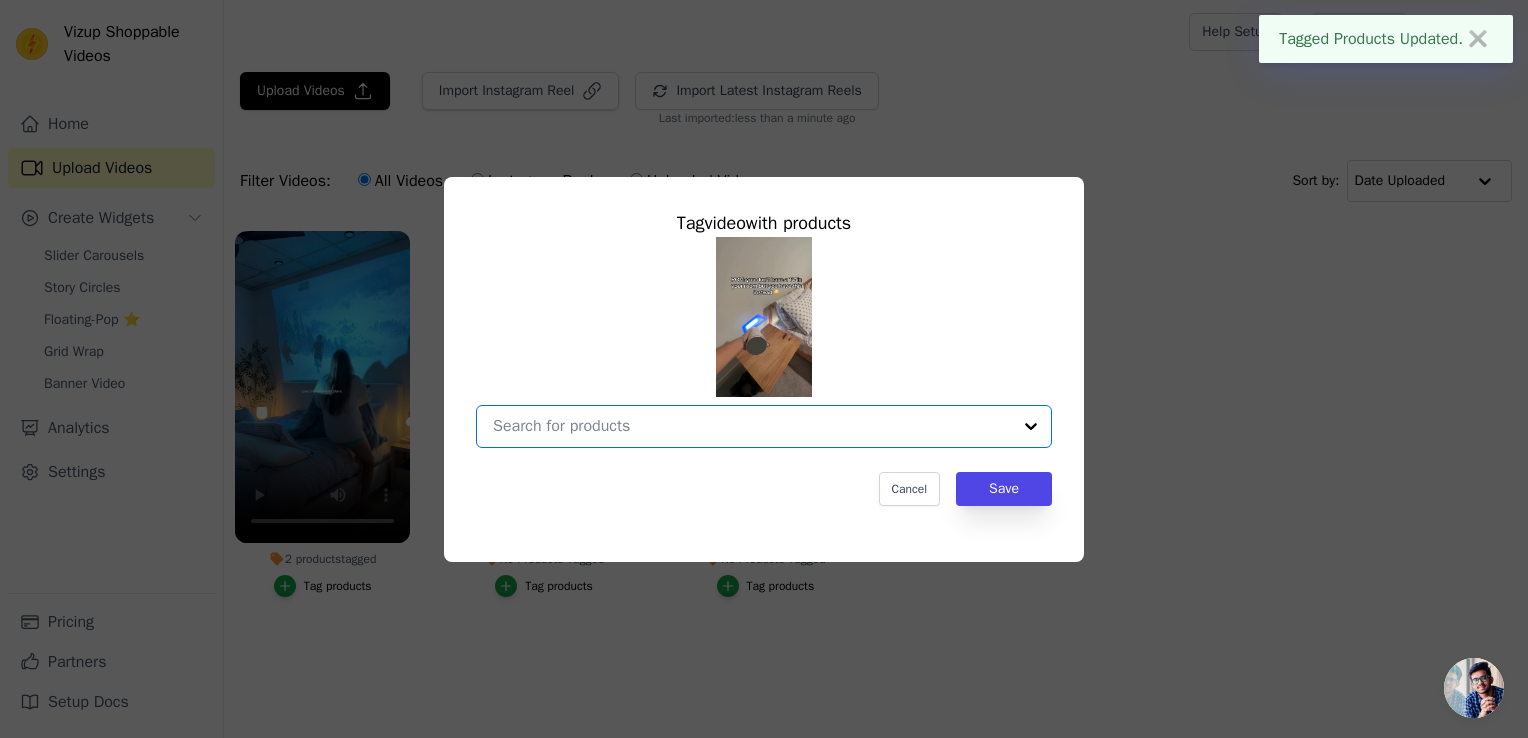 click on "No Products Tagged     Tag  video  with products       Option undefined, selected.   Select is focused, type to refine list, press down to open the menu.                   Cancel   Save     Tag products" at bounding box center [752, 426] 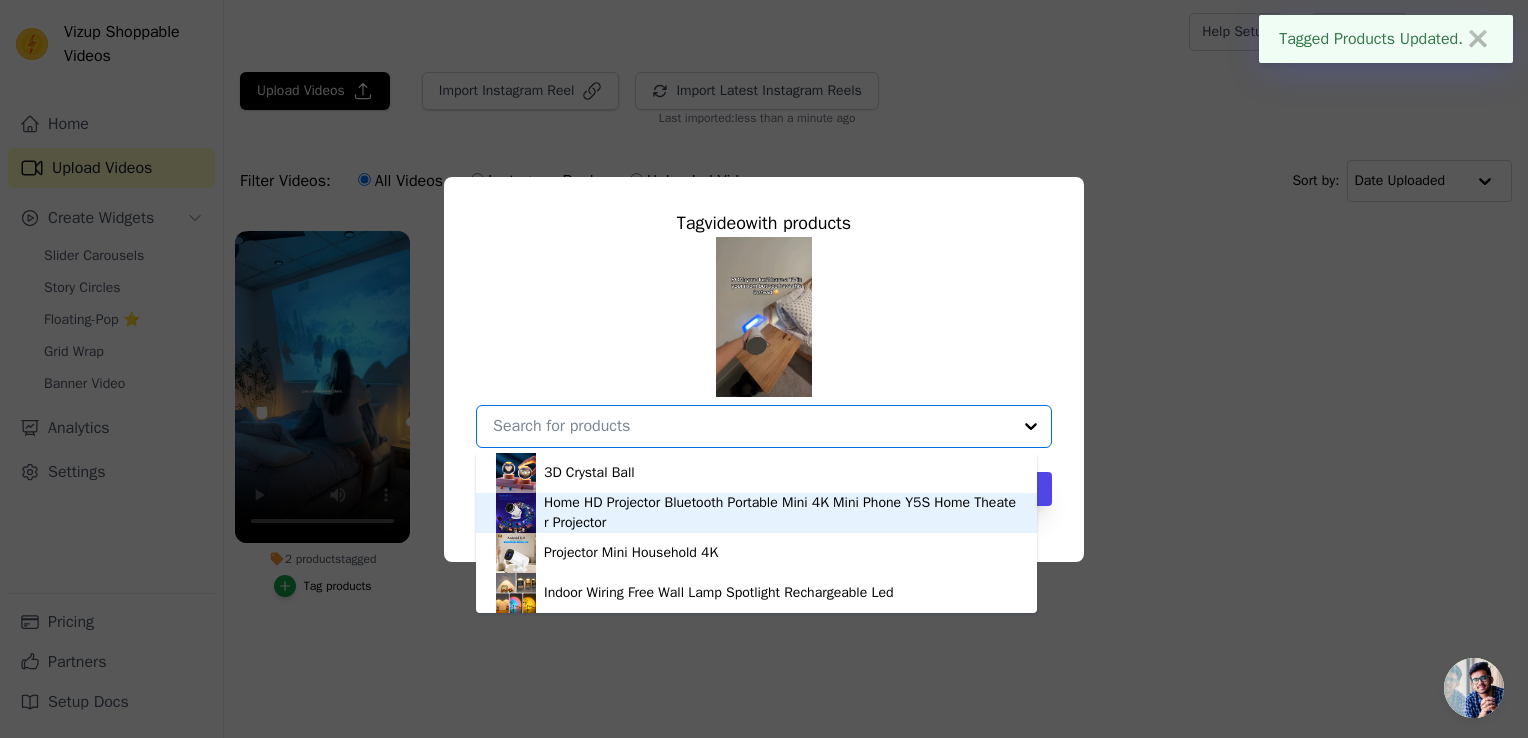 click on "Home HD Projector Bluetooth Portable Mini 4K Mini Phone Y5S Home Theater Projector" at bounding box center [780, 513] 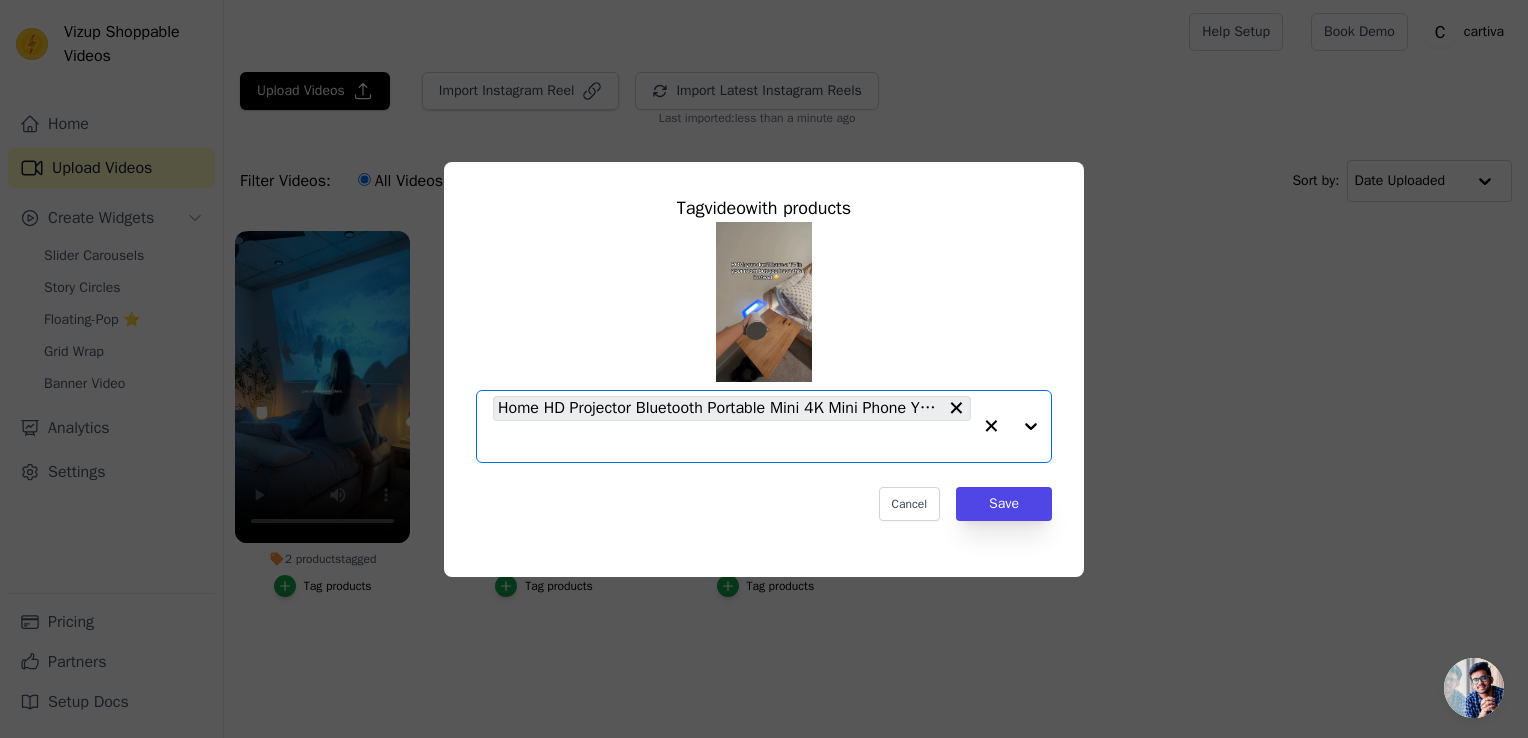 click at bounding box center [1011, 426] 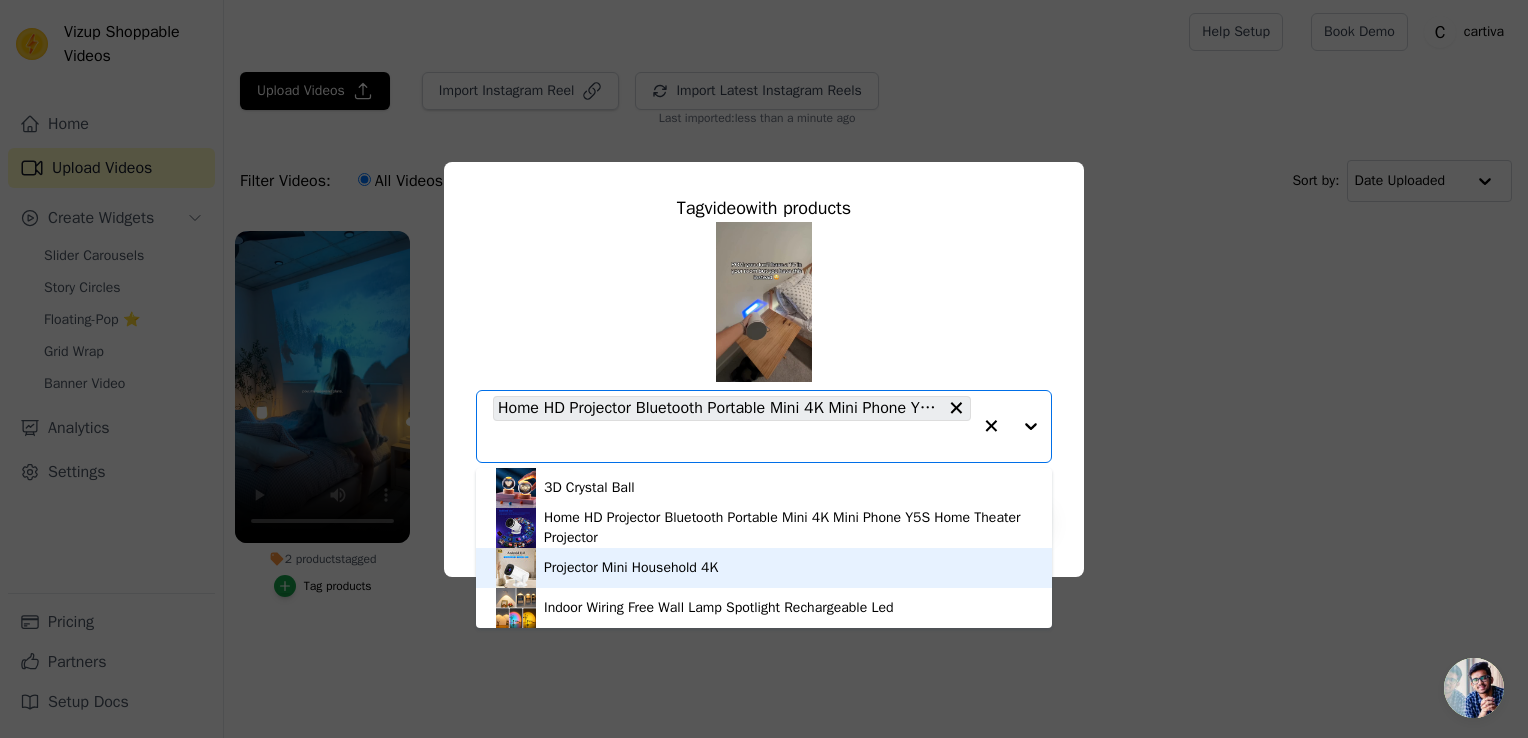 click on "Projector Mini Household 4K" at bounding box center [764, 568] 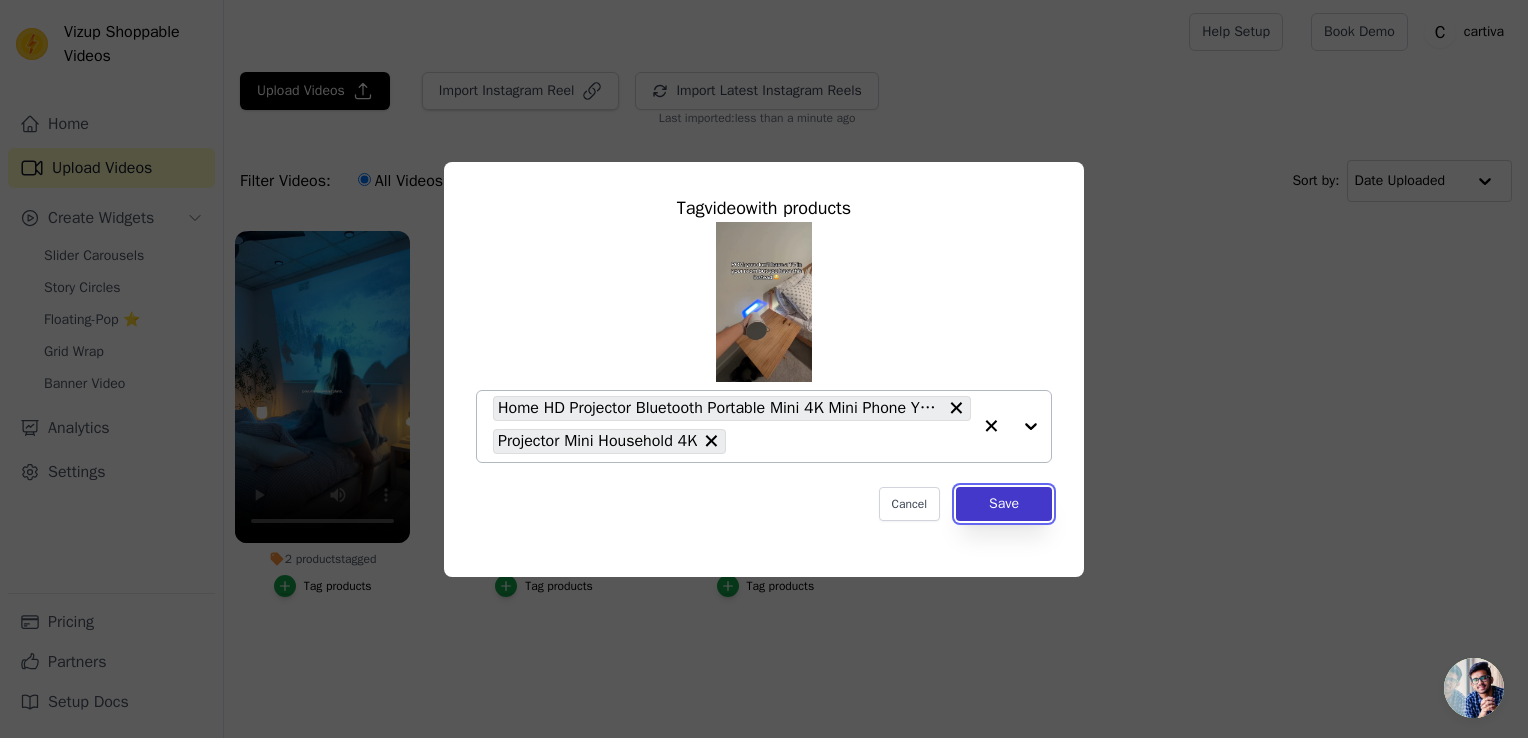 click on "Save" at bounding box center [1004, 504] 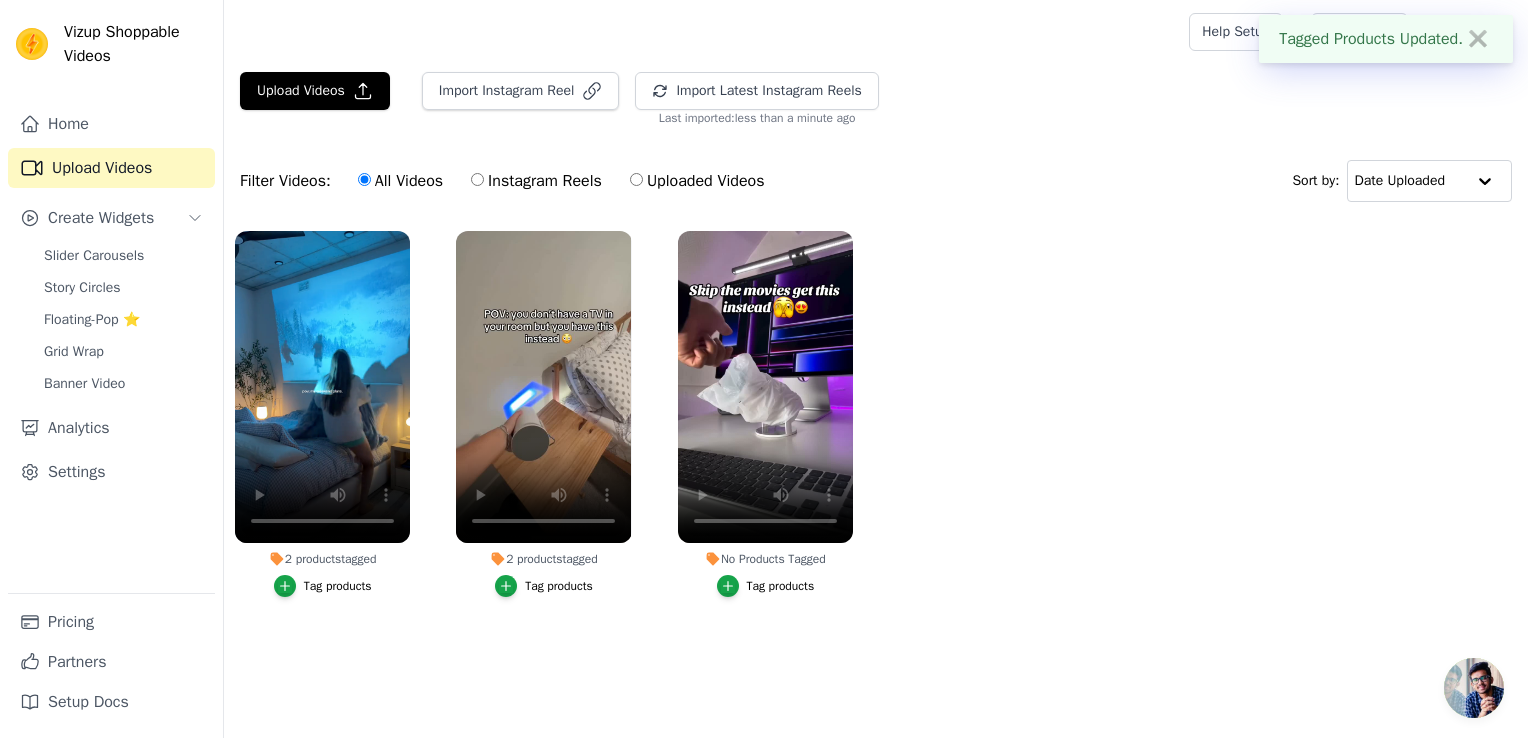 click on "Tag products" at bounding box center (766, 586) 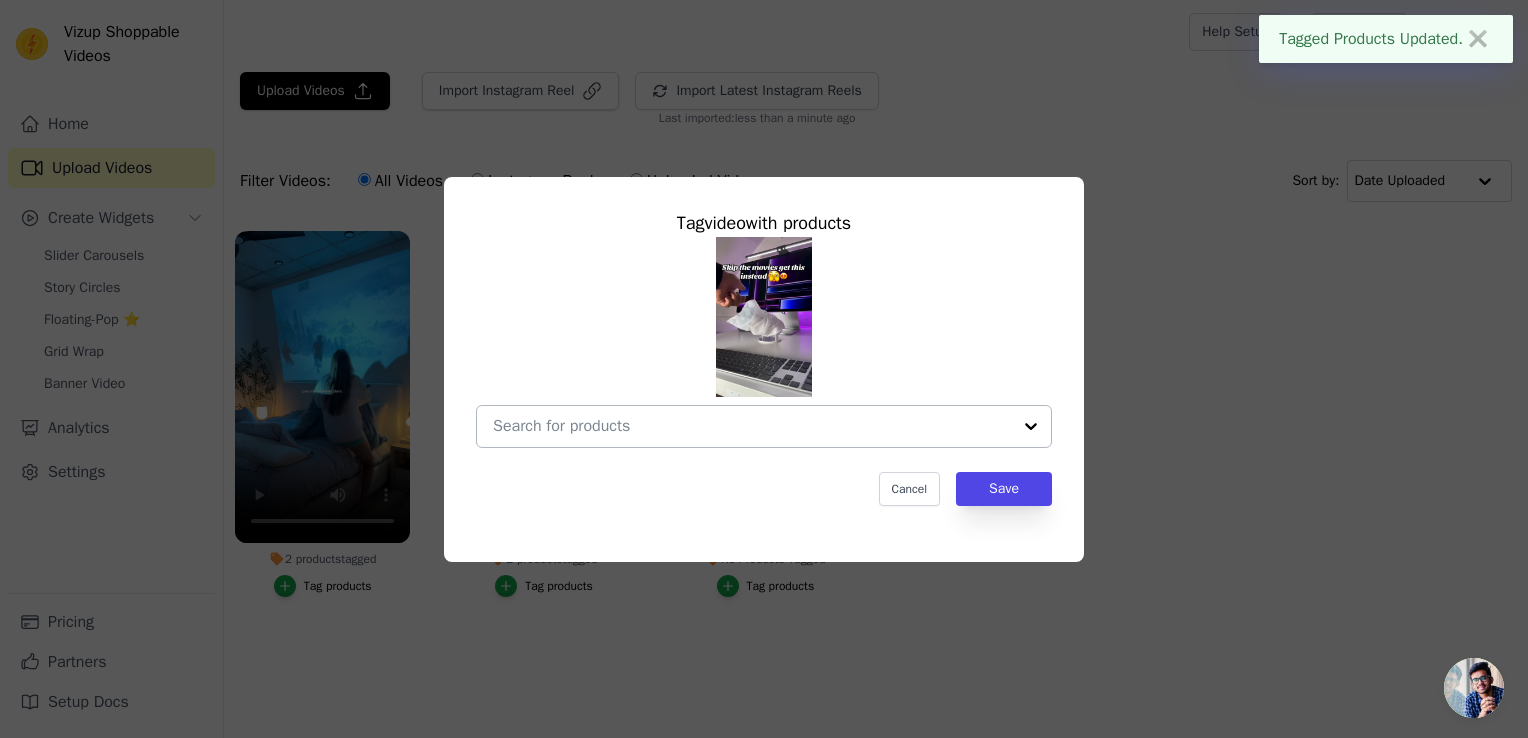 click at bounding box center [764, 426] 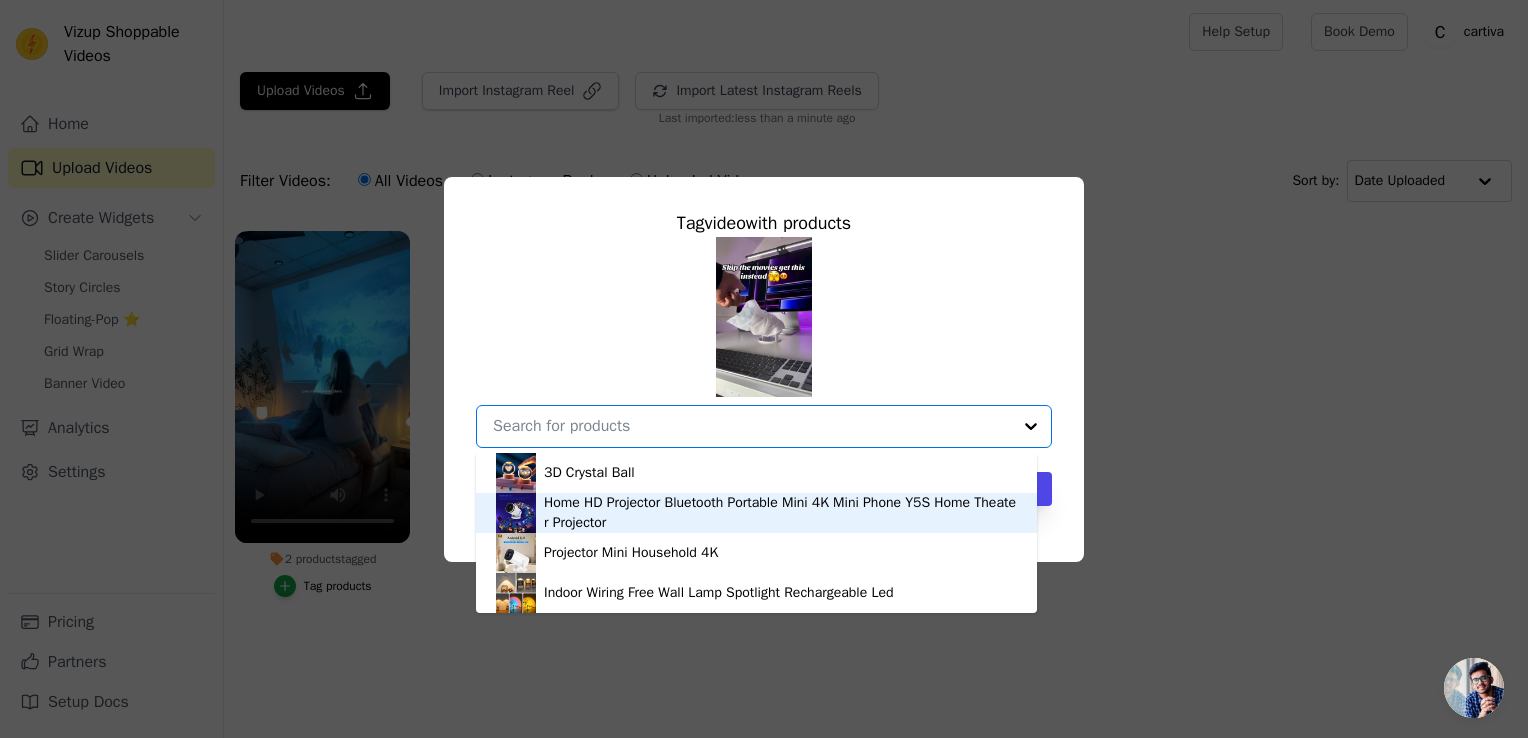 click on "Home HD Projector Bluetooth Portable Mini 4K Mini Phone Y5S Home Theater Projector" at bounding box center [780, 513] 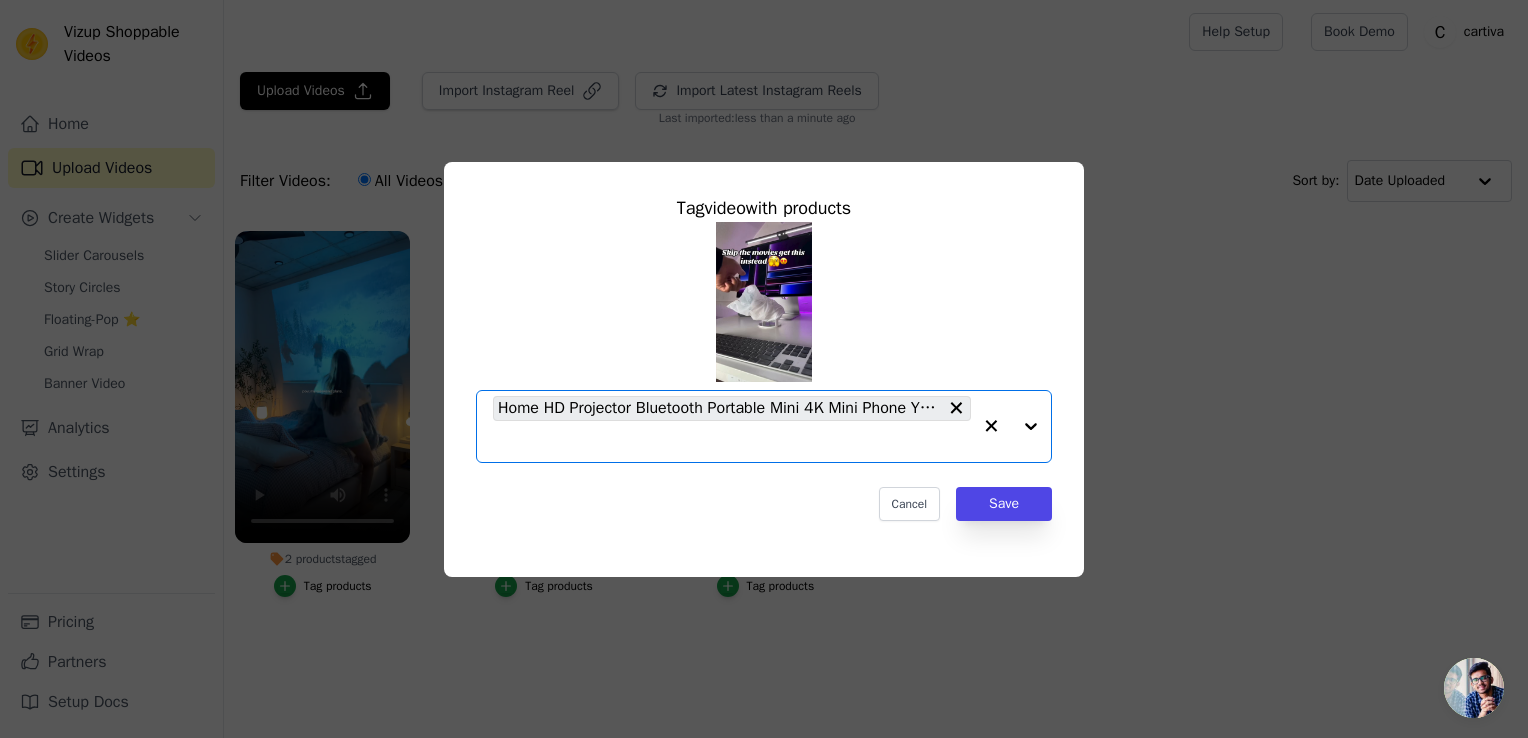 click at bounding box center (1011, 426) 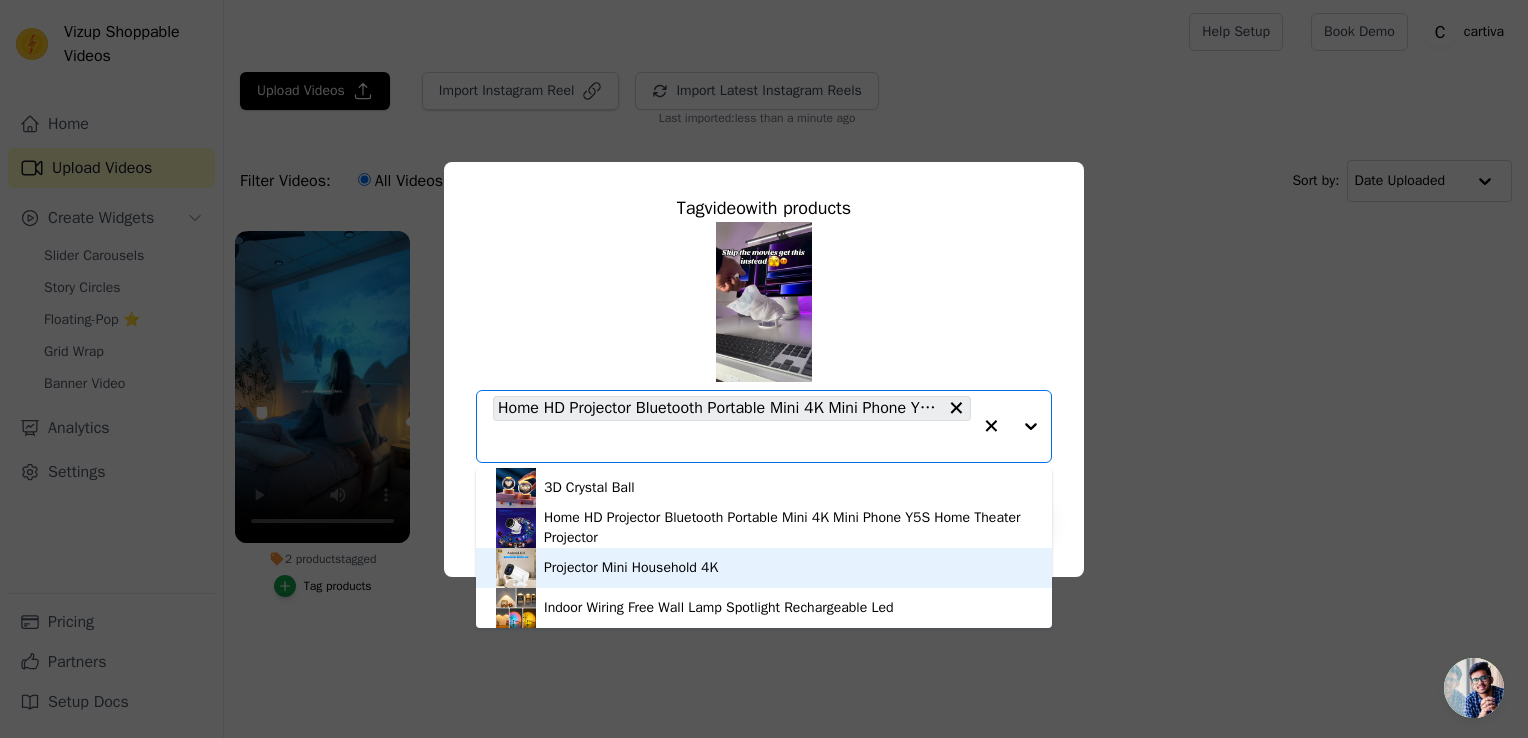 click on "Projector Mini Household 4K" at bounding box center (631, 568) 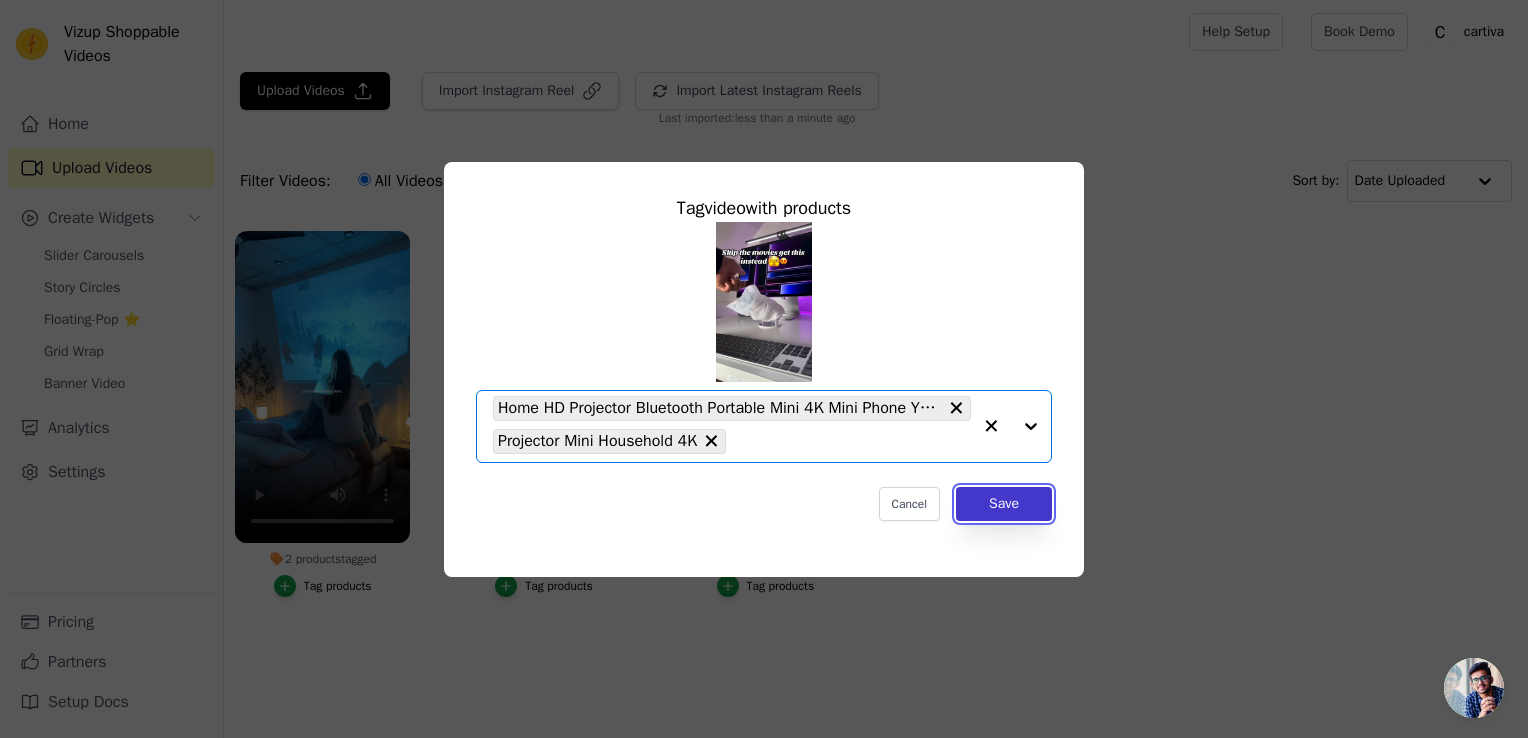 click on "Save" at bounding box center [1004, 504] 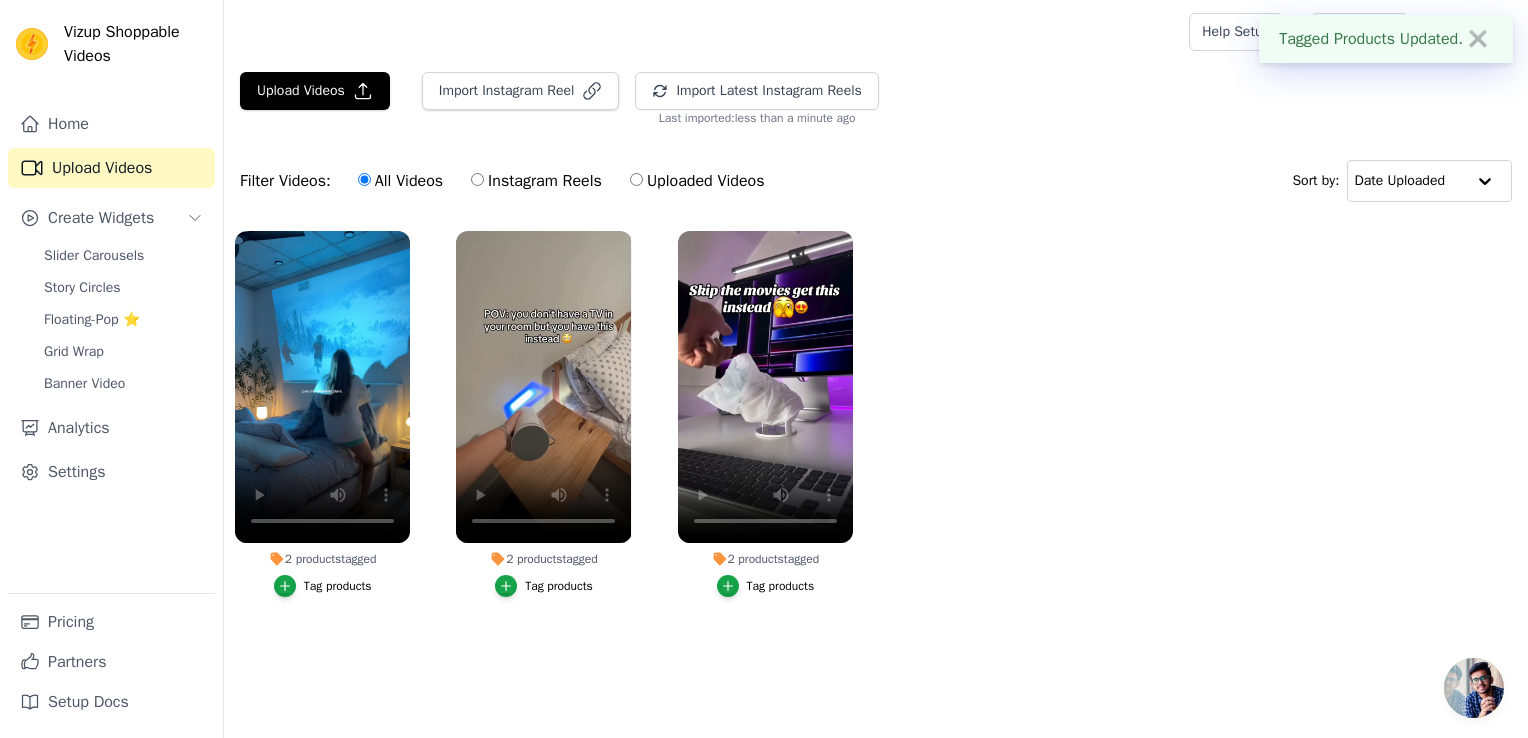 click on "2   products  tagged       Tag products           2   products  tagged       Tag products           2   products  tagged       Tag products" at bounding box center (876, 434) 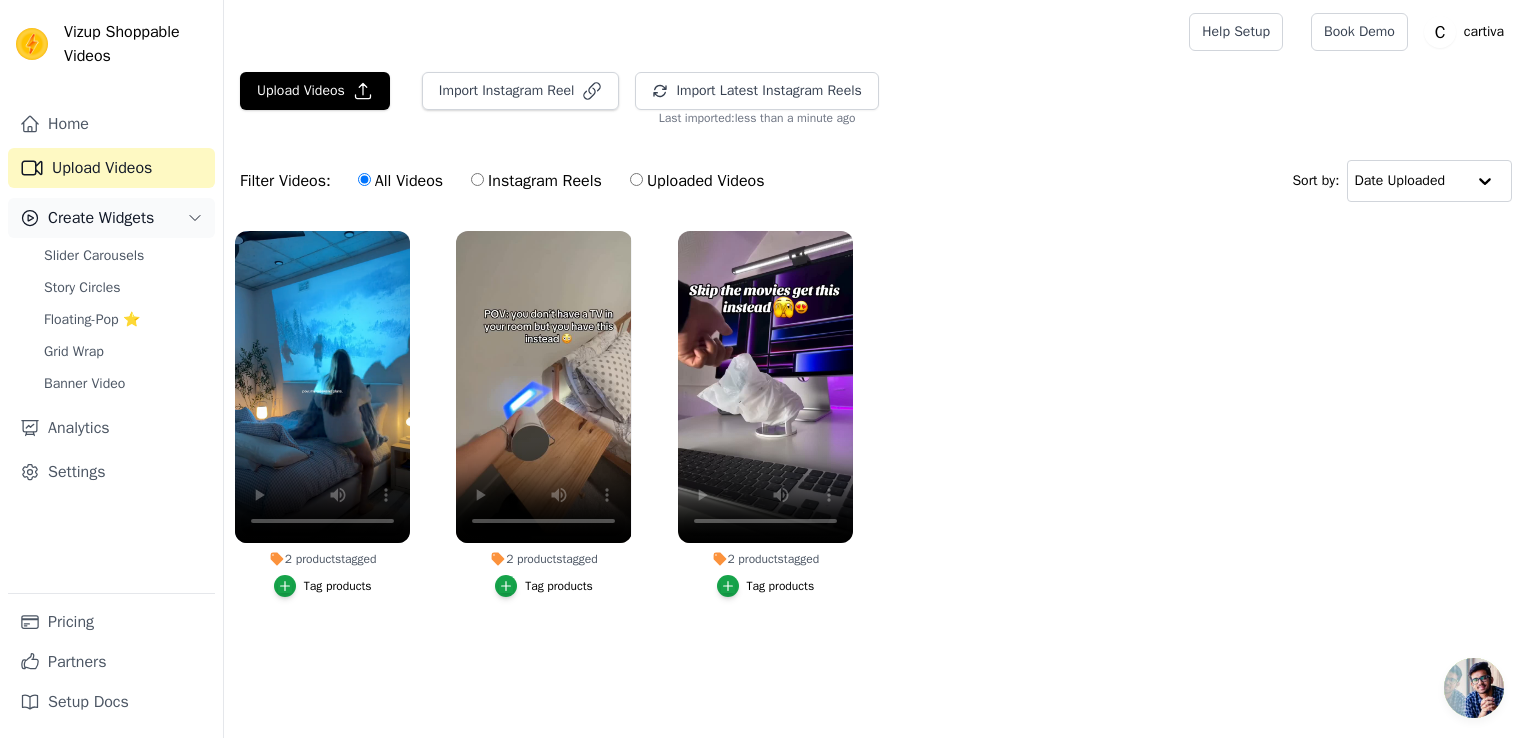 click on "Create Widgets" at bounding box center (101, 218) 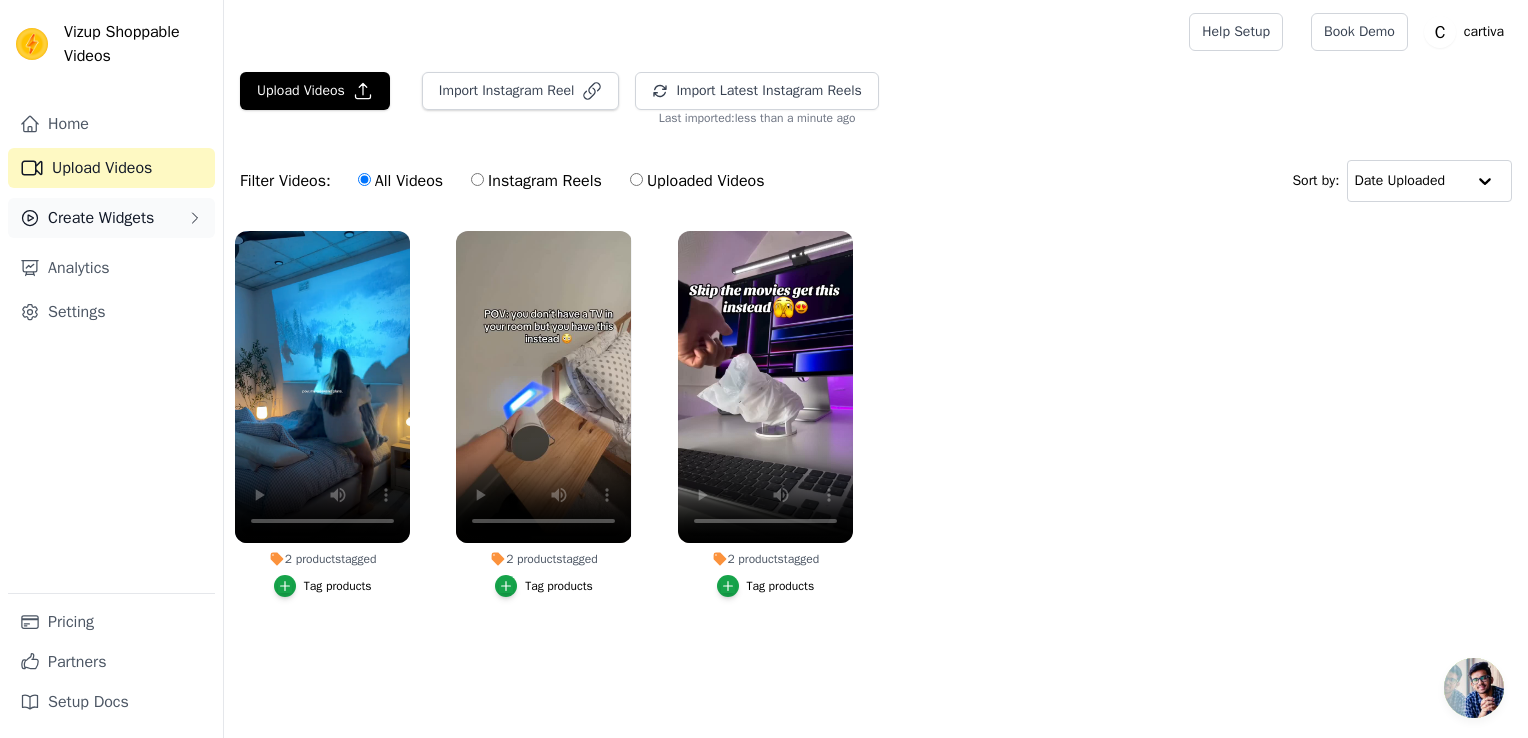 click on "Create Widgets" at bounding box center [101, 218] 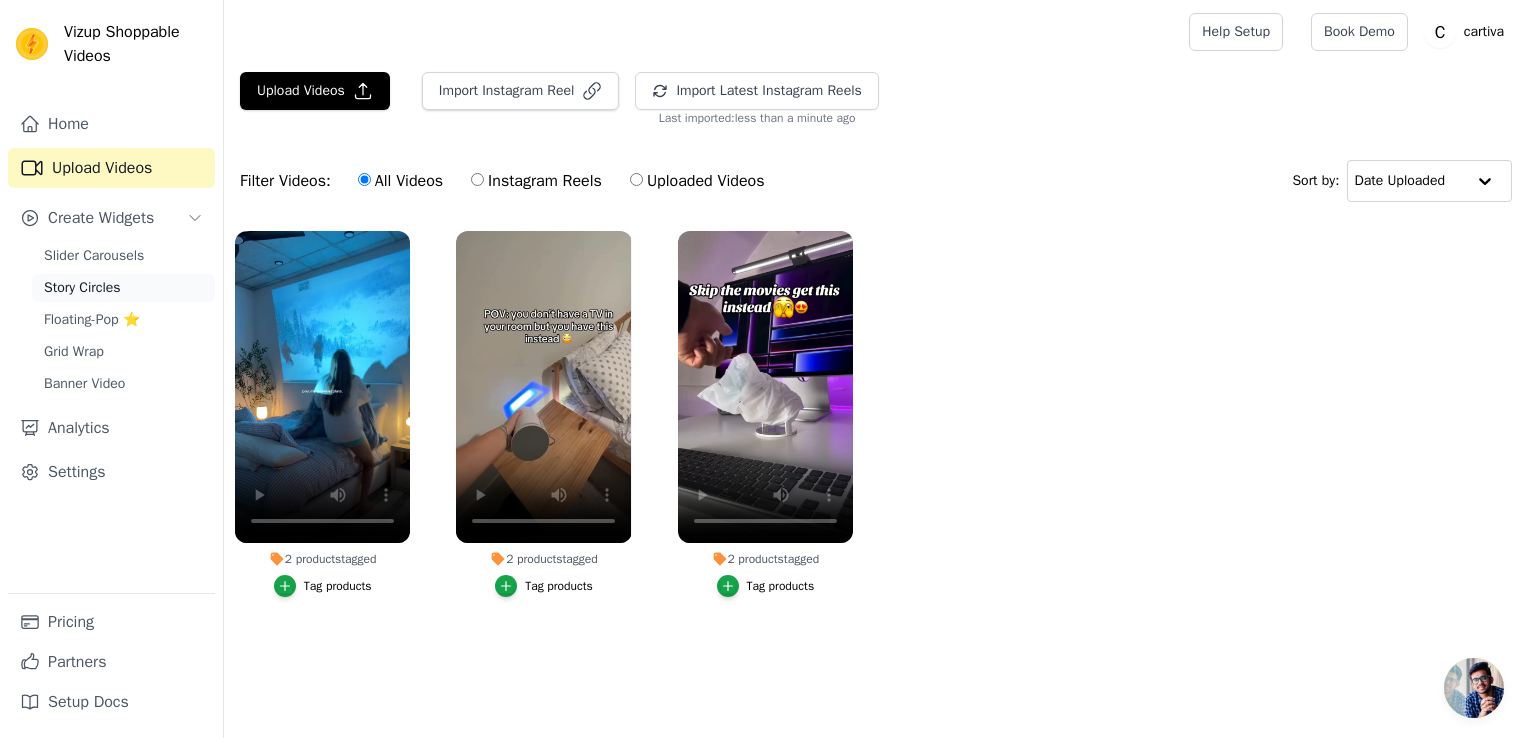 click on "Story Circles" at bounding box center (82, 288) 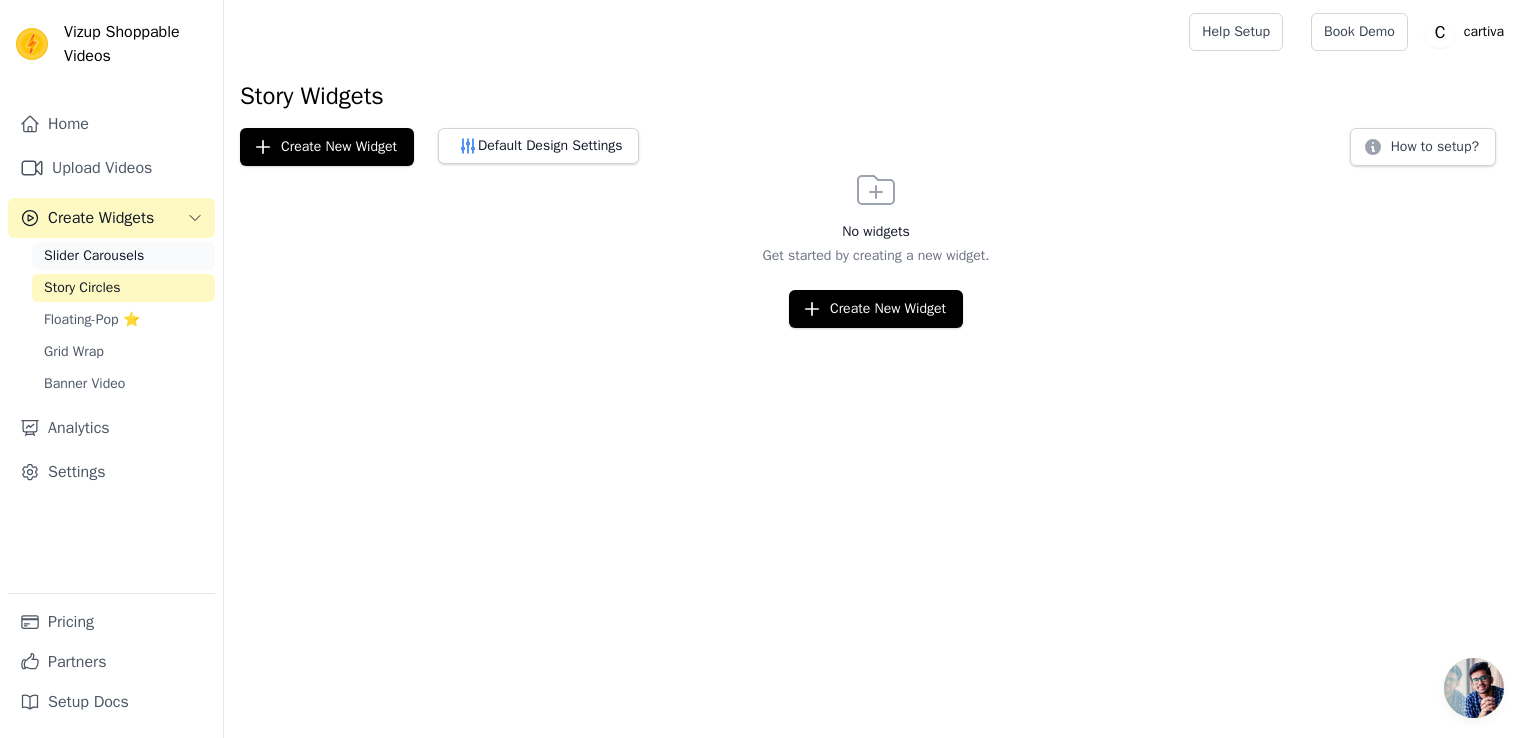 click on "Slider Carousels" at bounding box center (94, 256) 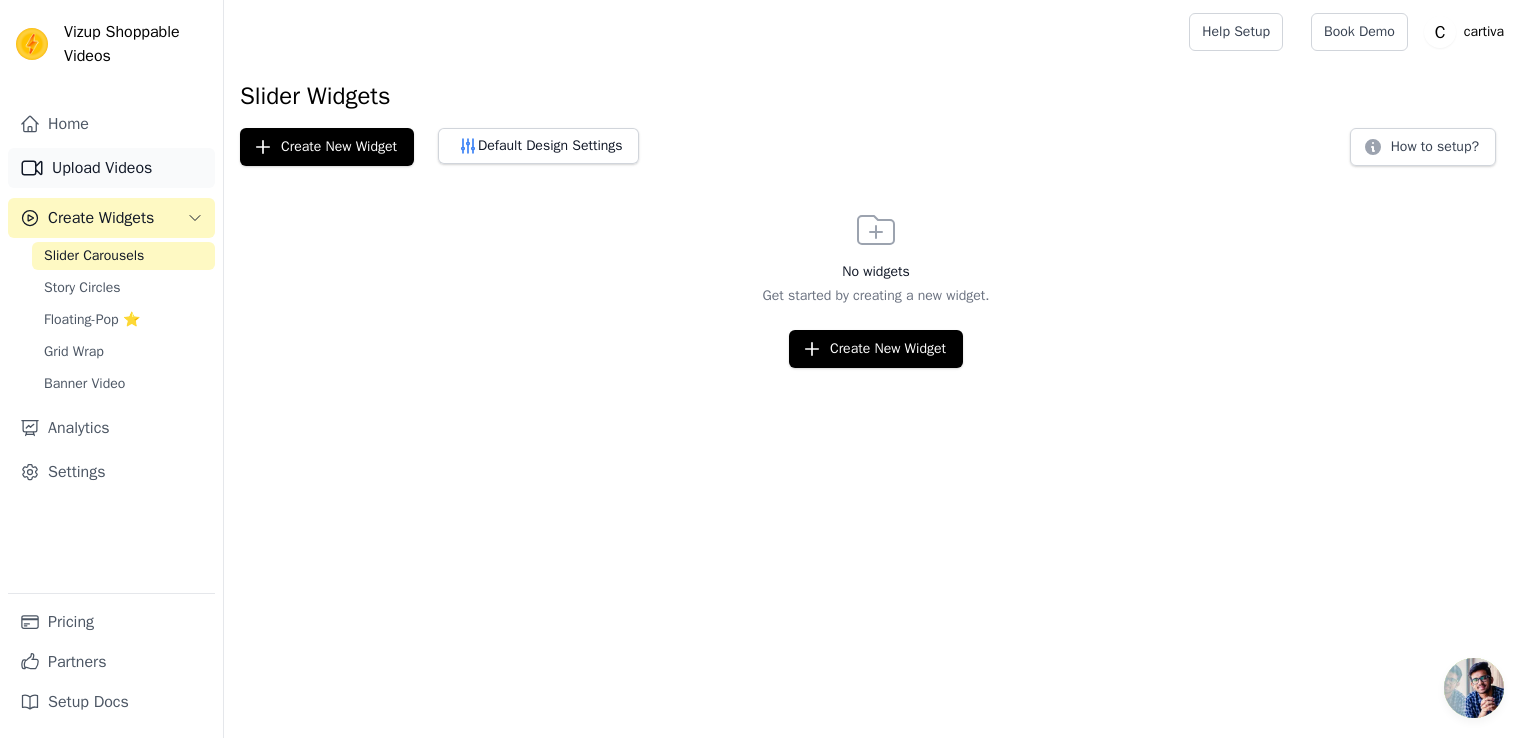 click on "Upload Videos" at bounding box center (111, 168) 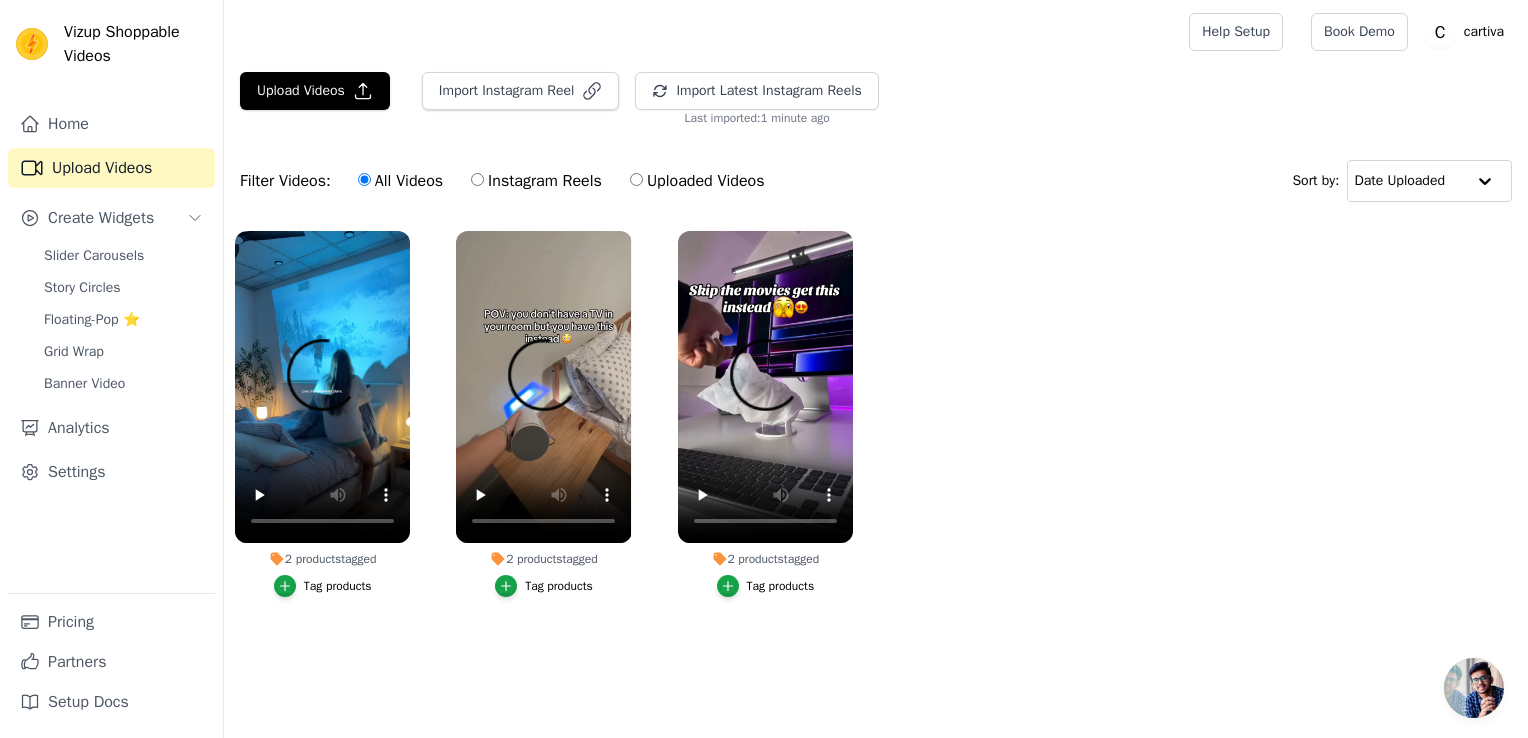click on "2   products  tagged       Tag products           2   products  tagged       Tag products           2   products  tagged       Tag products" at bounding box center [876, 434] 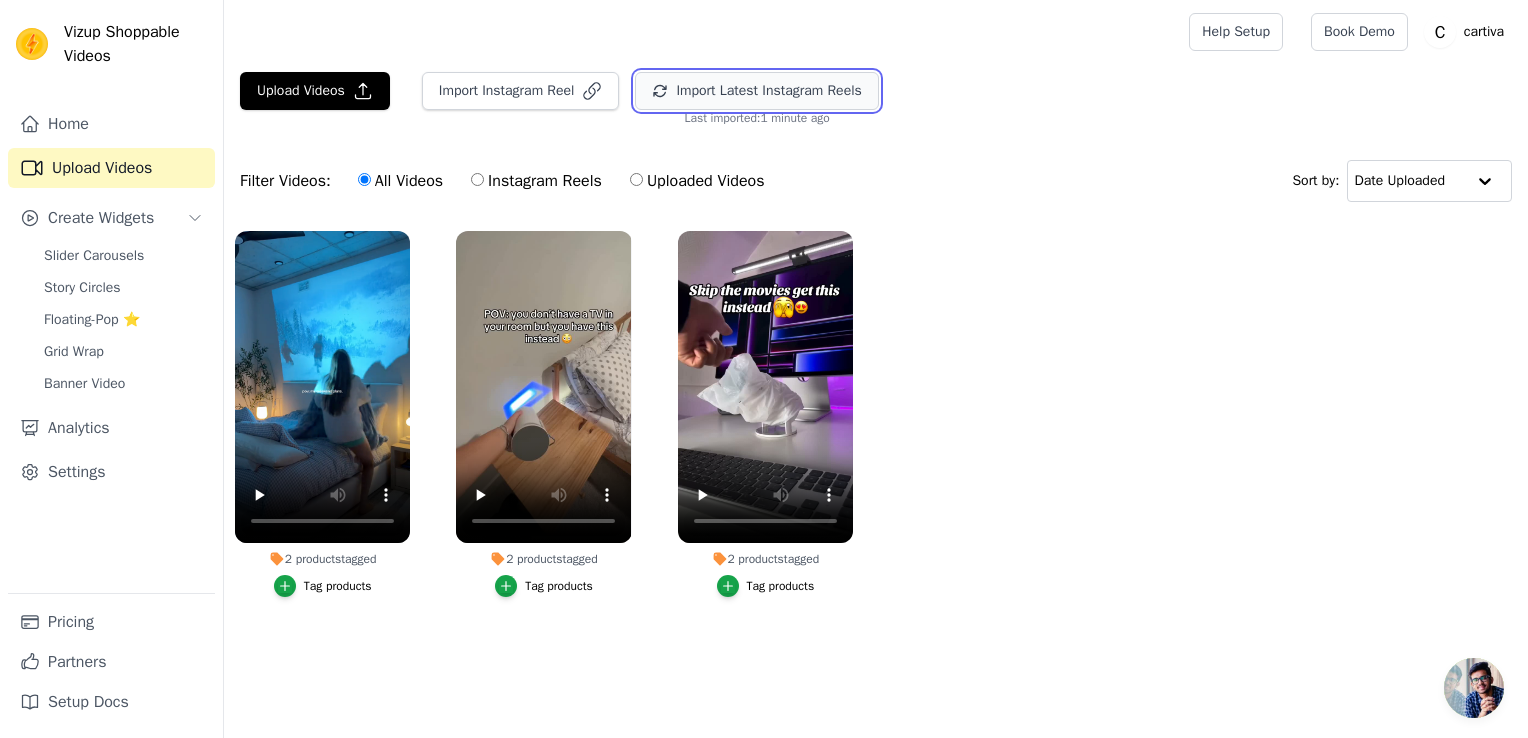 click on "Import Latest Instagram Reels" at bounding box center (756, 91) 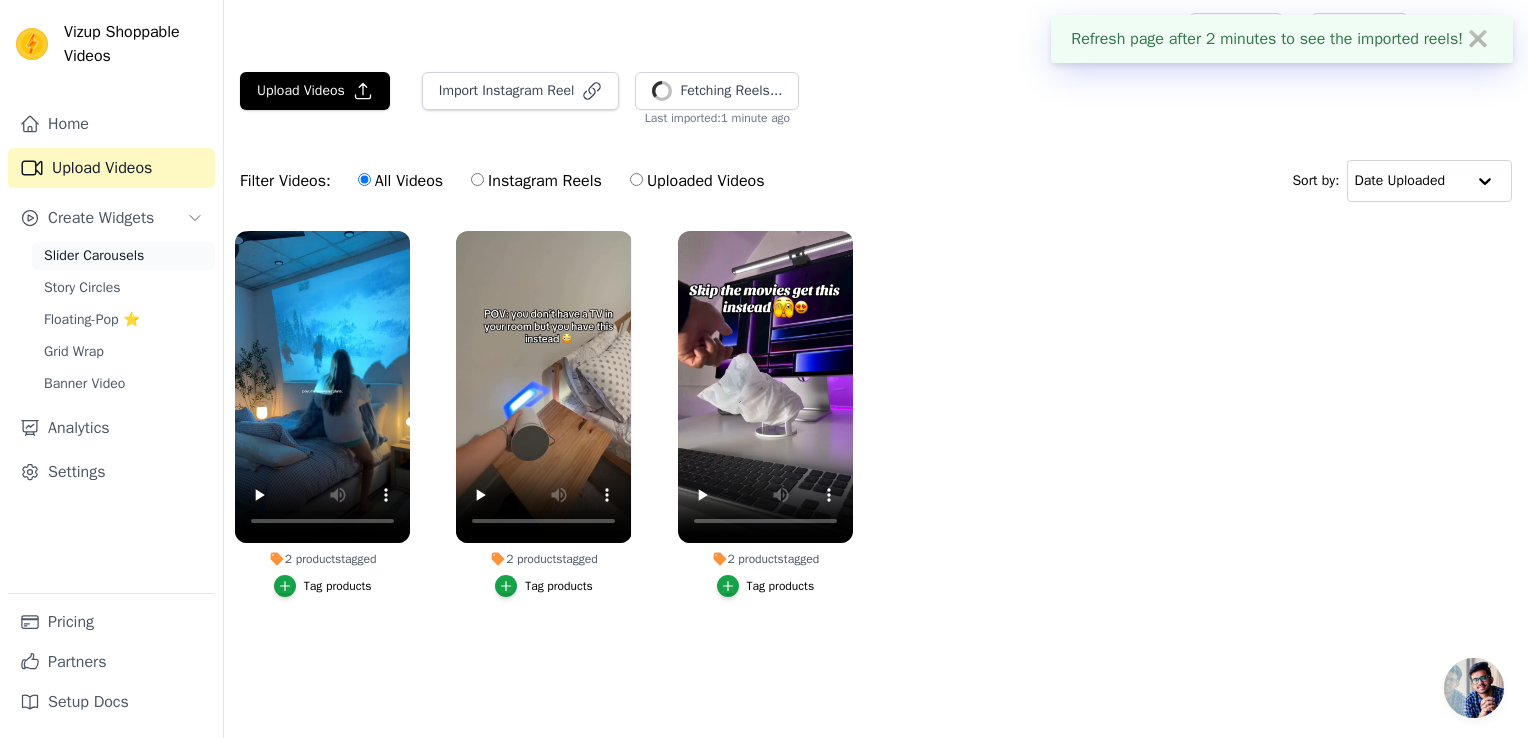 click on "Slider Carousels" at bounding box center (94, 256) 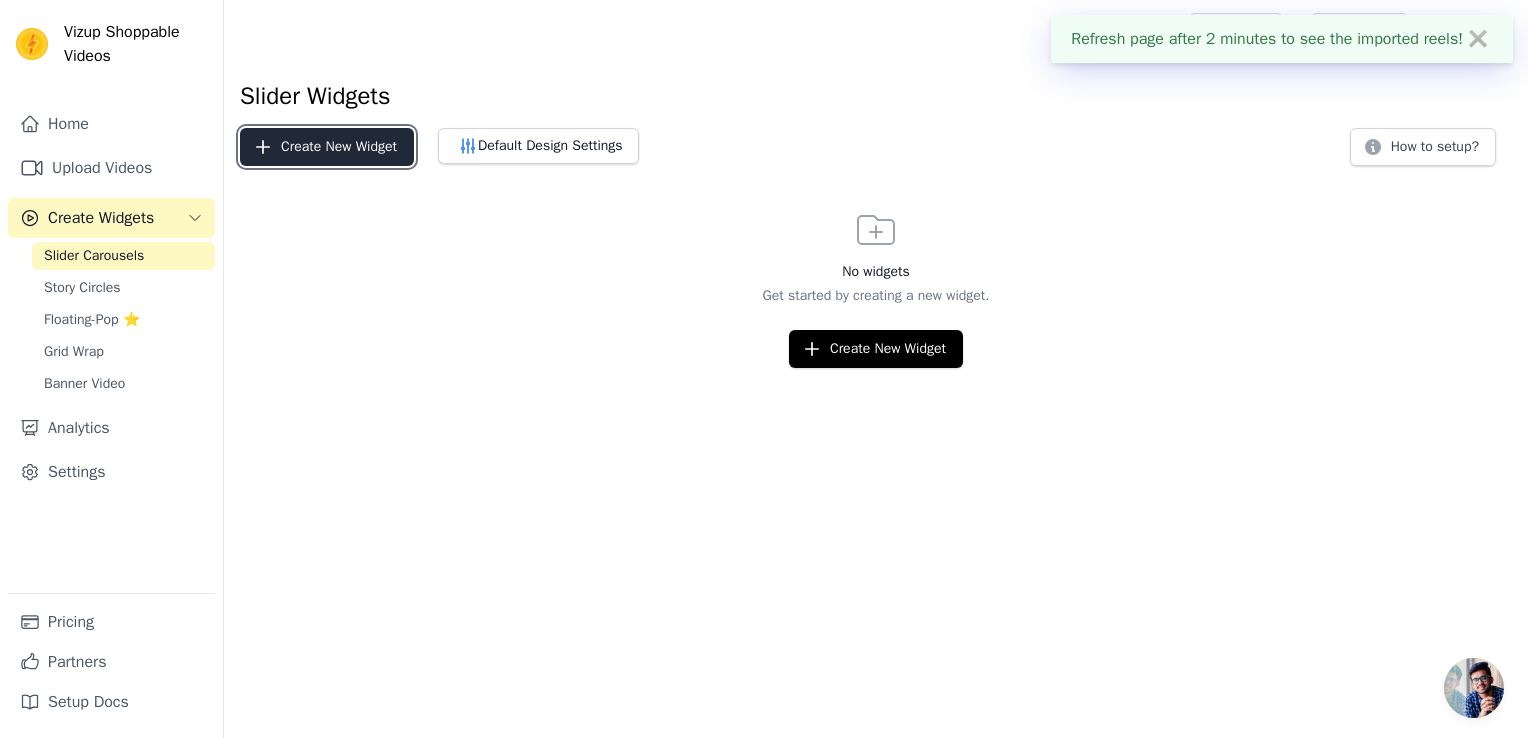 click on "Create New Widget" at bounding box center [327, 147] 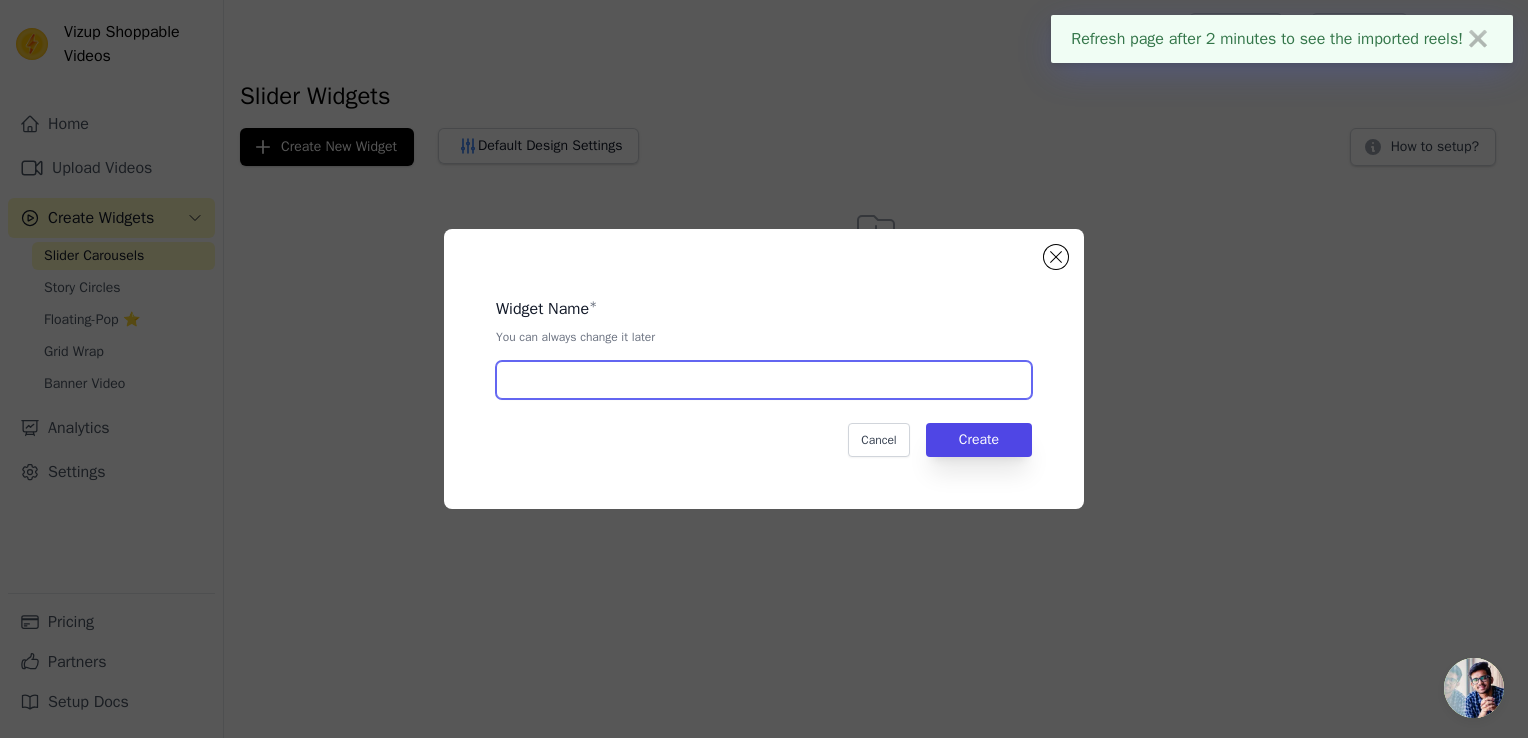 click at bounding box center (764, 380) 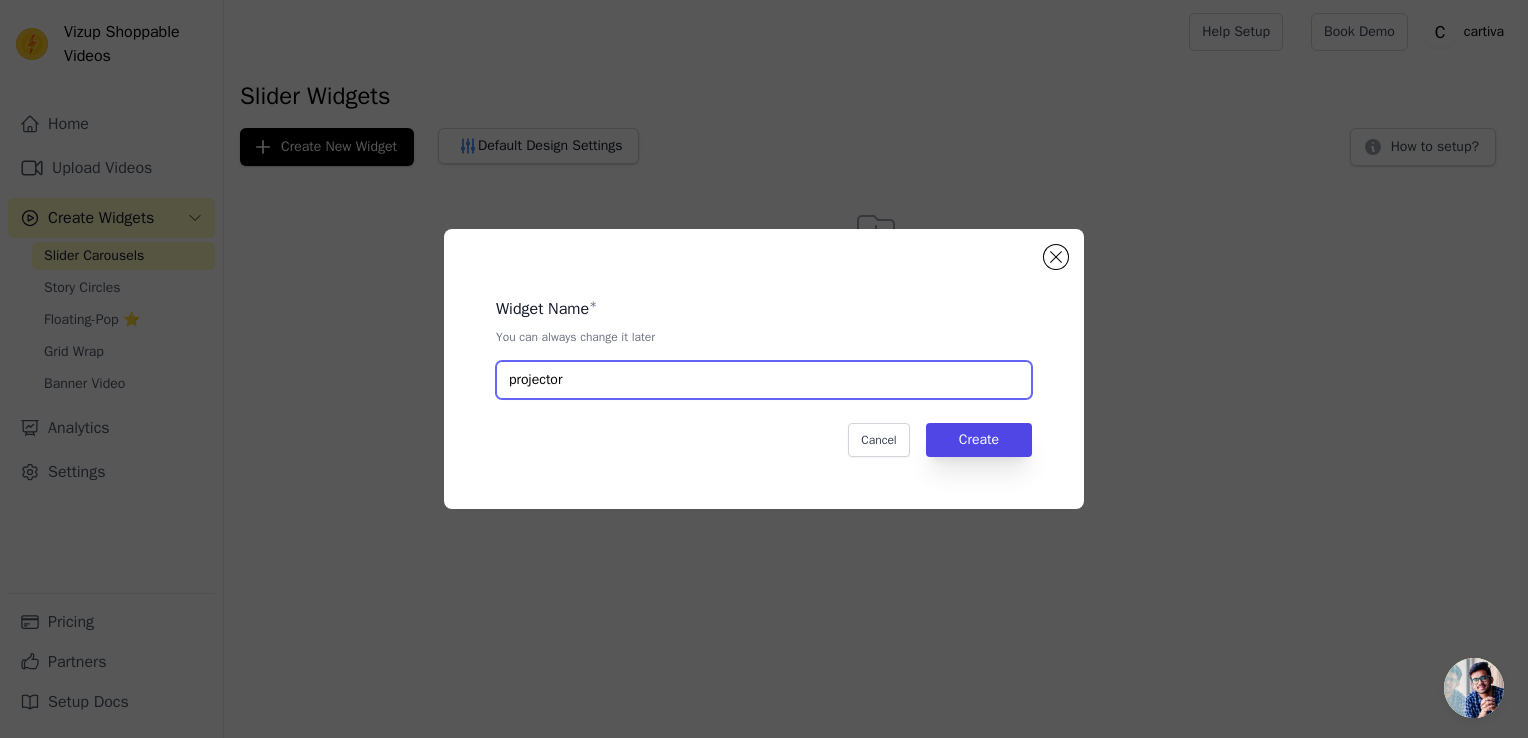 type on "projector" 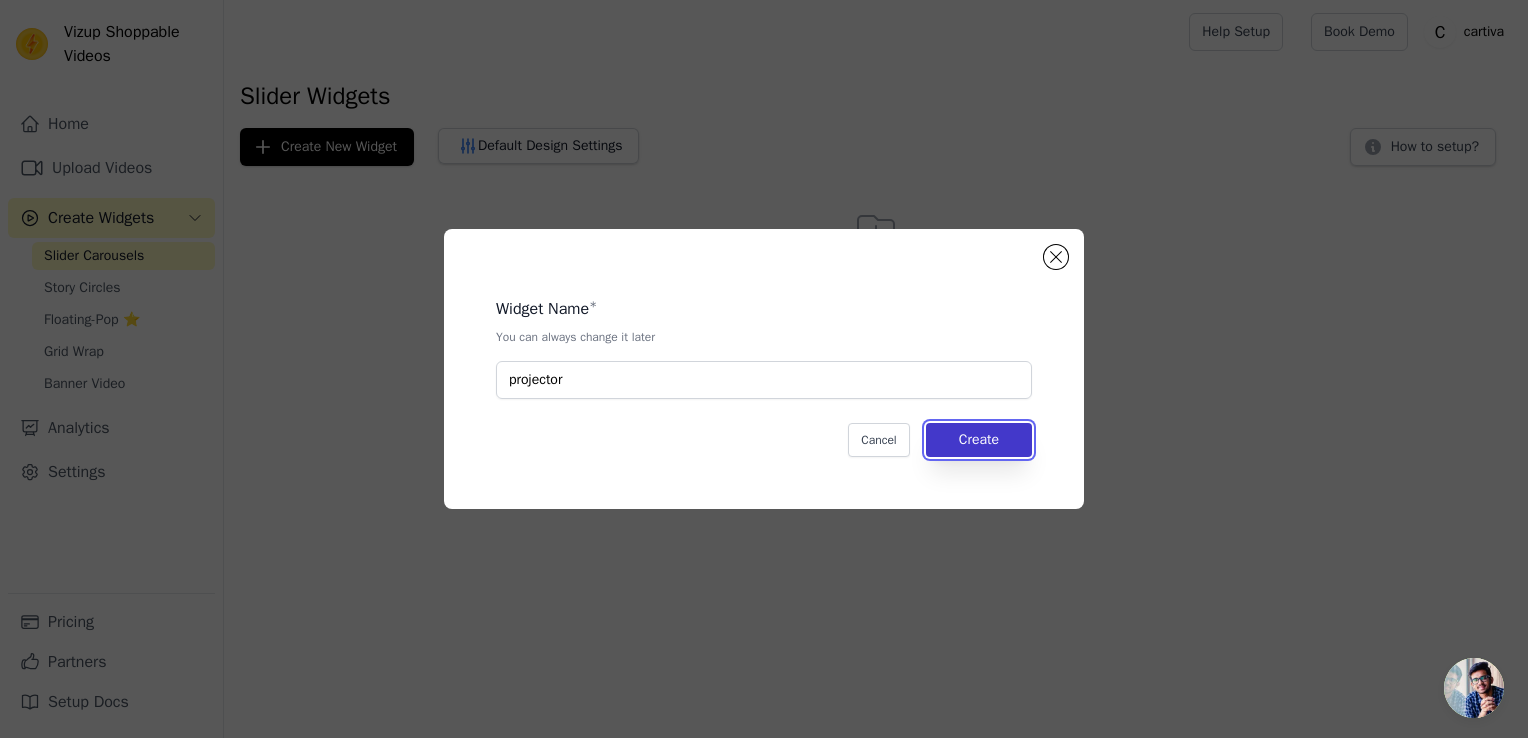 click on "Create" at bounding box center (979, 440) 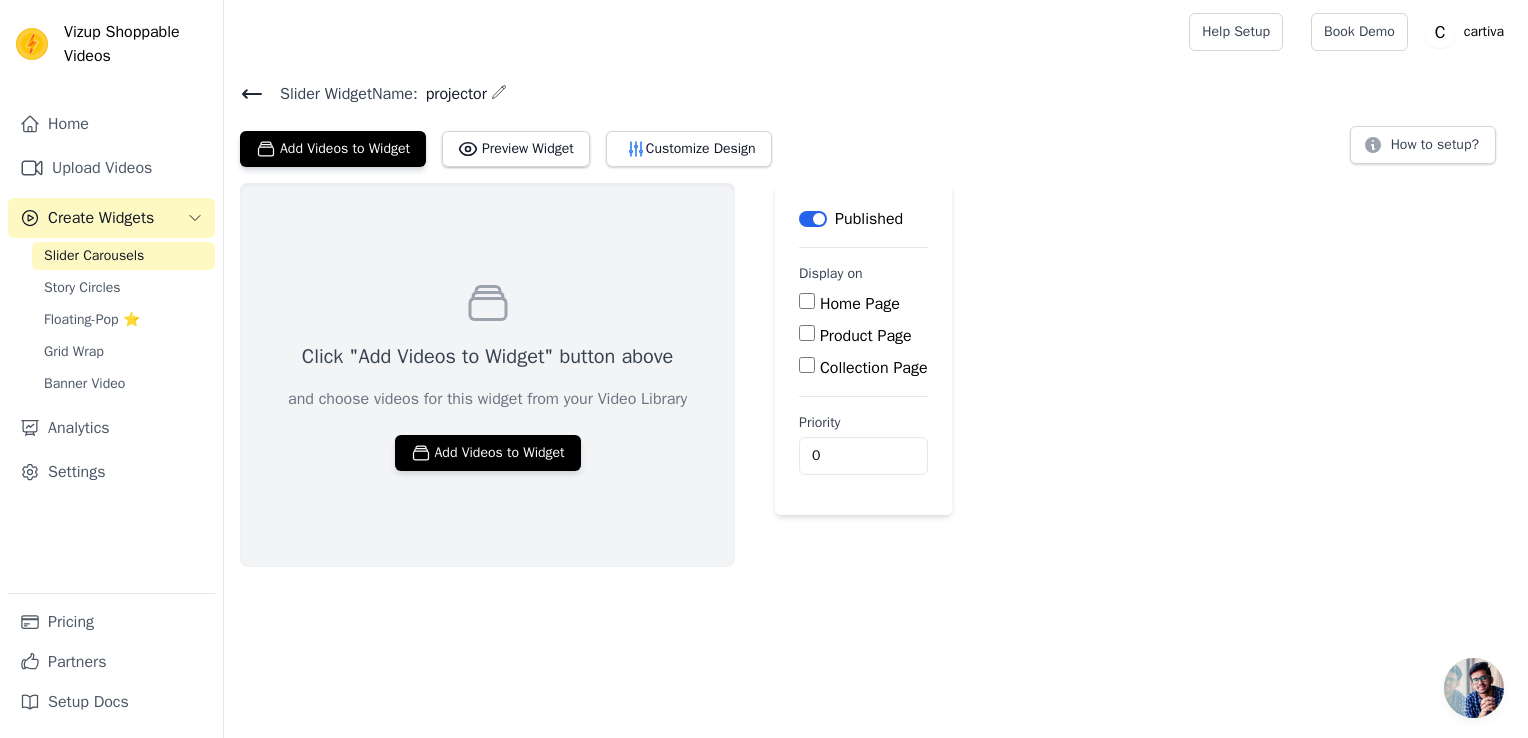 click on "Product Page" at bounding box center (807, 333) 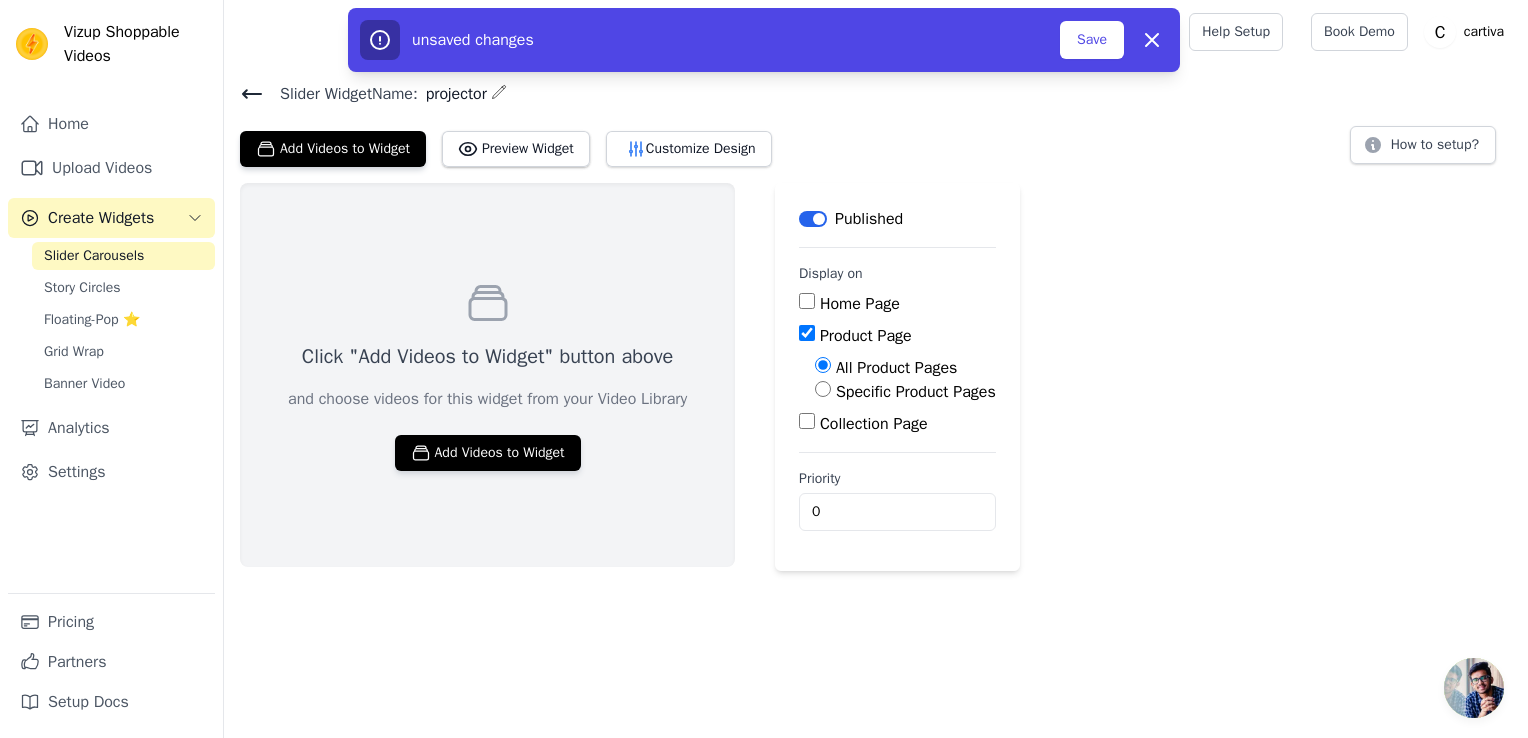 click on "Specific Product Pages" at bounding box center (823, 389) 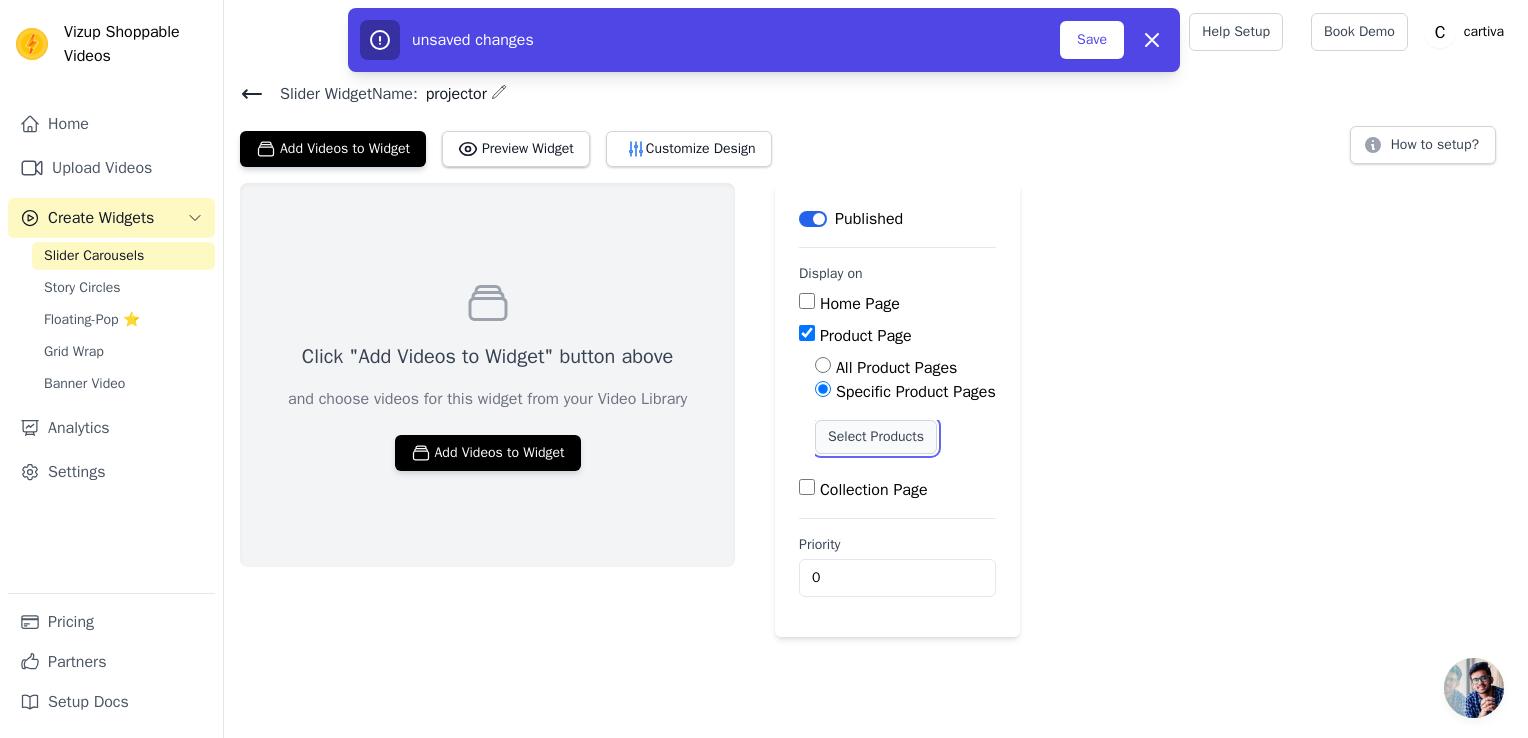 click on "Select Products" at bounding box center [876, 437] 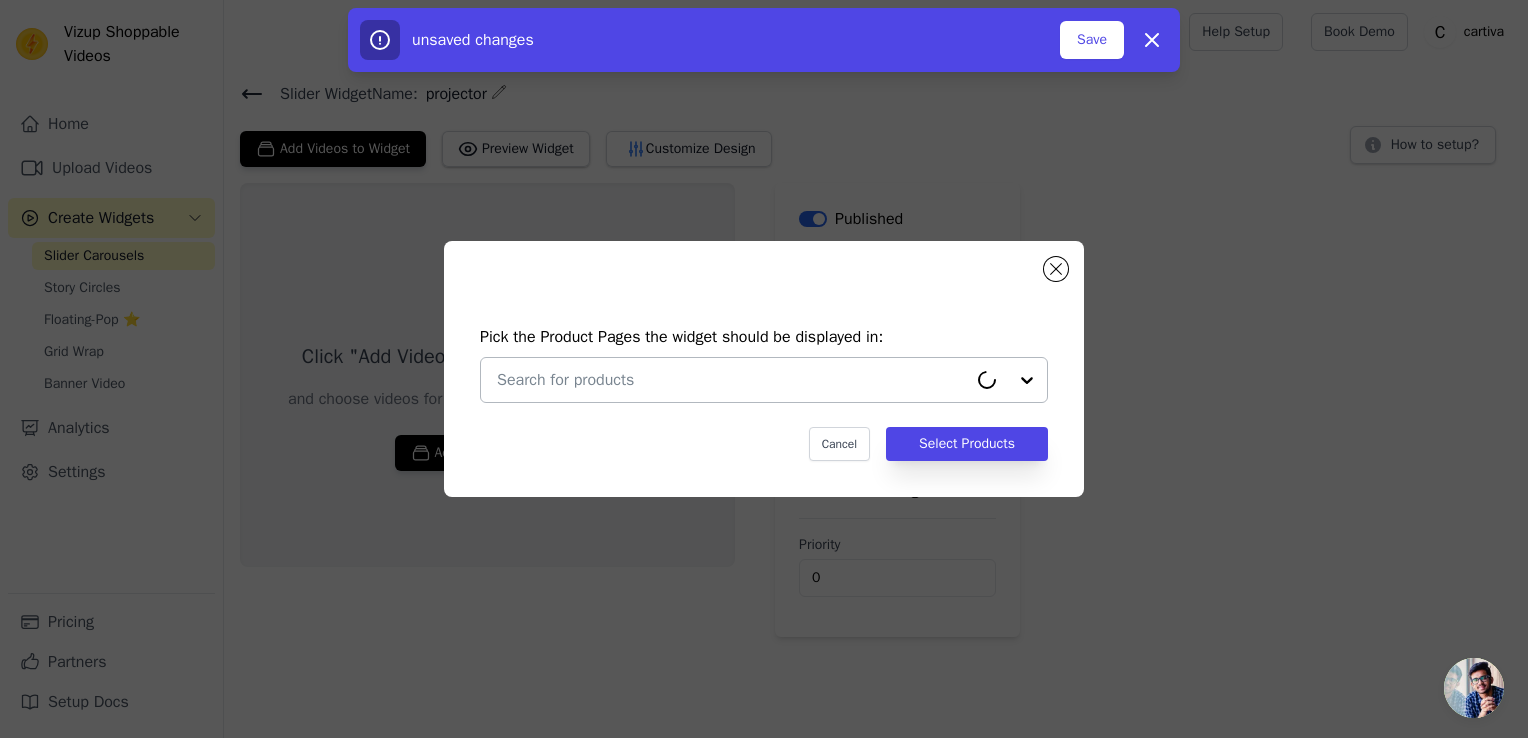 click at bounding box center (732, 380) 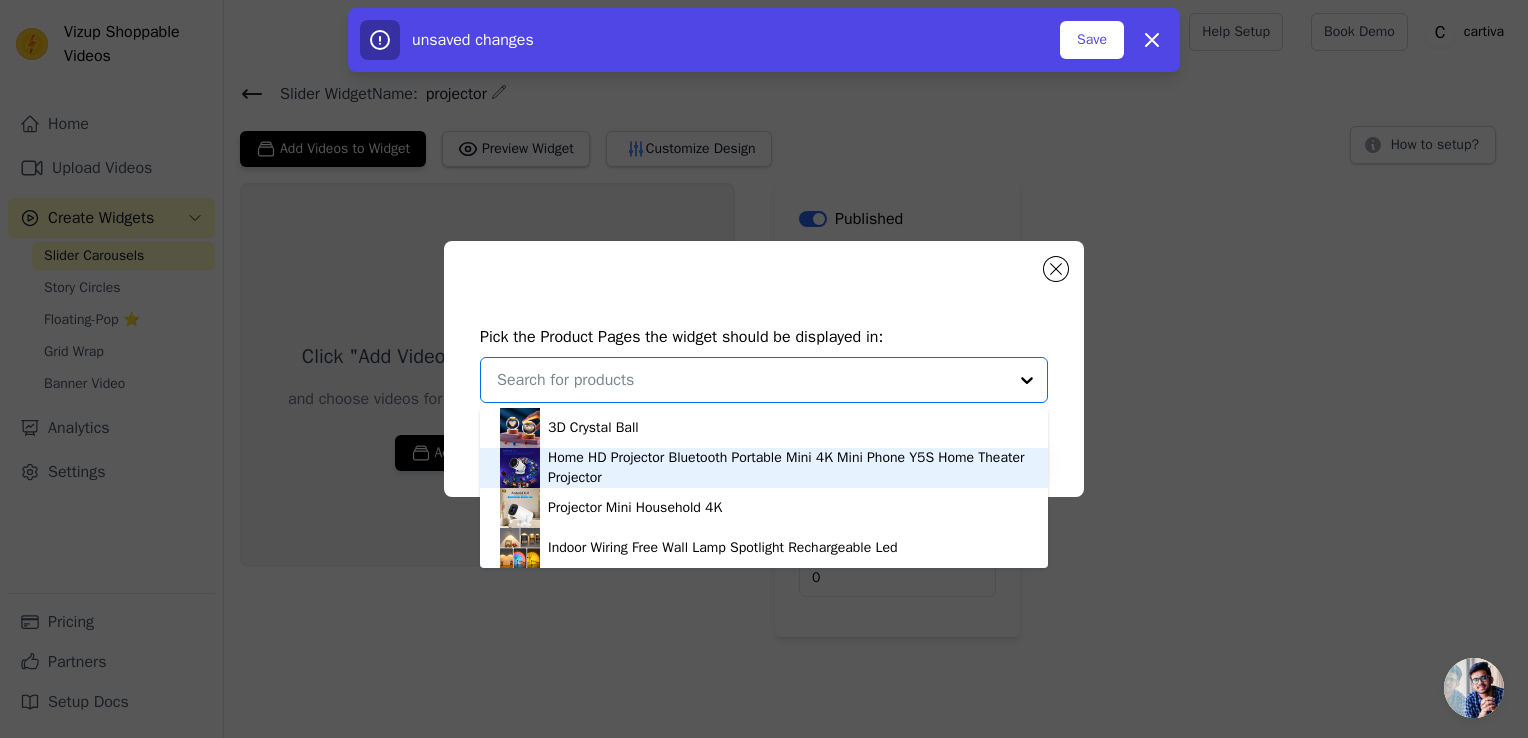 click on "Home HD Projector Bluetooth Portable Mini 4K Mini Phone Y5S Home Theater Projector" at bounding box center [788, 468] 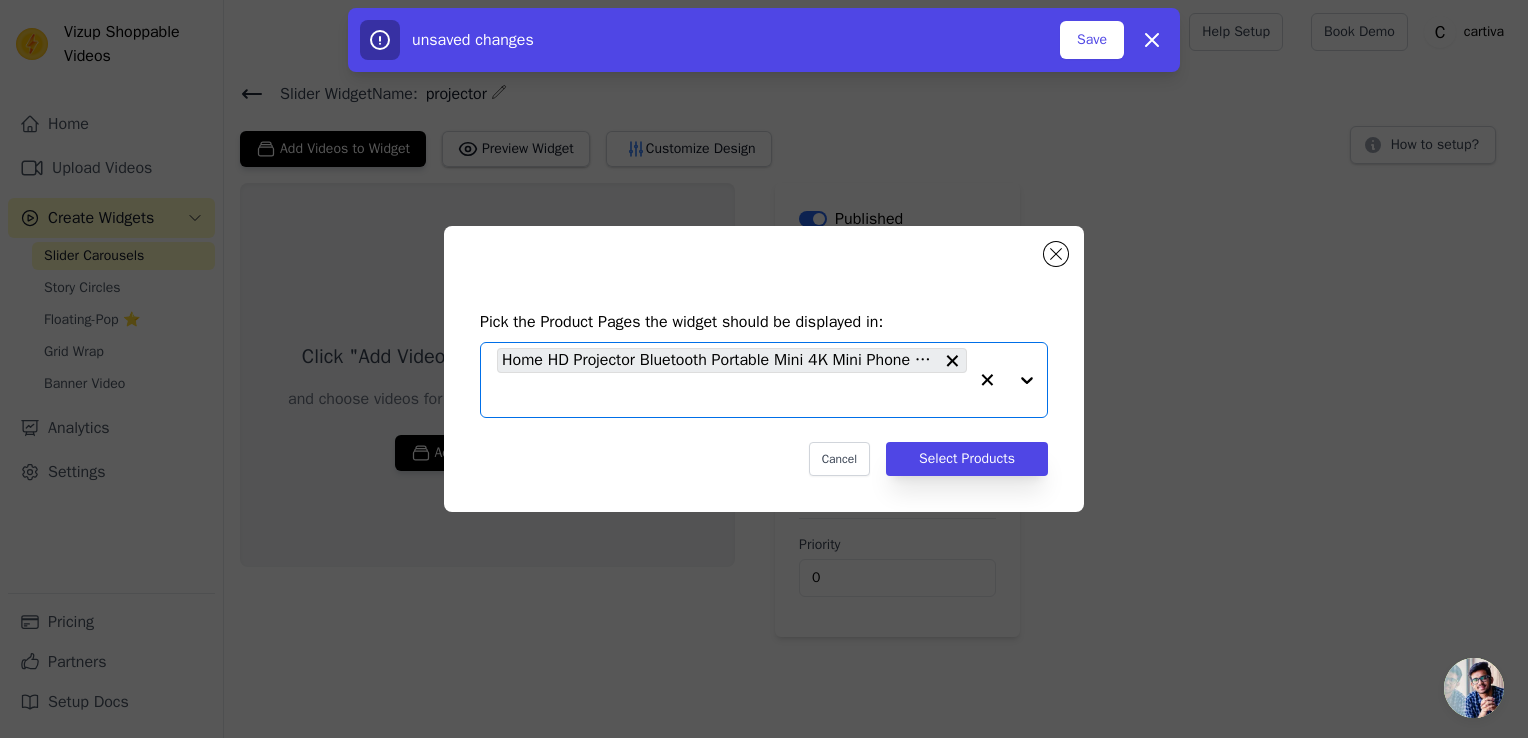 click at bounding box center [1007, 380] 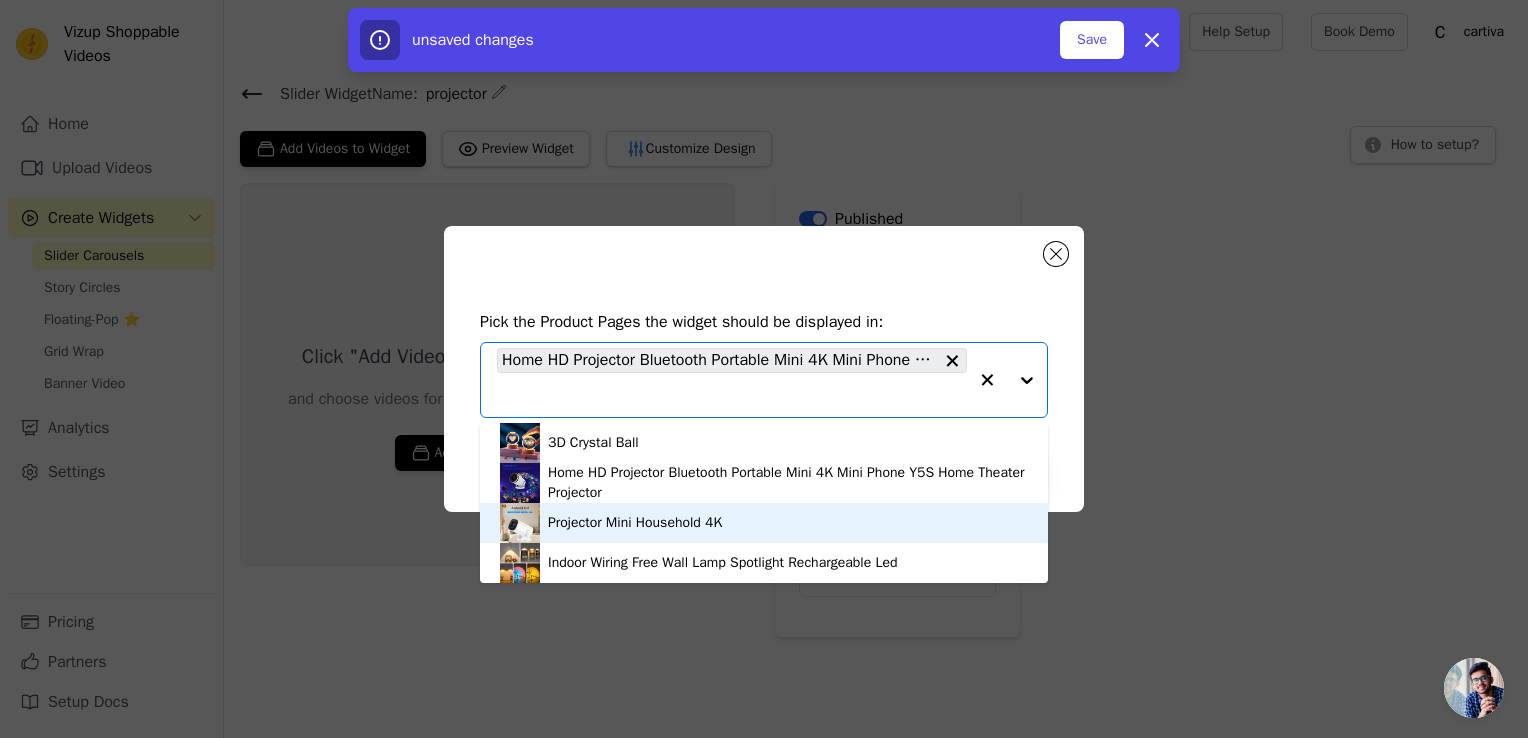 click on "Projector Mini Household 4K" at bounding box center [635, 523] 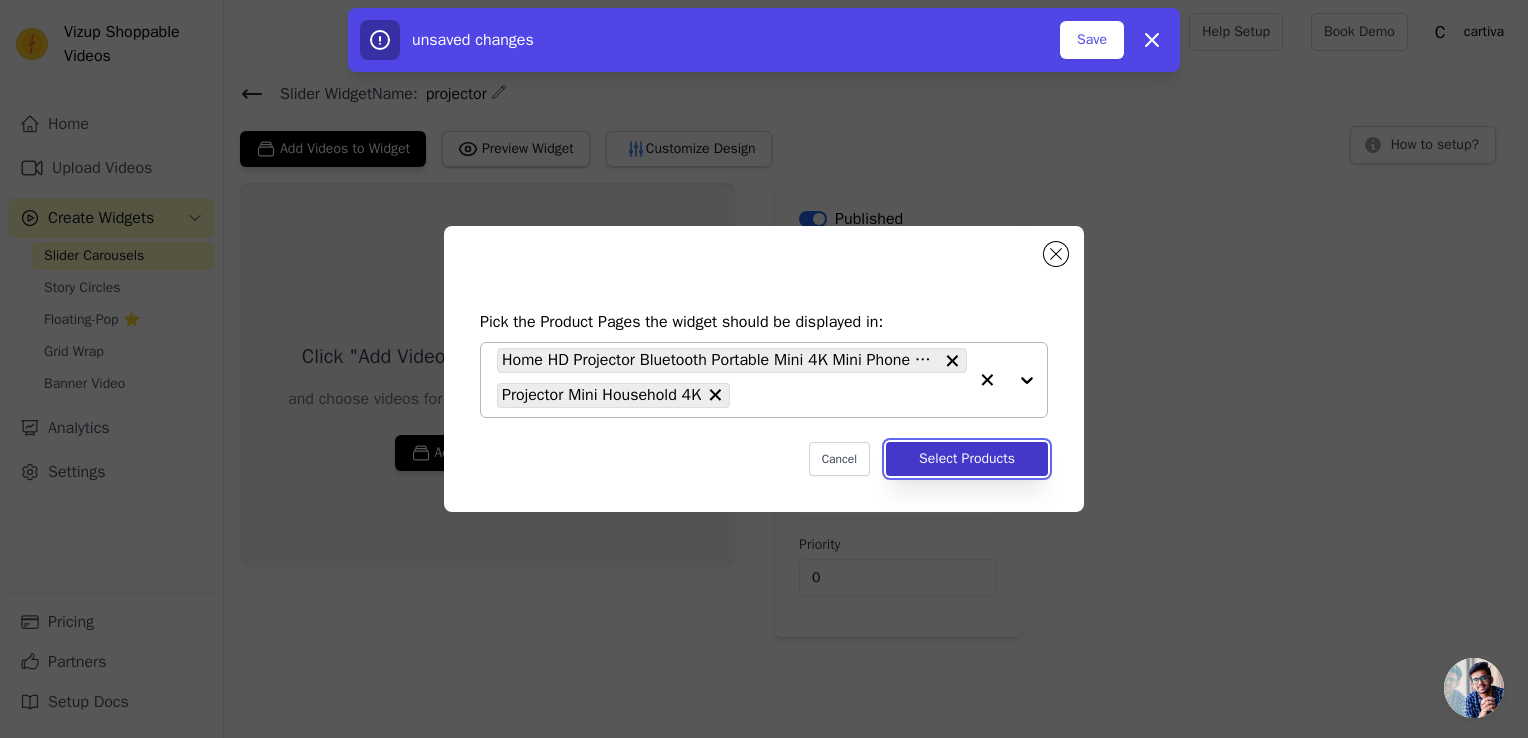 click on "Select Products" at bounding box center (967, 459) 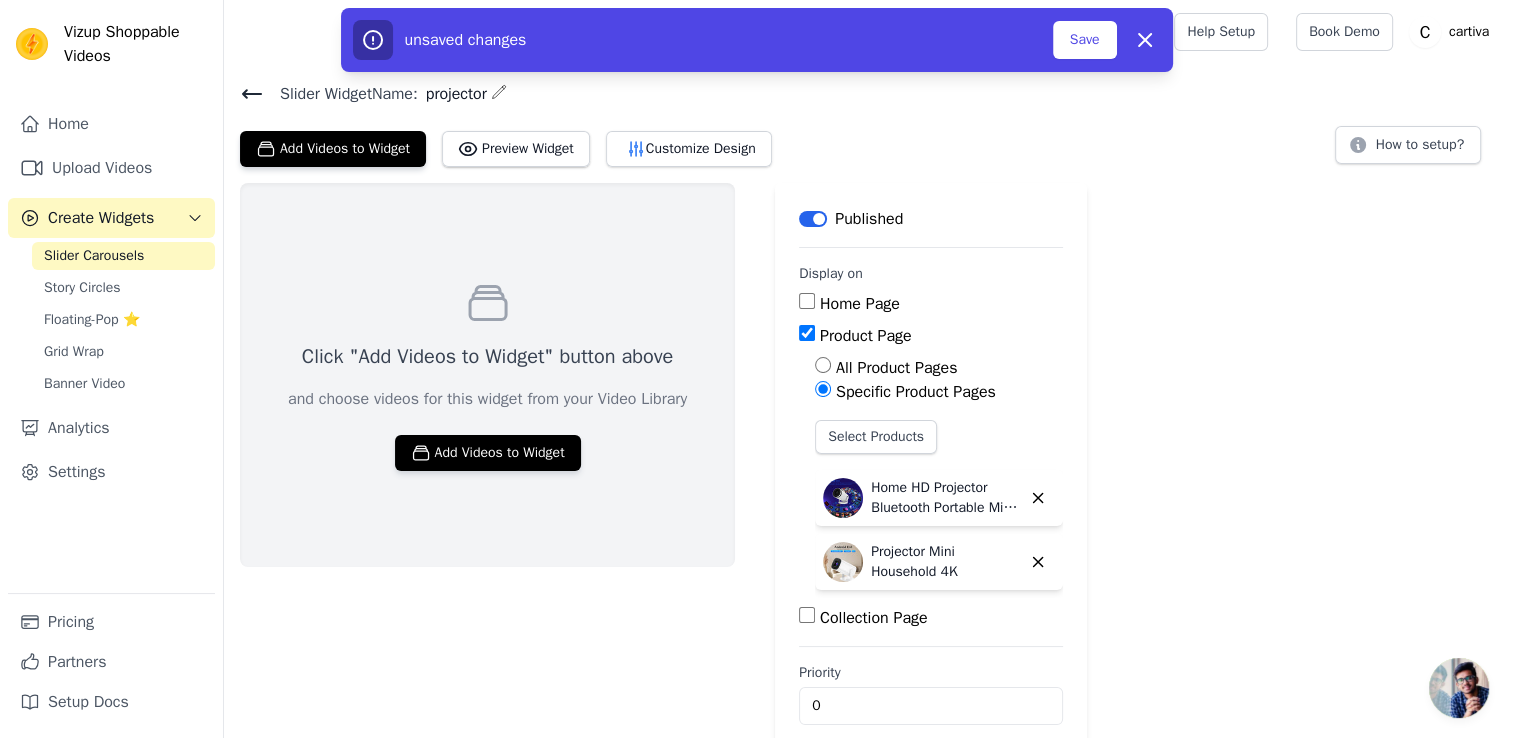 scroll, scrollTop: 24, scrollLeft: 0, axis: vertical 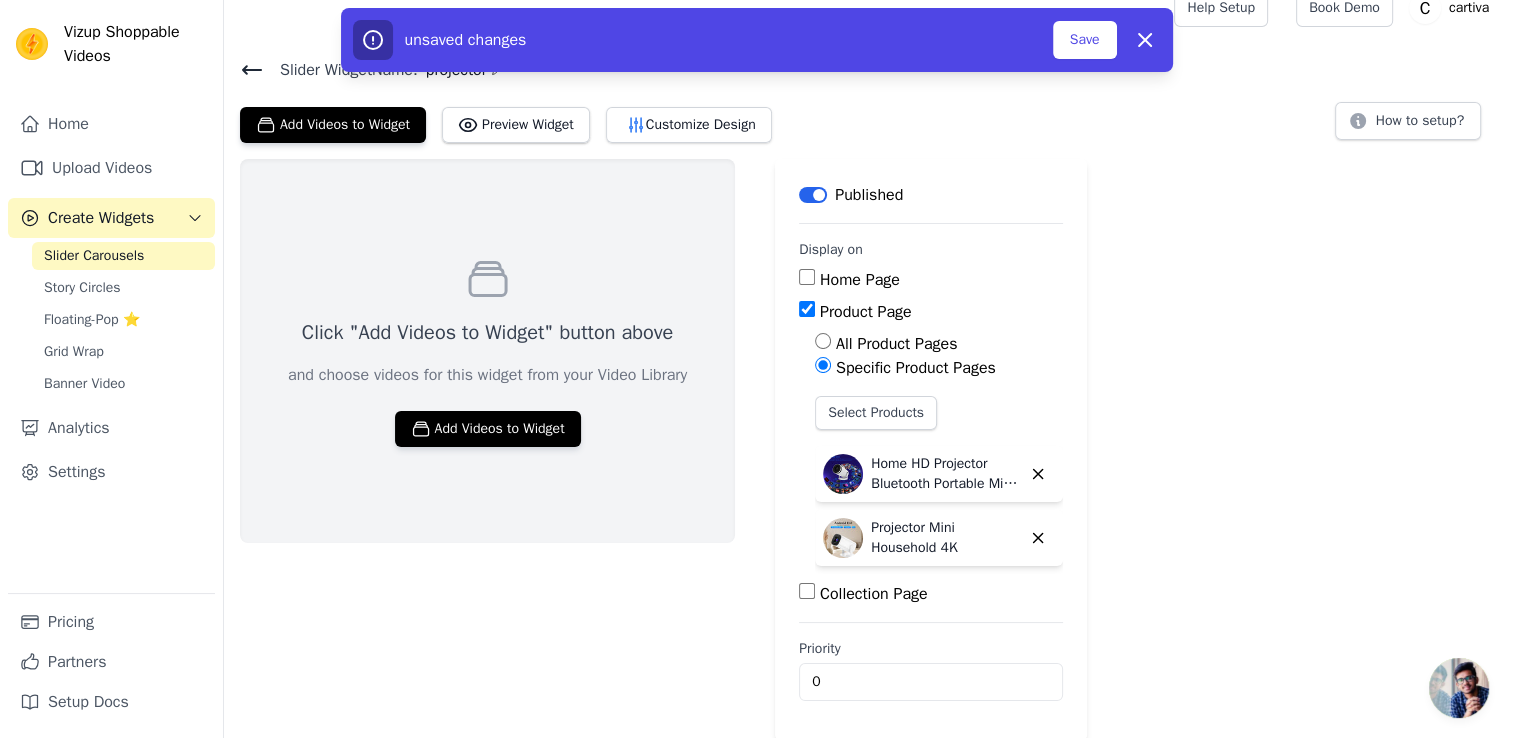 click on "Click "Add Videos to Widget" button above   and choose videos for this widget from your Video Library
Add Videos to Widget" at bounding box center [487, 351] 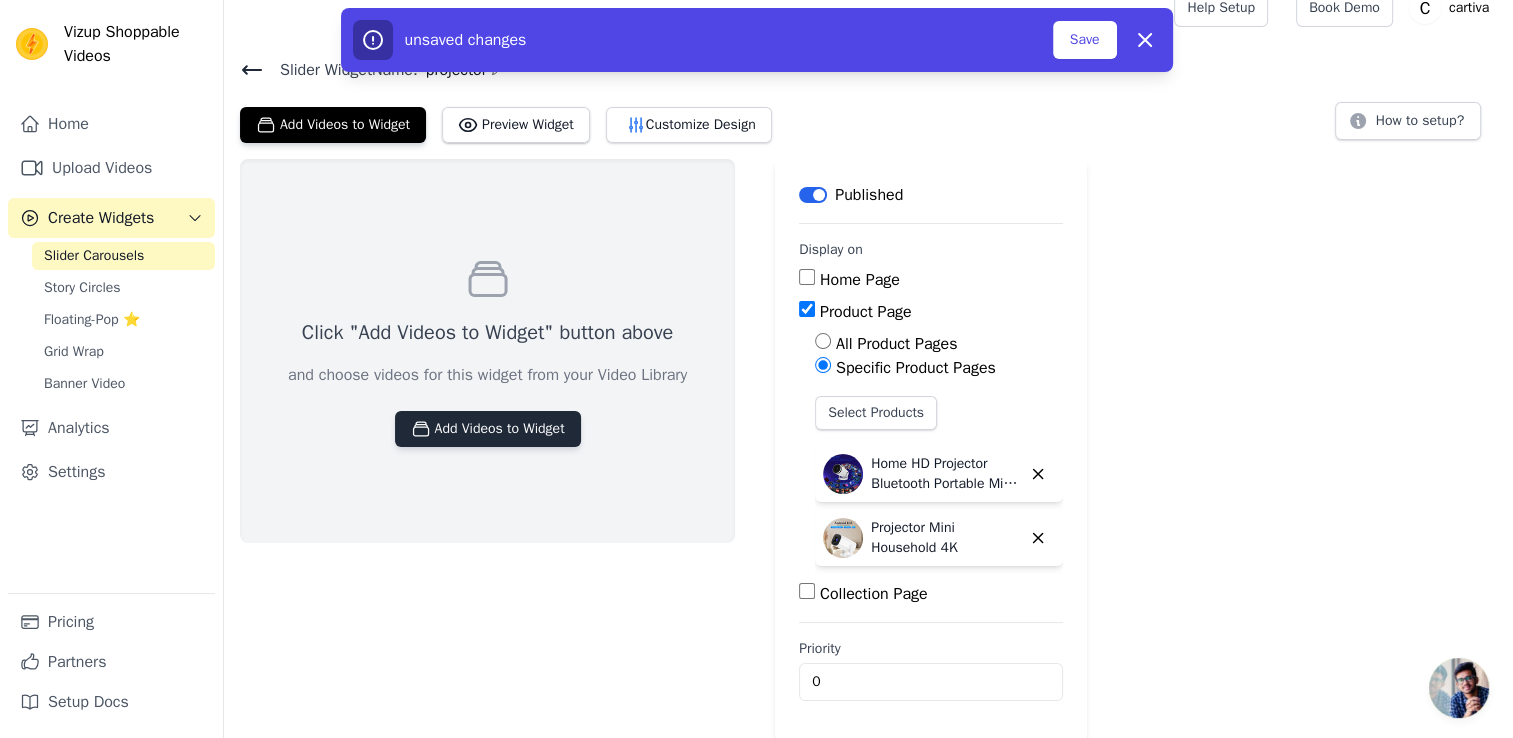 click on "Add Videos to Widget" at bounding box center [488, 429] 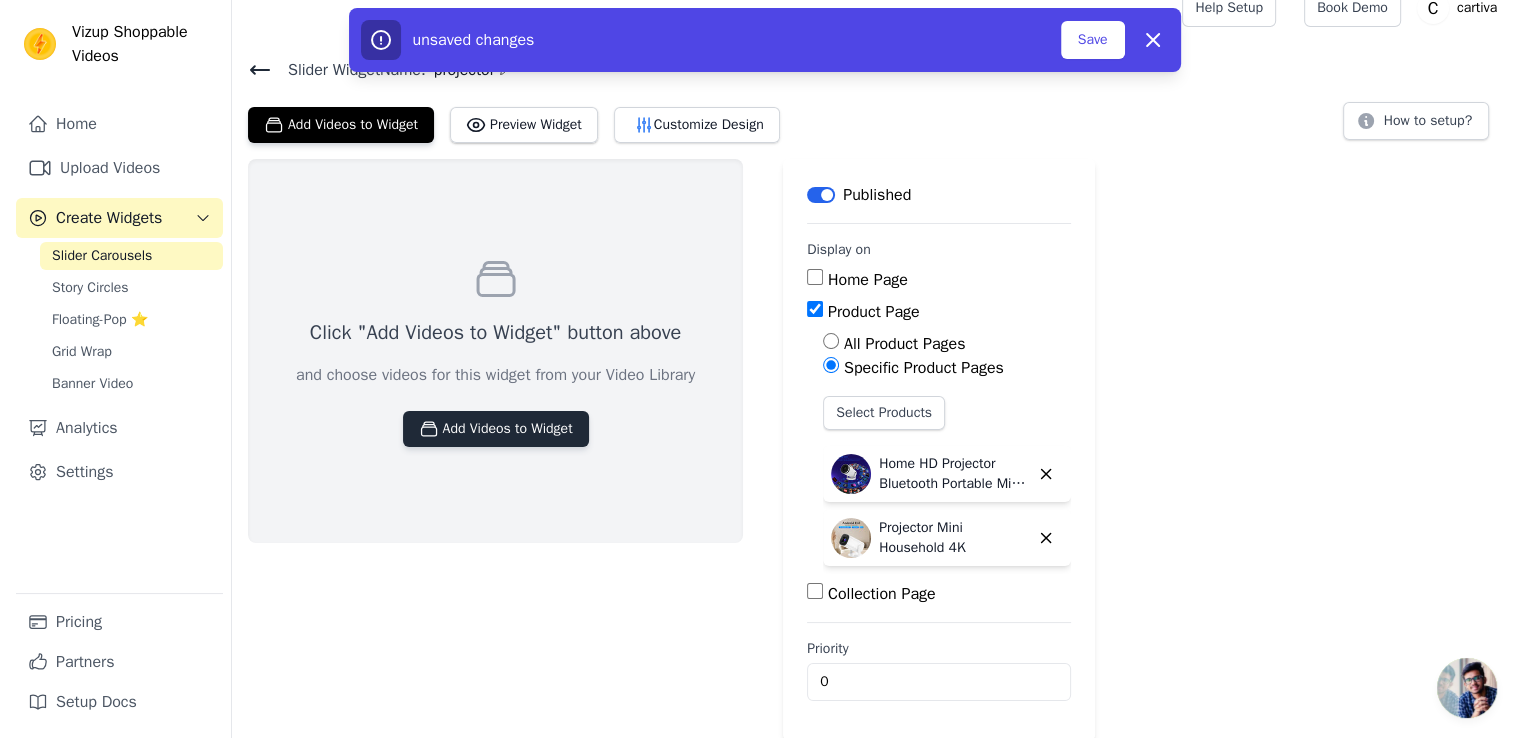 scroll, scrollTop: 0, scrollLeft: 0, axis: both 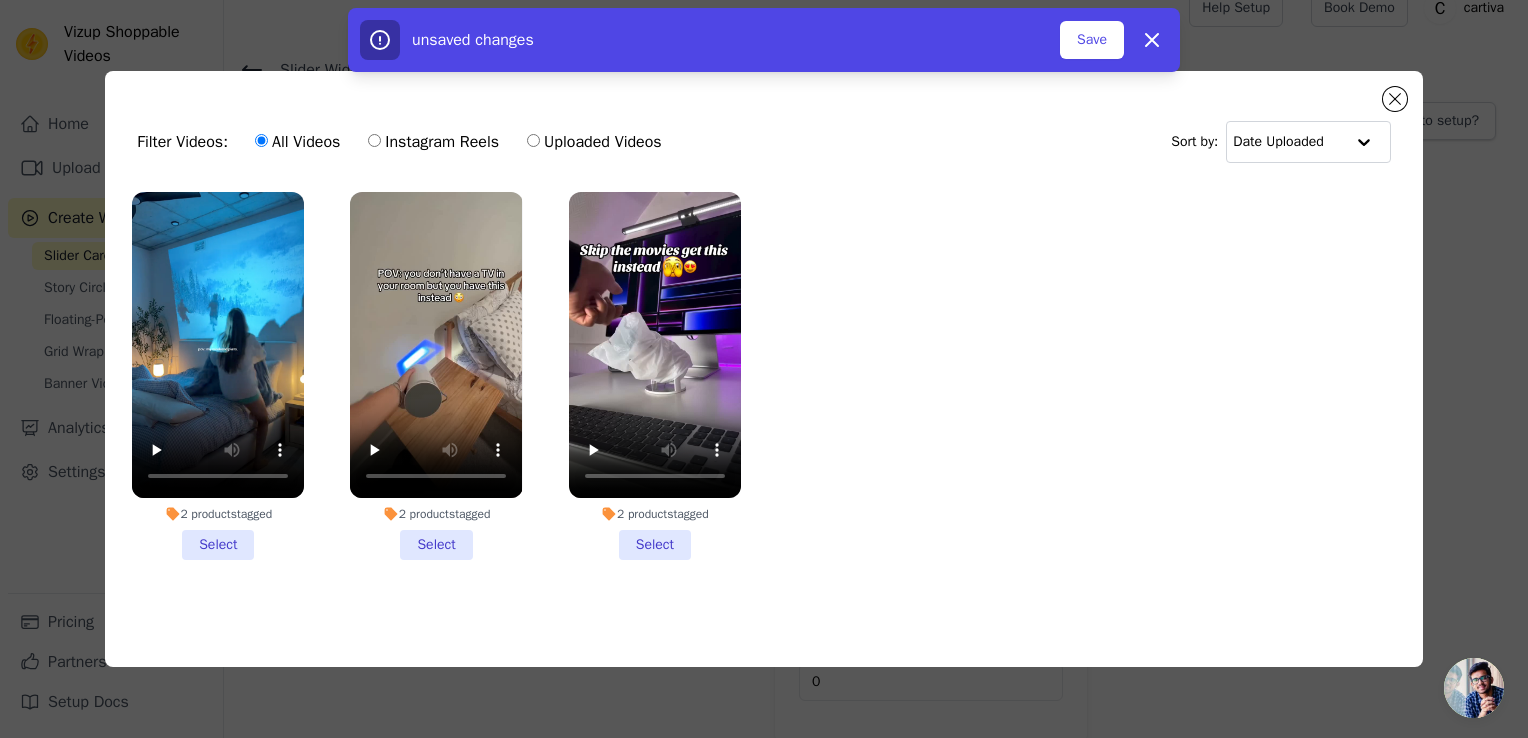 click on "2   products  tagged     Select" at bounding box center (218, 376) 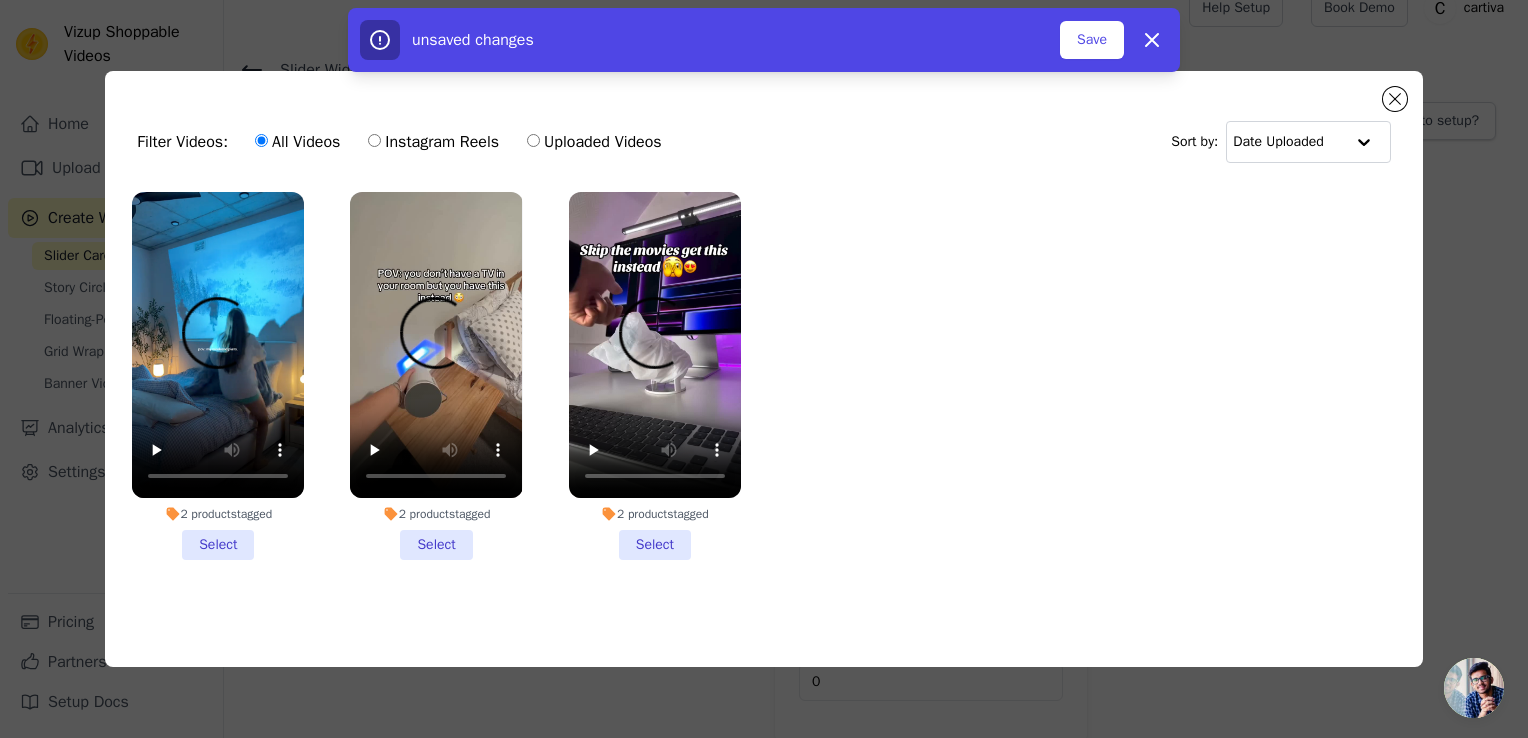 click on "2   products  tagged     Select" at bounding box center (0, 0) 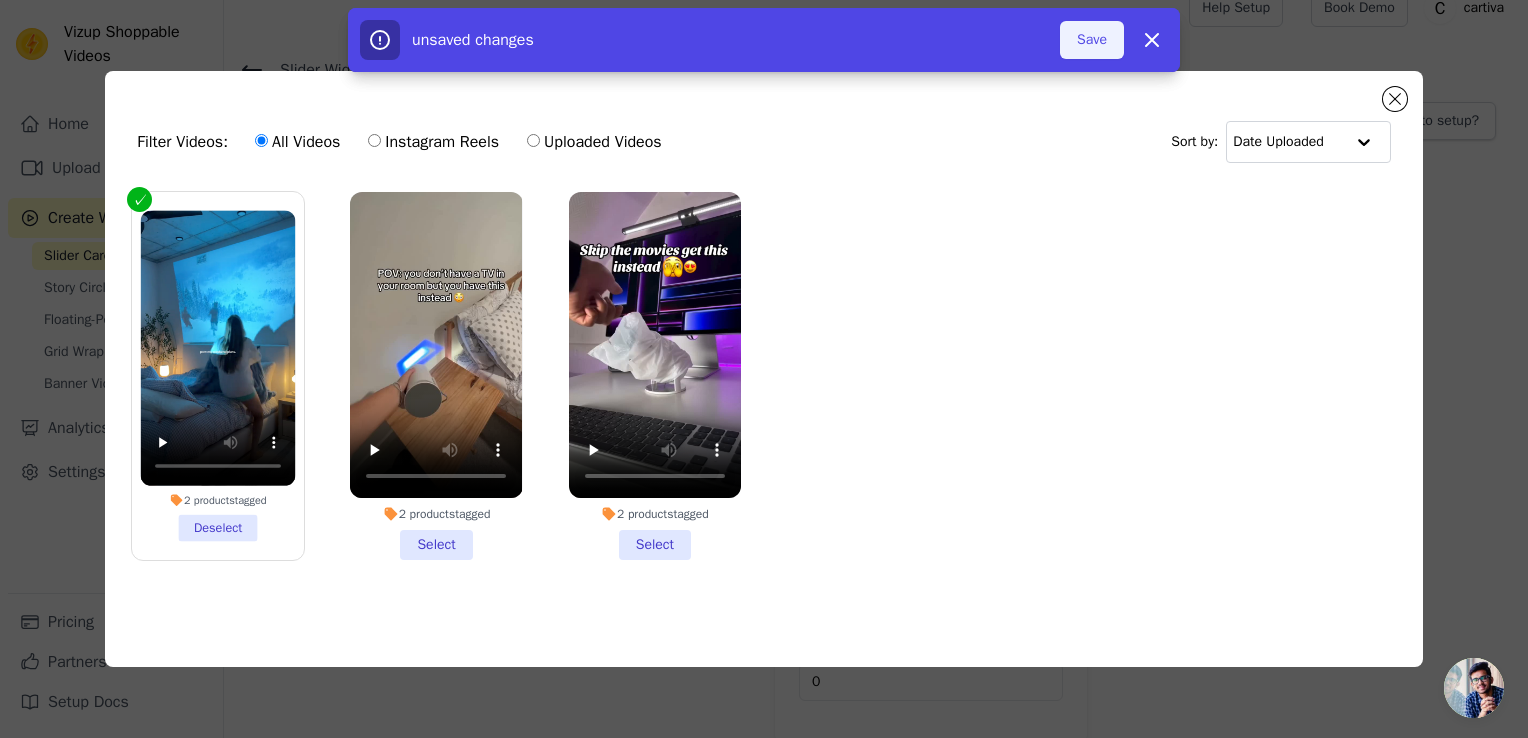 click on "Save" at bounding box center [1092, 40] 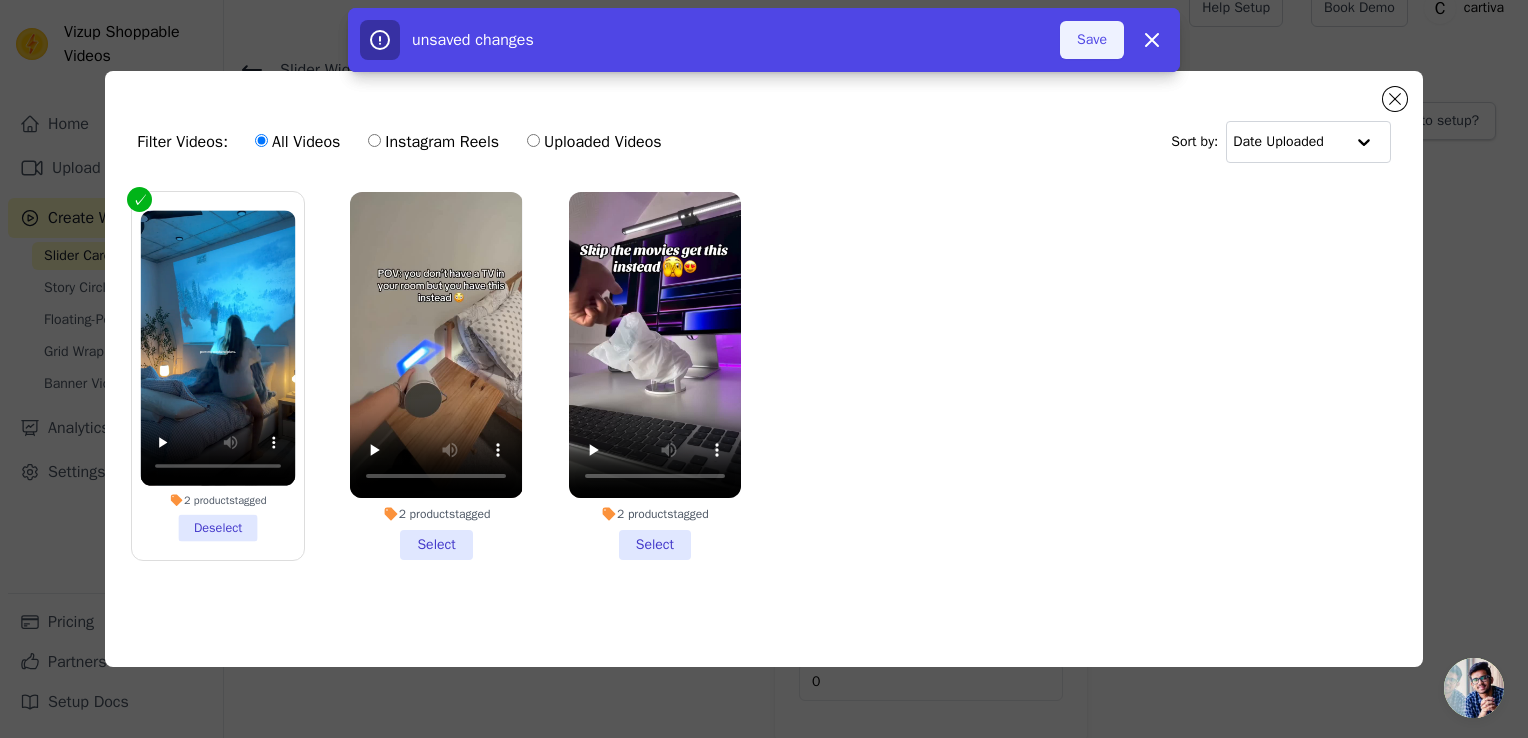 click on "Save" at bounding box center (1092, 40) 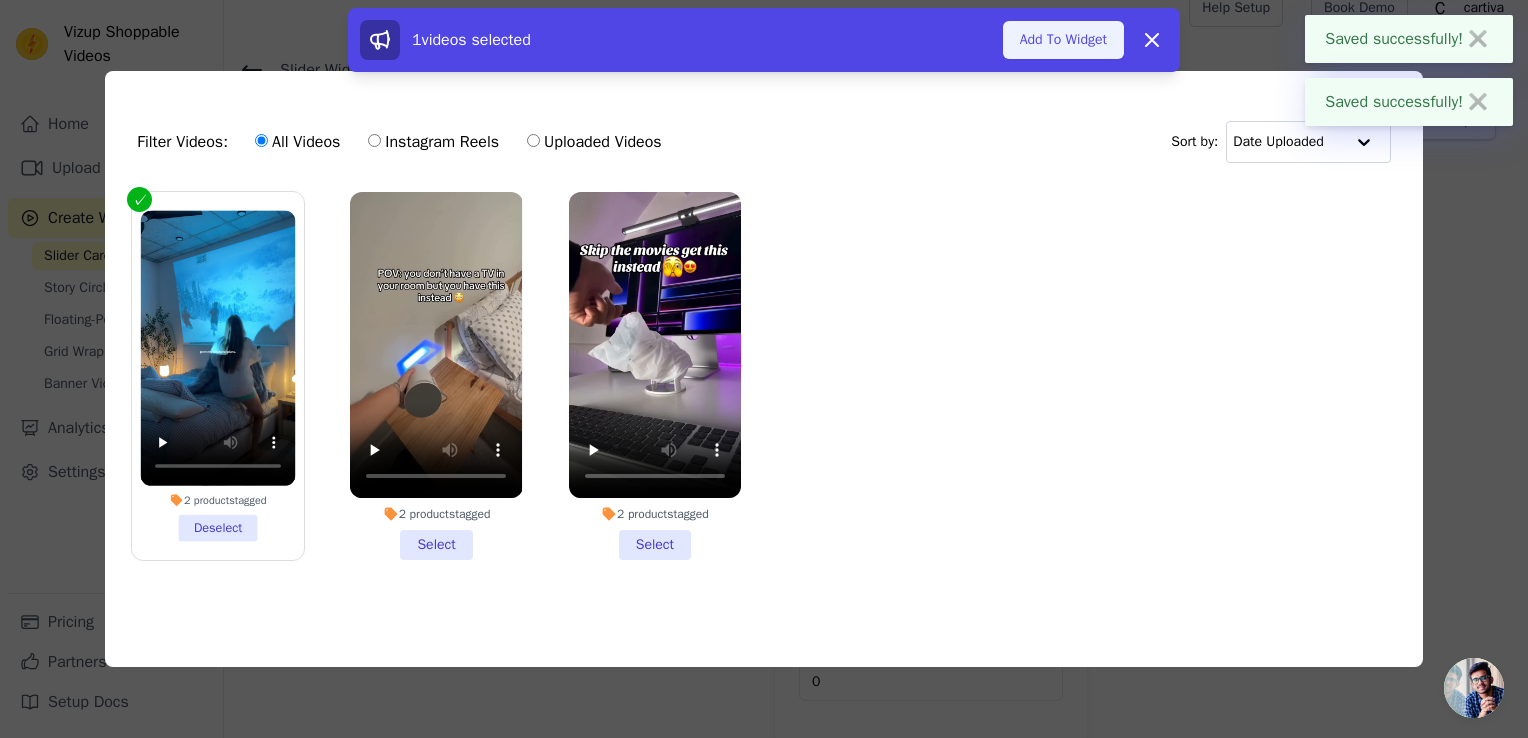 click on "Add To Widget" at bounding box center (1063, 40) 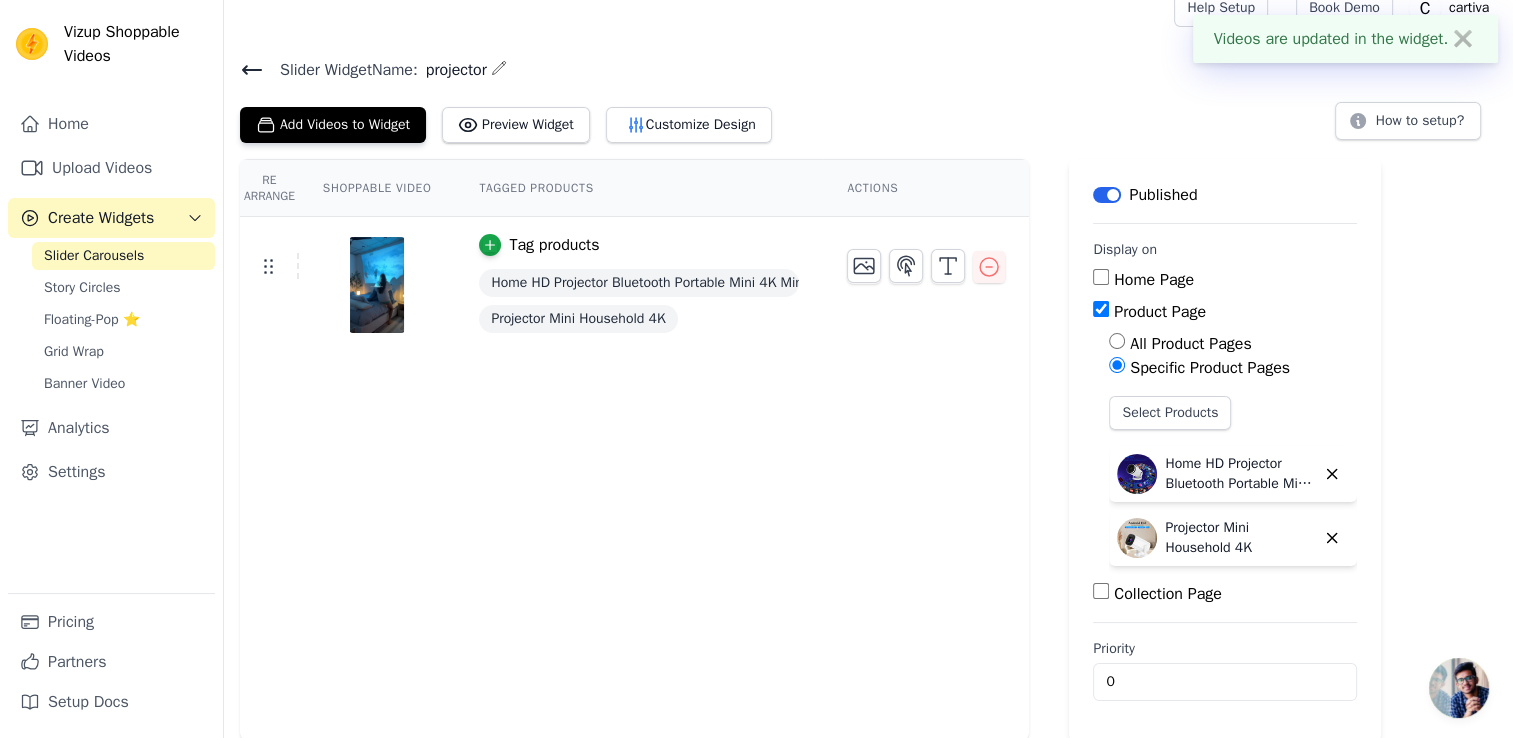 scroll, scrollTop: 0, scrollLeft: 0, axis: both 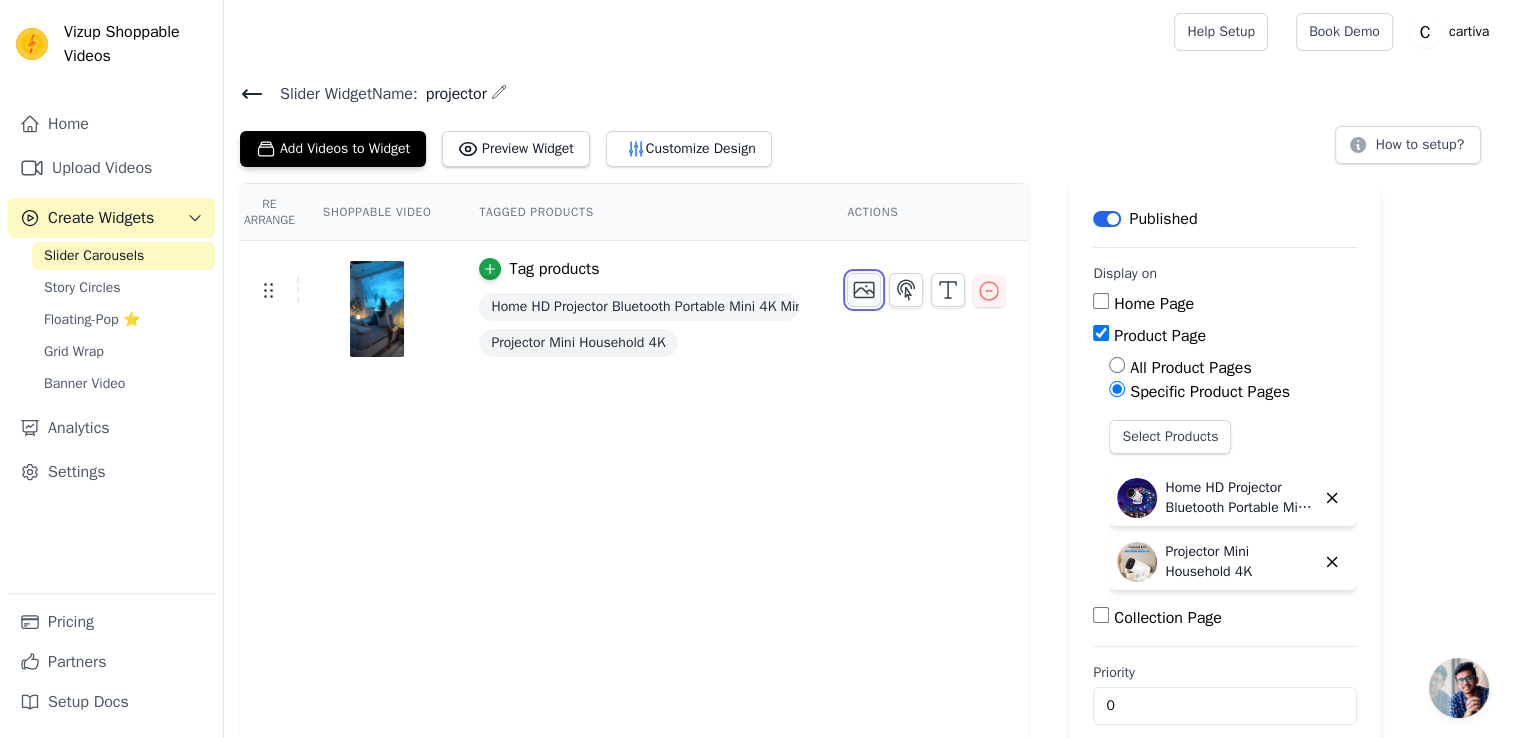 click 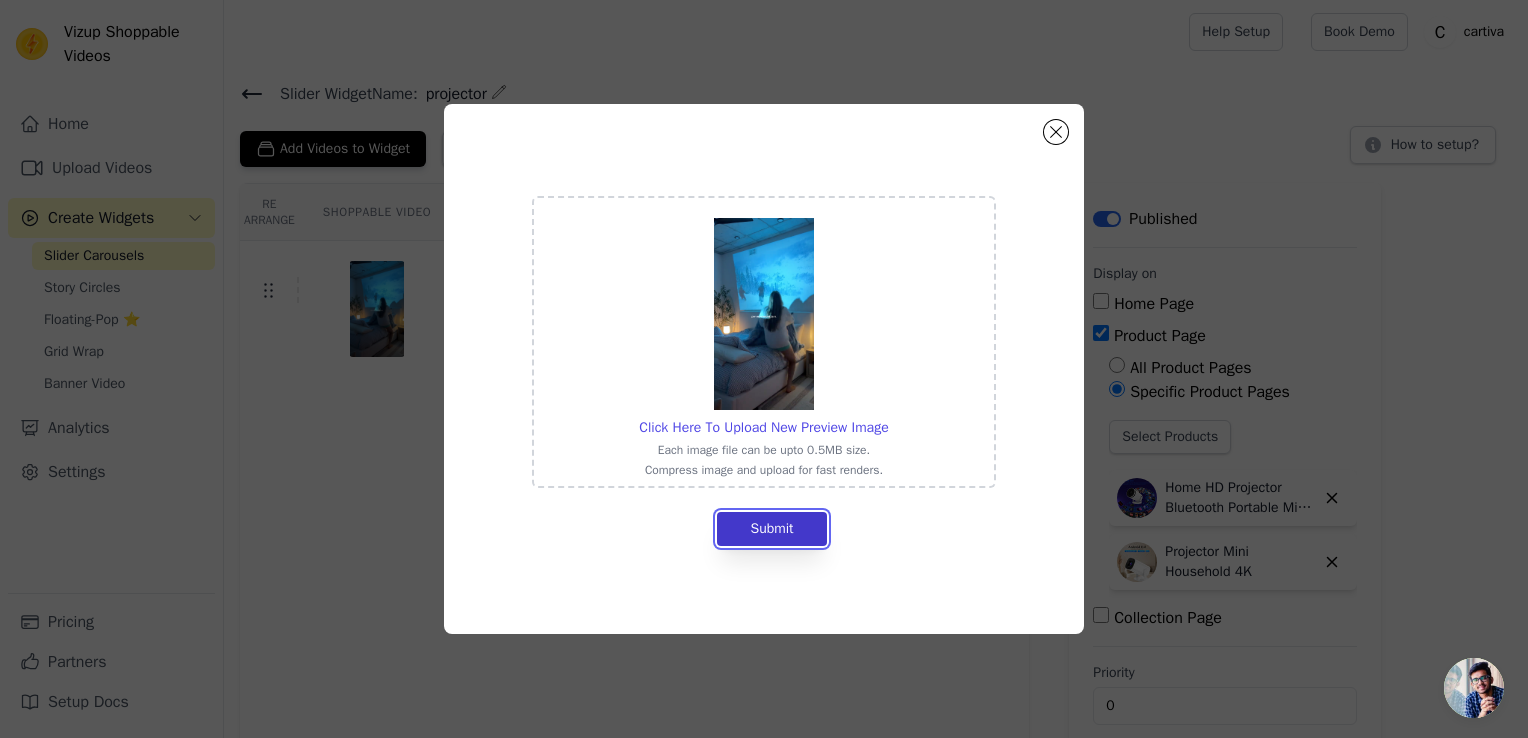 click on "Submit" at bounding box center (771, 529) 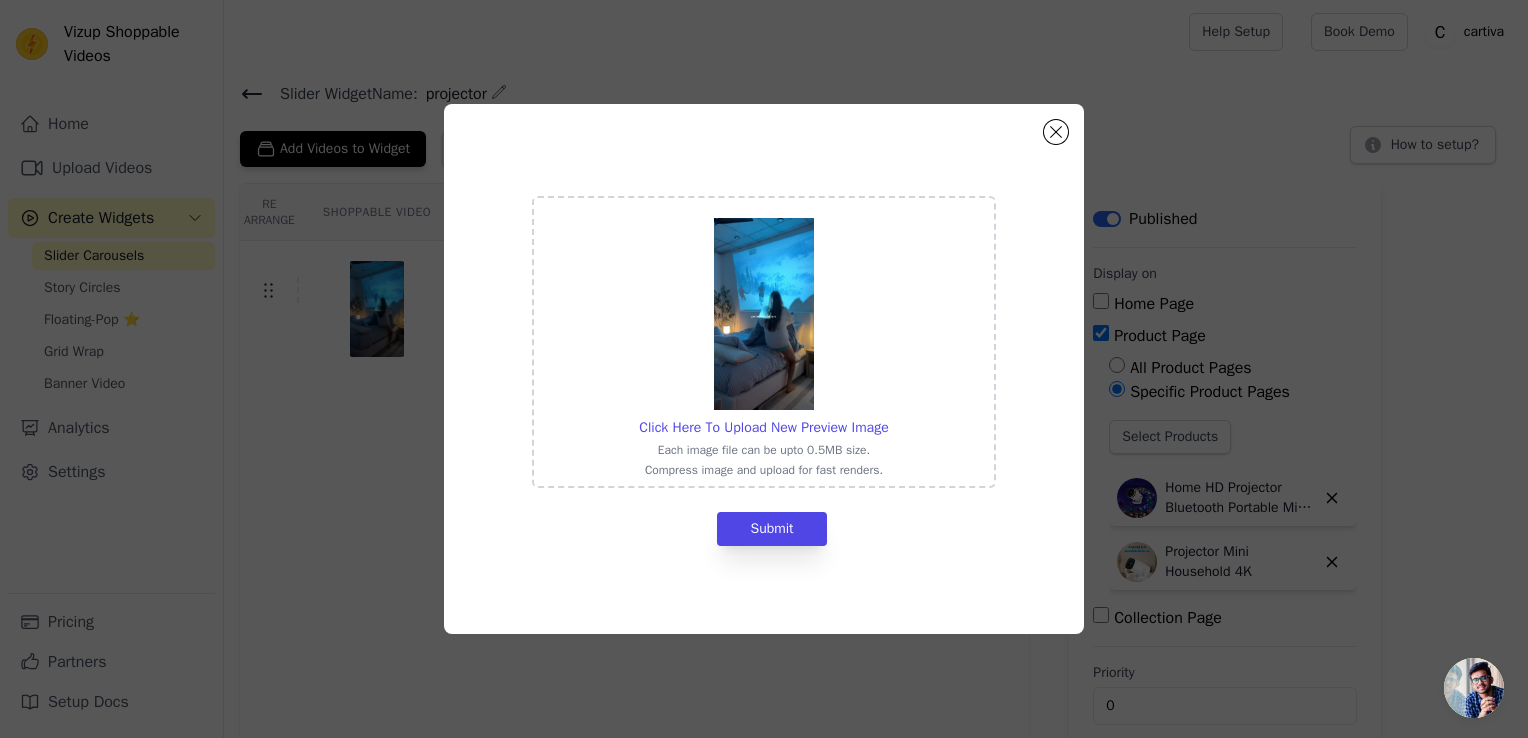 click on "Click Here To Upload New Preview Image     Each image file can be upto 0.5MB size.   Compress image and upload for fast renders.     Submit" 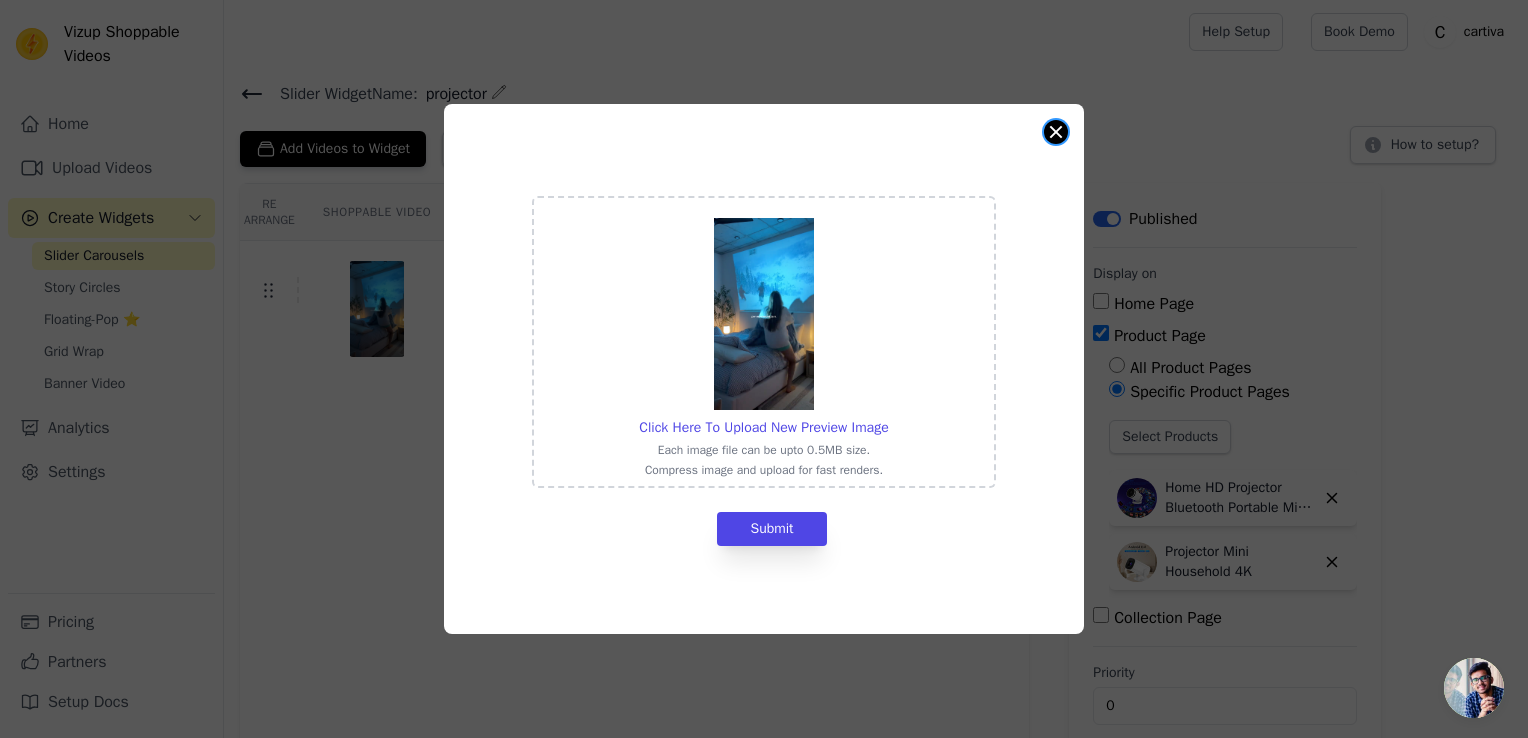 click at bounding box center (1056, 132) 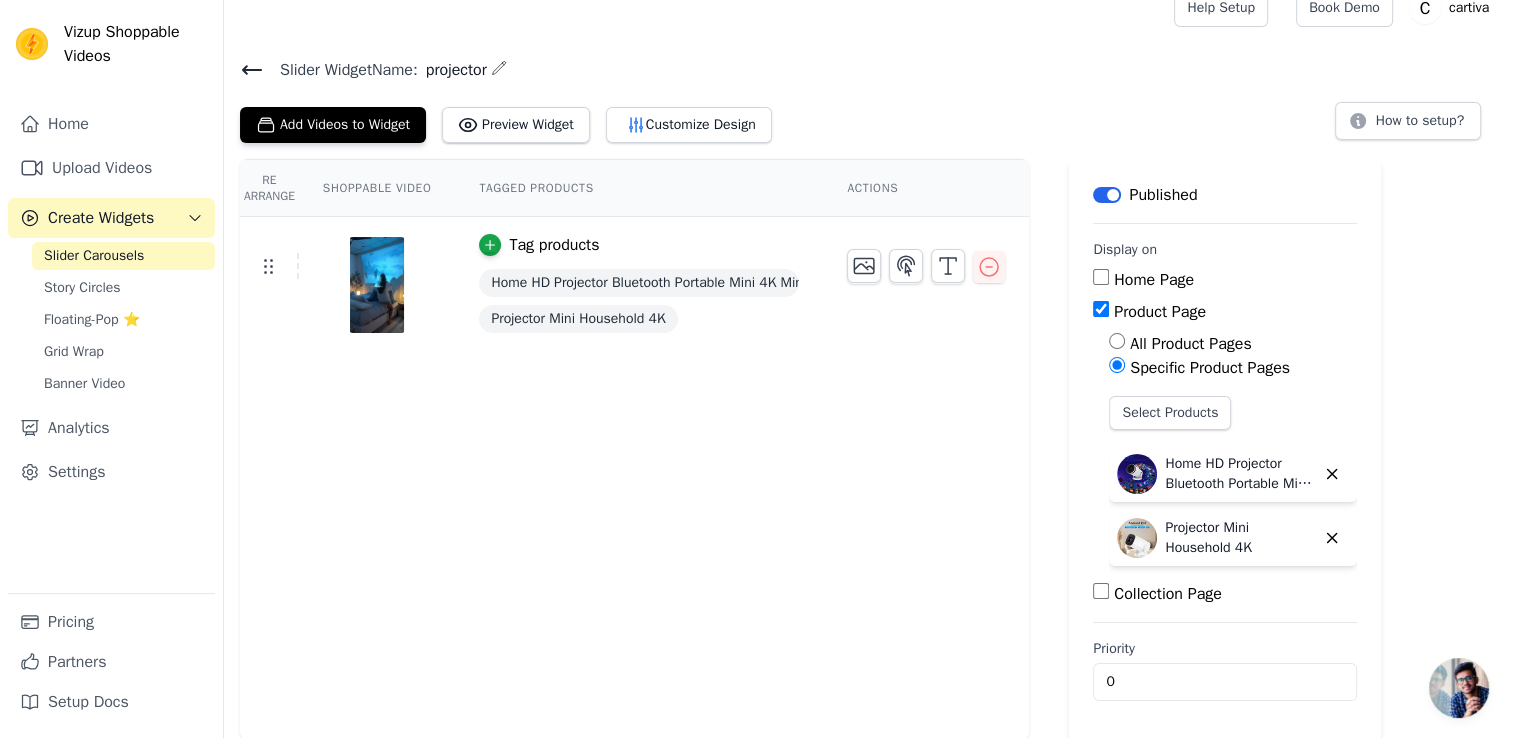 scroll, scrollTop: 4, scrollLeft: 0, axis: vertical 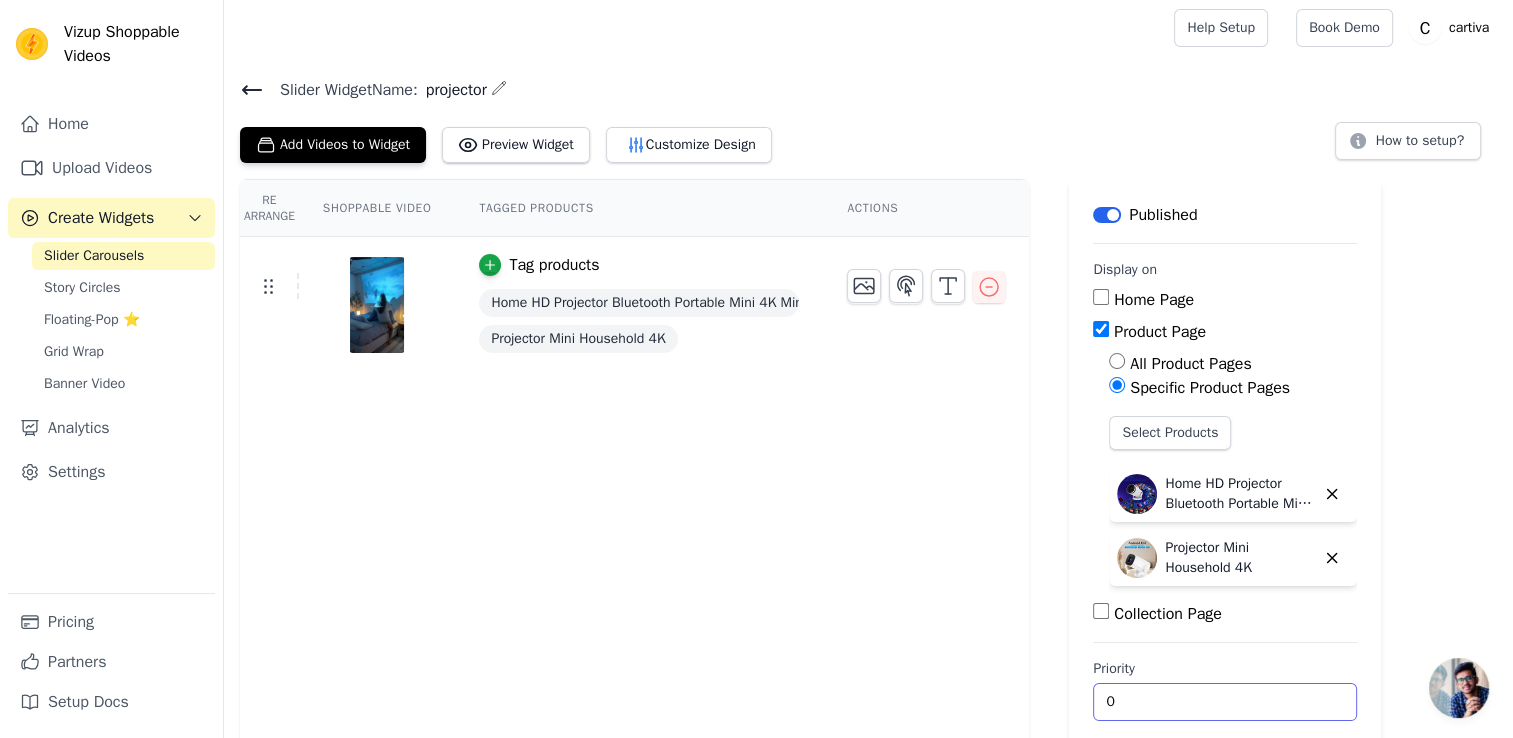 click on "0" at bounding box center [1225, 702] 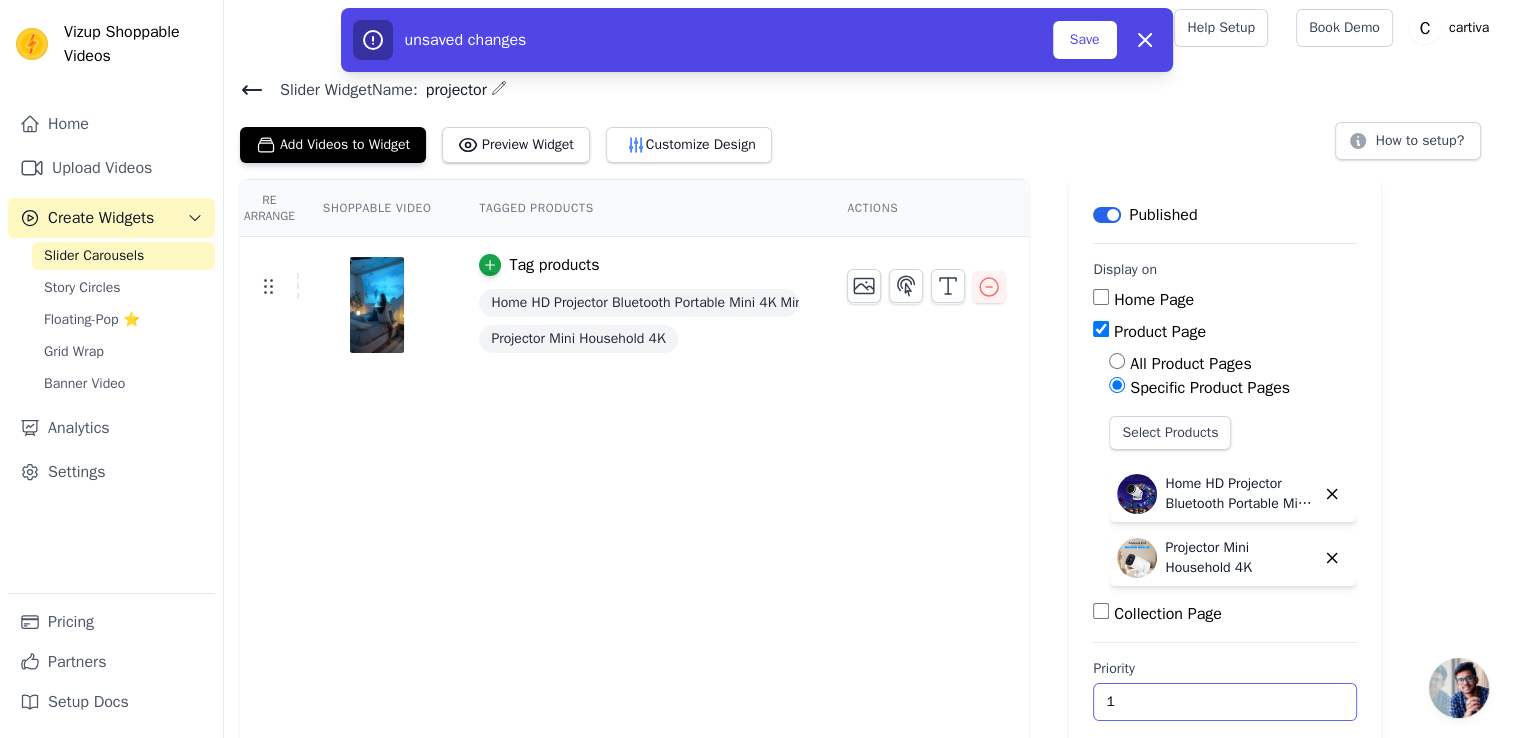 type on "1" 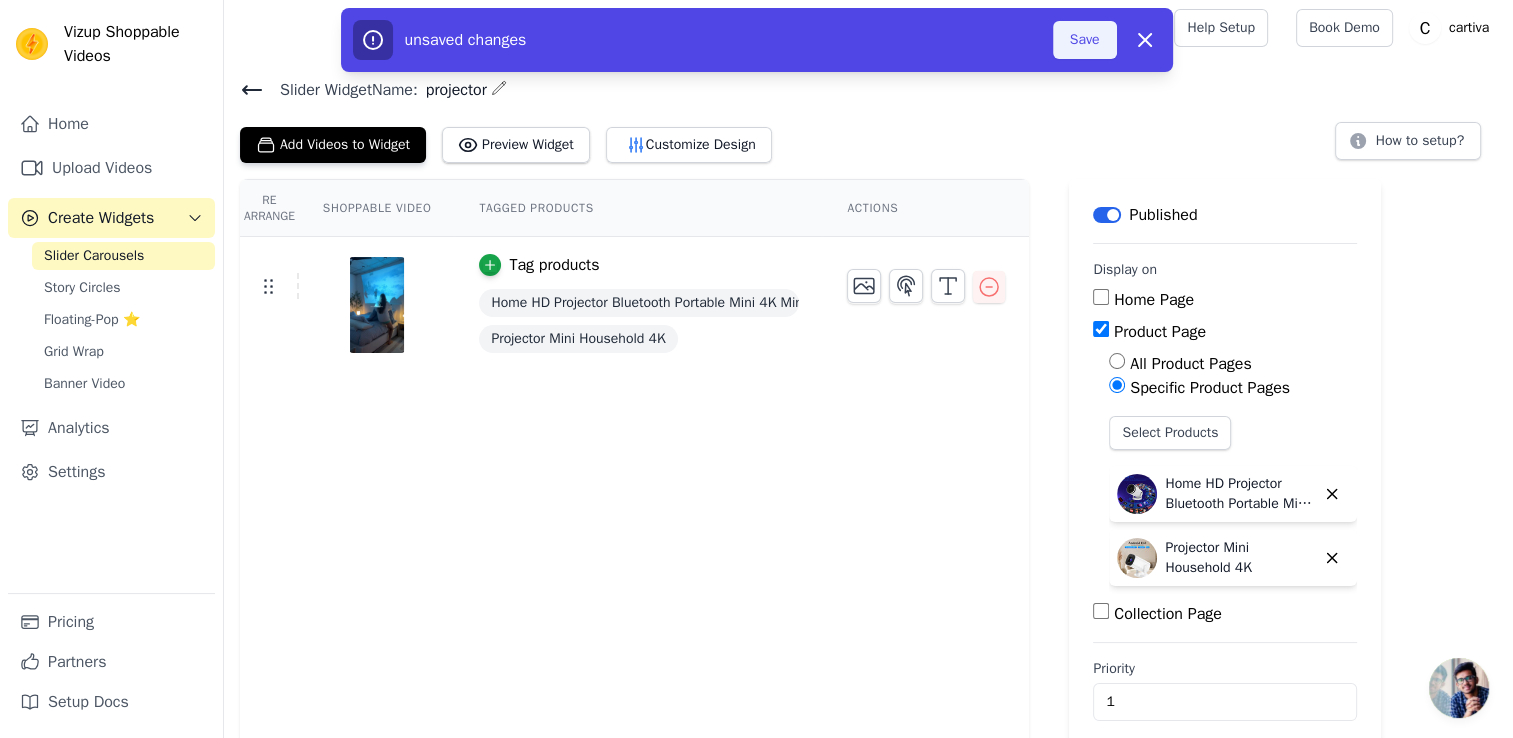 click on "Save" at bounding box center (1085, 40) 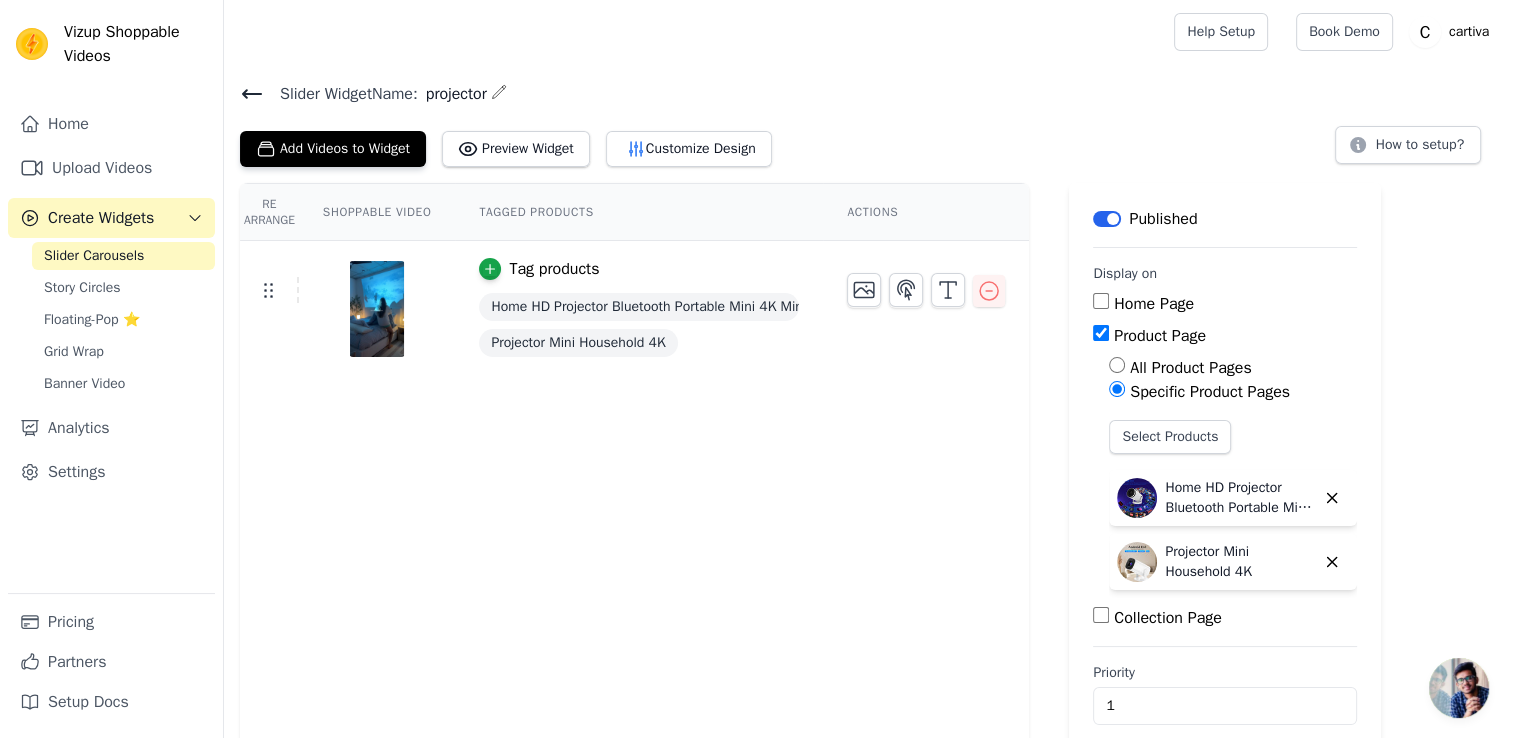 scroll, scrollTop: 24, scrollLeft: 0, axis: vertical 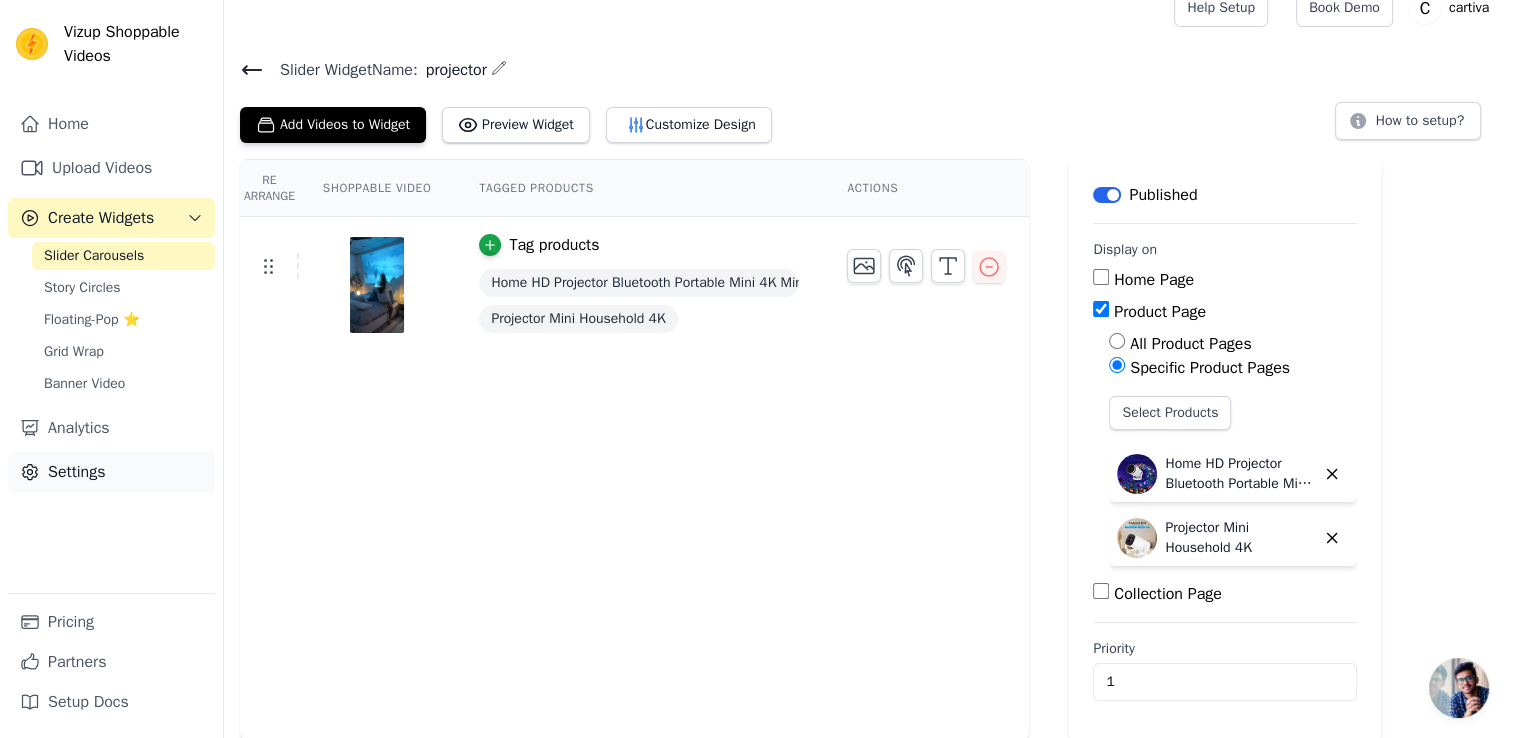 click on "Settings" at bounding box center (111, 472) 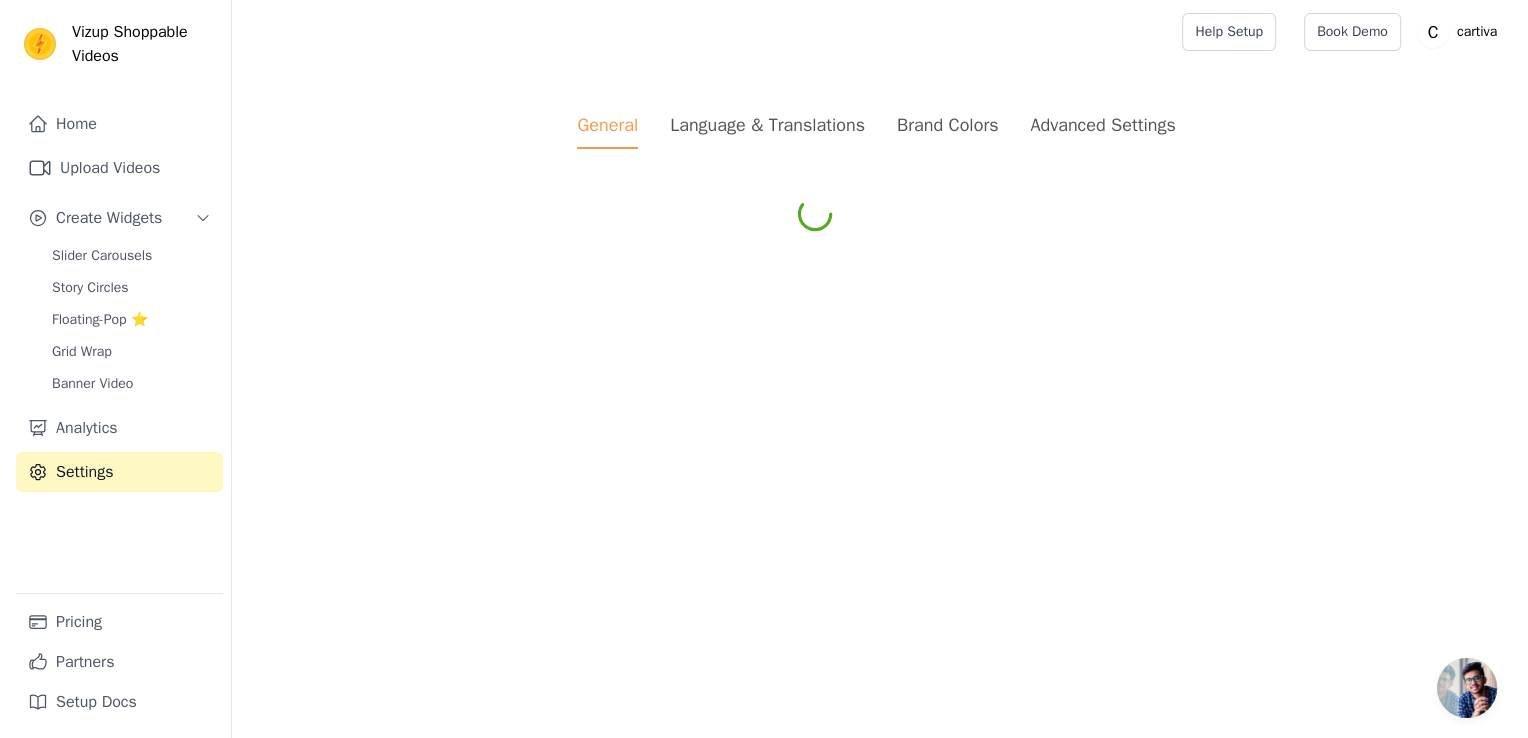 scroll, scrollTop: 0, scrollLeft: 0, axis: both 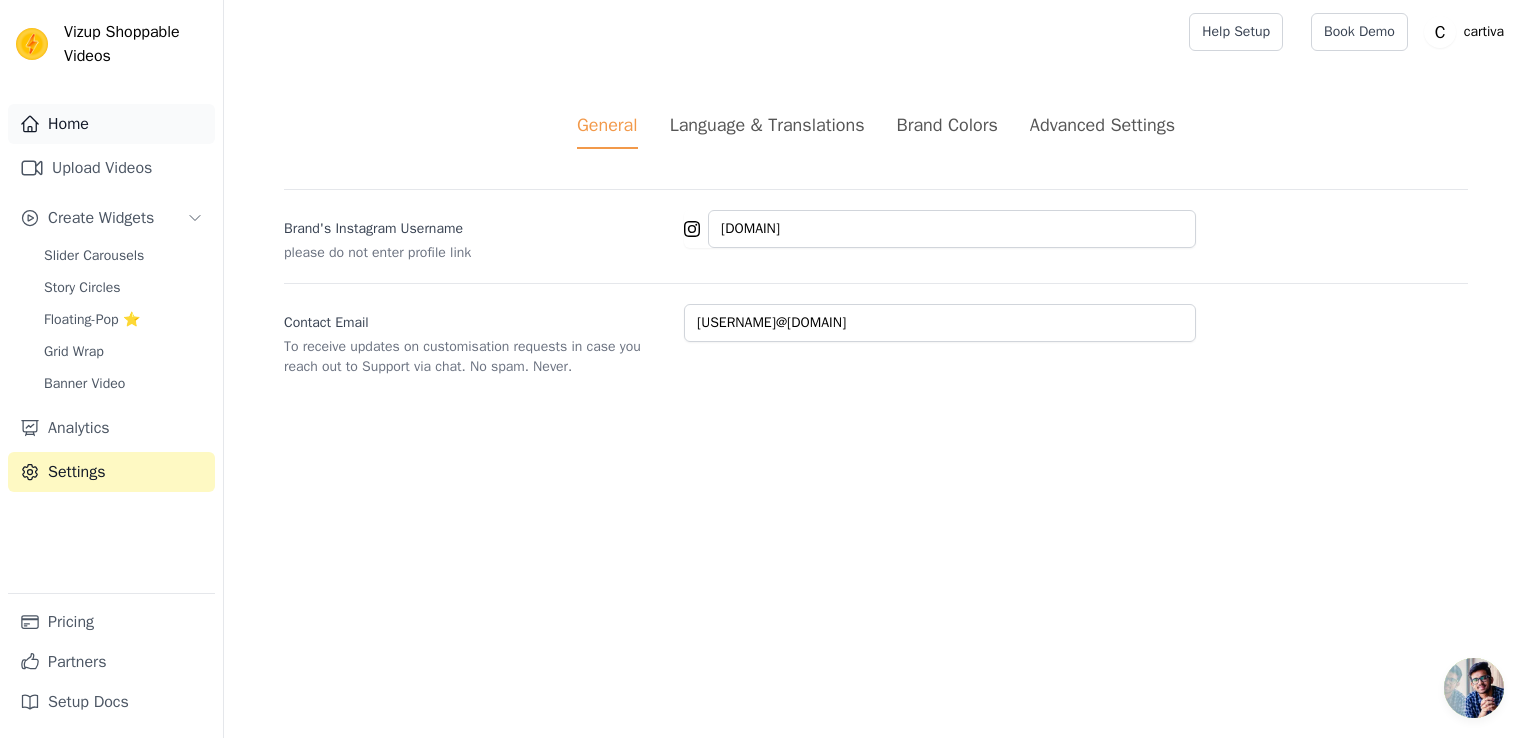 click on "Home" at bounding box center (111, 124) 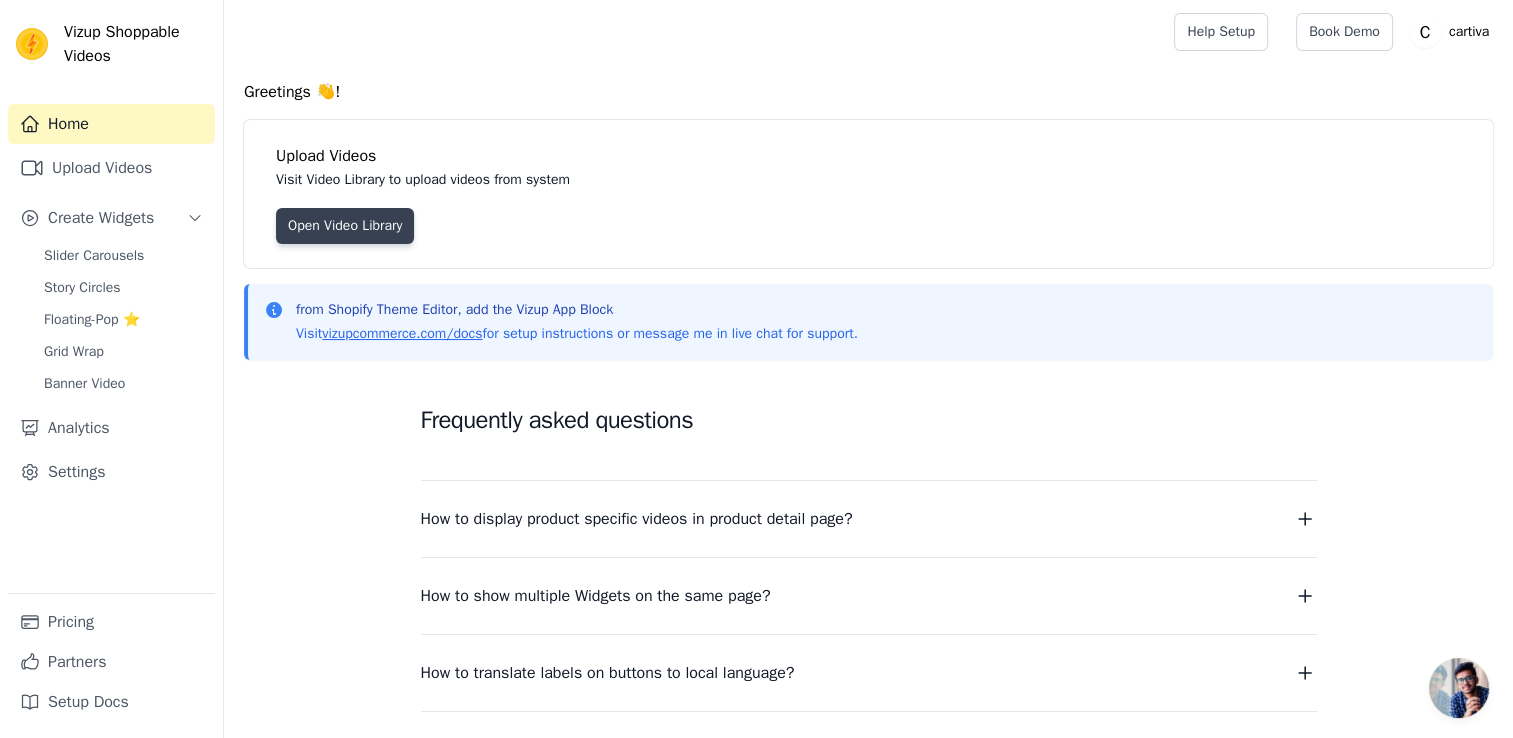 click on "Open Video Library" at bounding box center (345, 226) 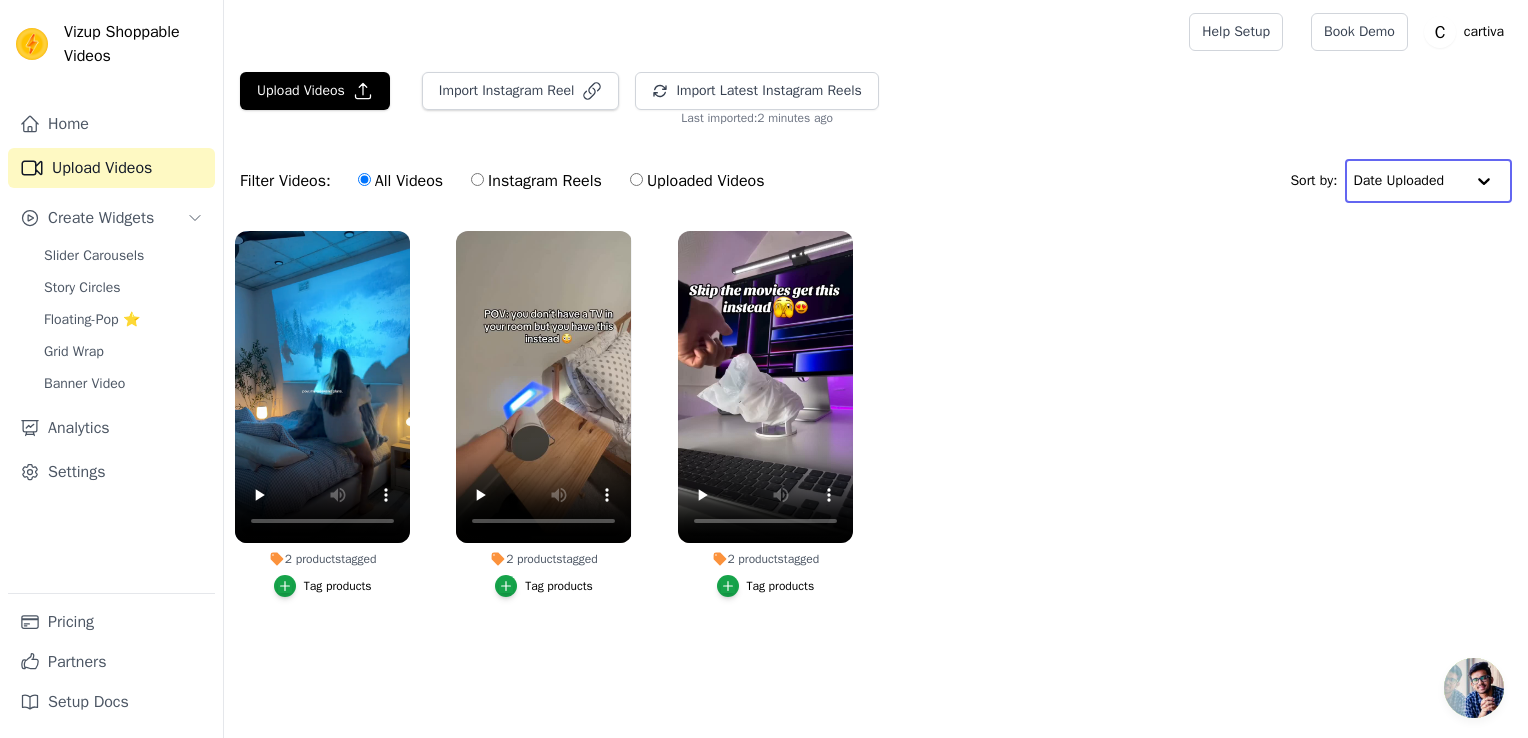 click 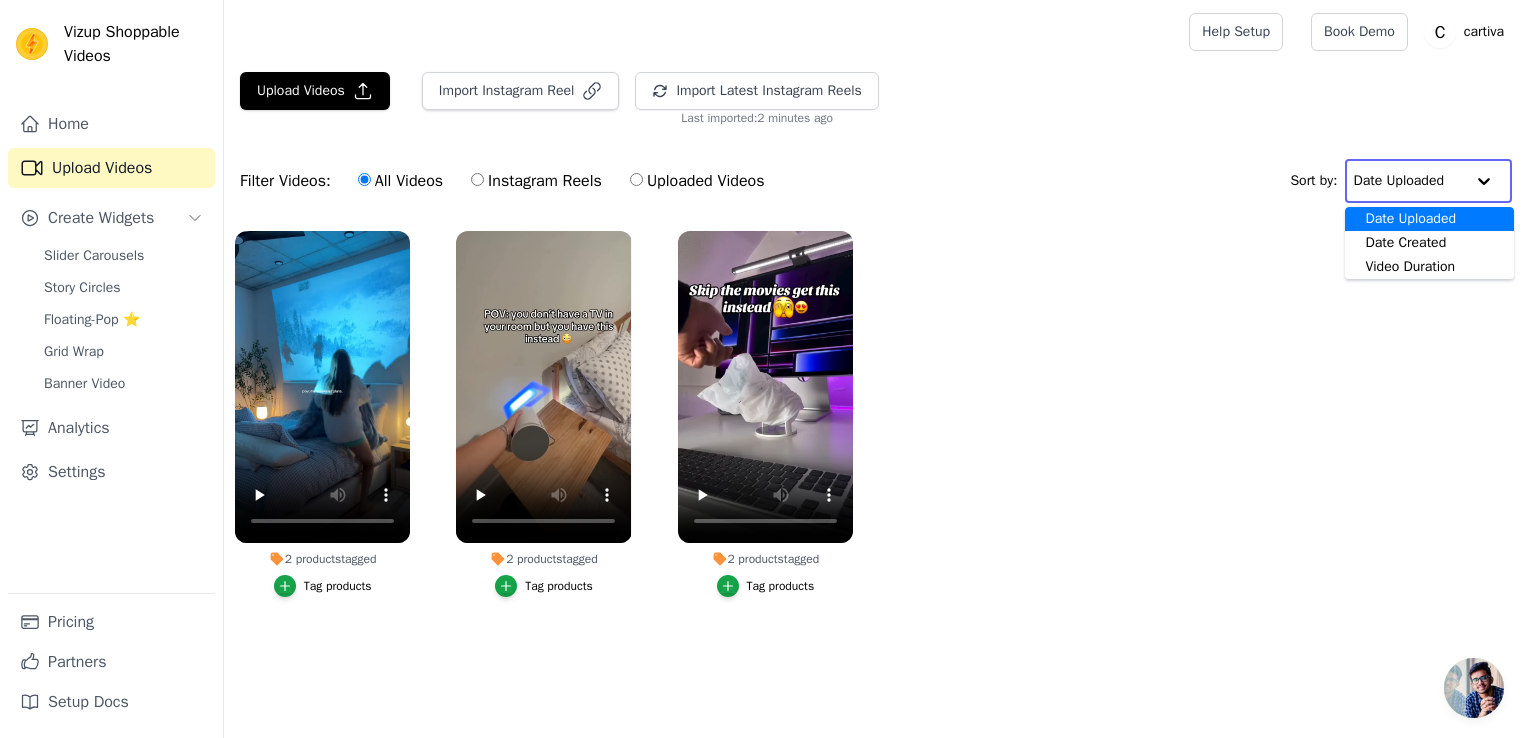 click 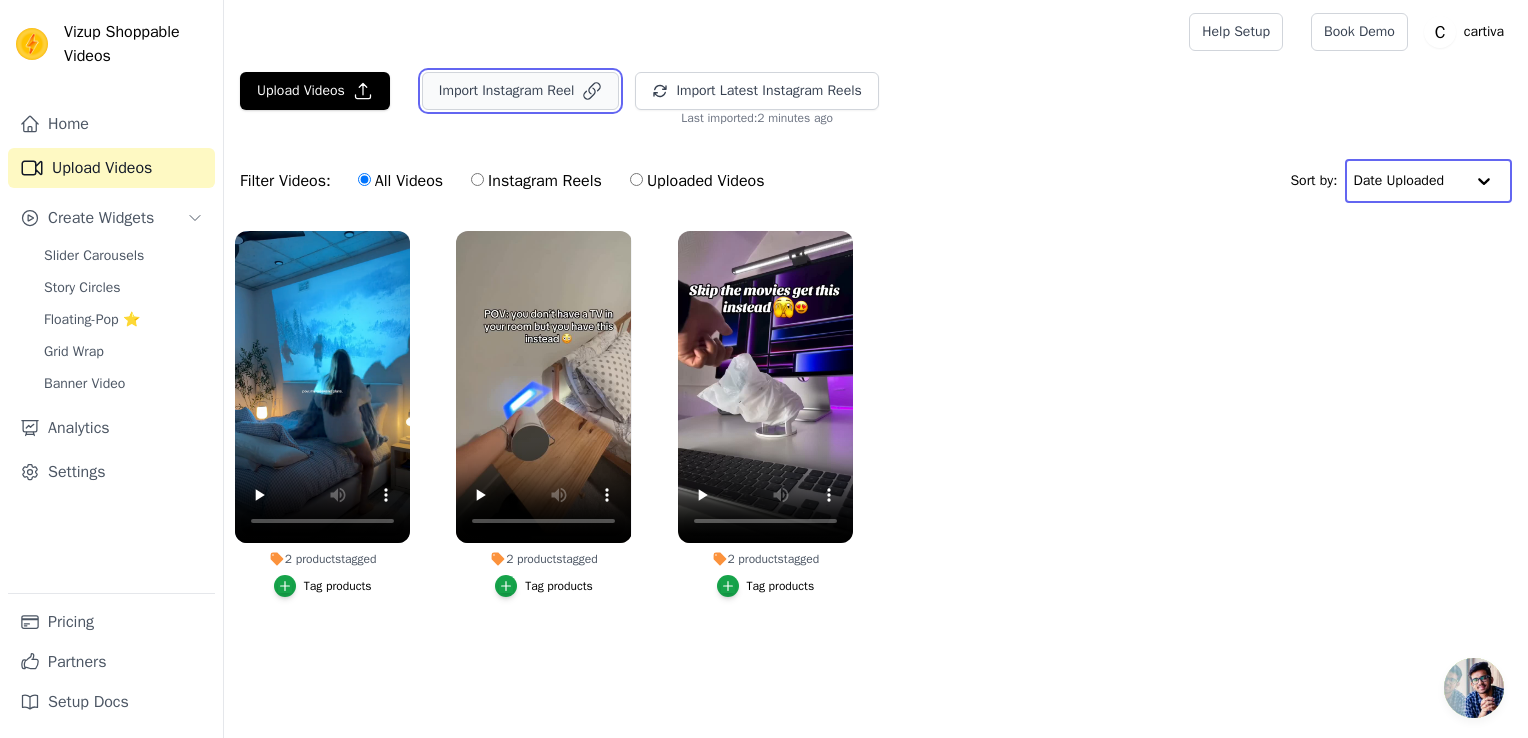 click on "Import Instagram Reel" at bounding box center (521, 91) 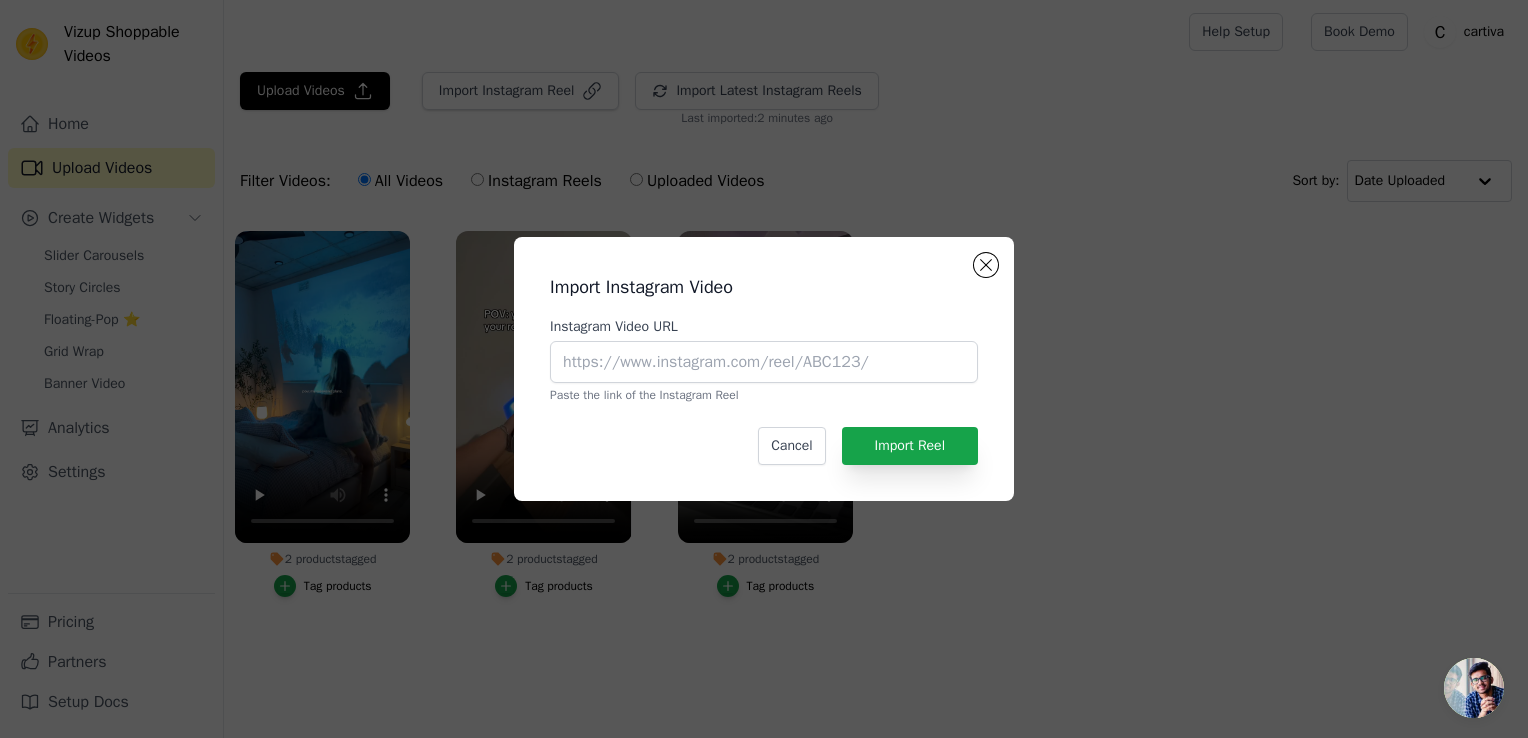 click on "Import Instagram Video   Instagram Video URL       Paste the link of the Instagram Reel   Cancel   Import Reel" 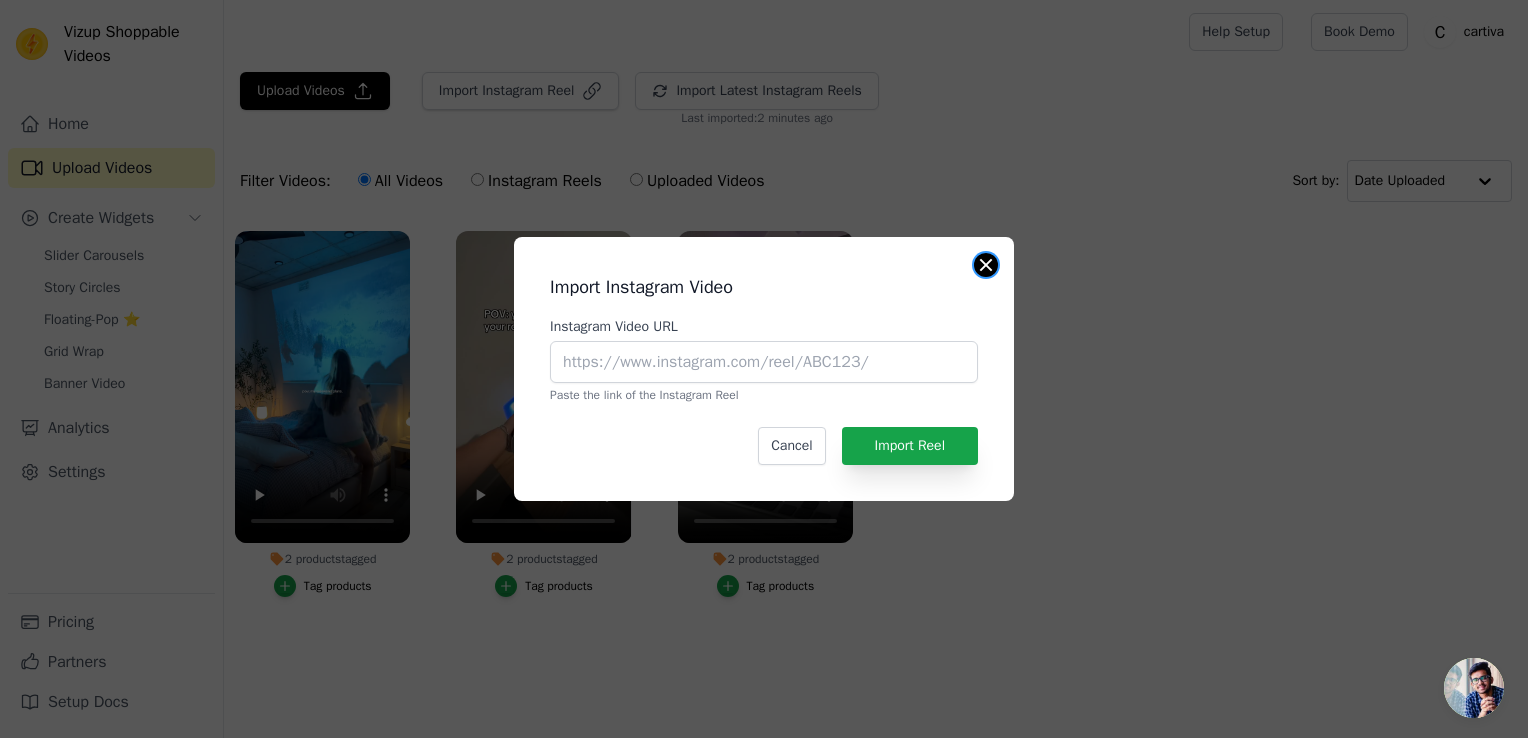 click at bounding box center (986, 265) 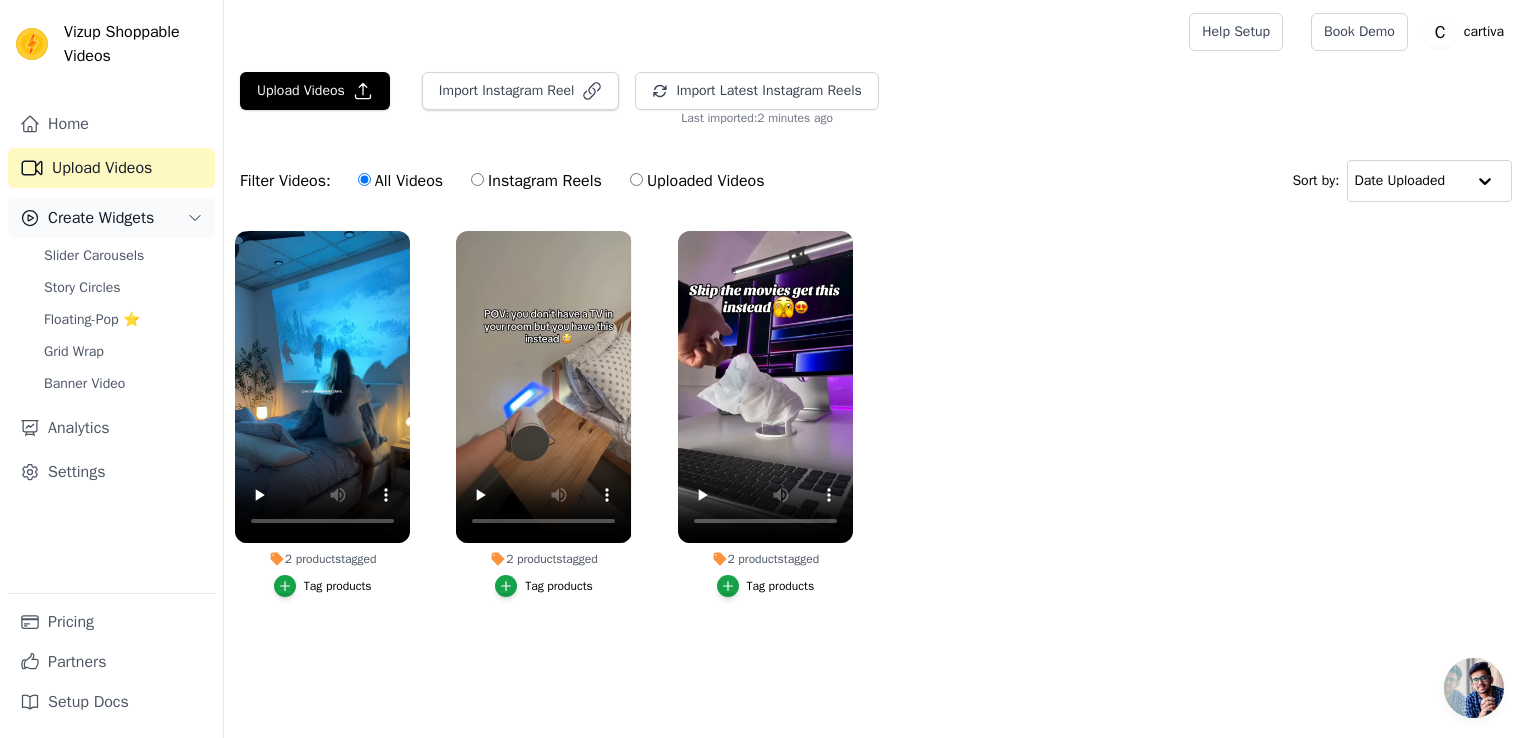 click on "Create Widgets" at bounding box center (101, 218) 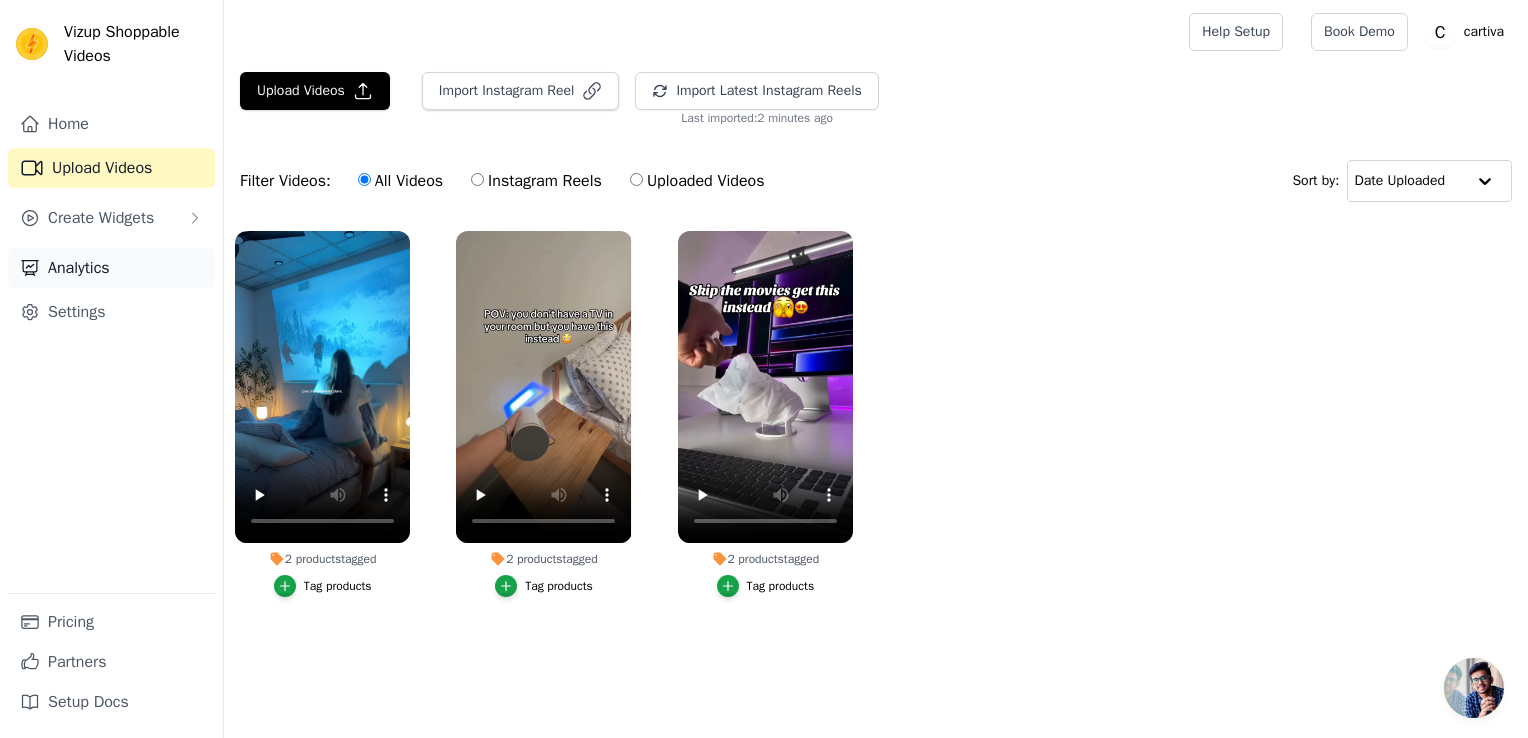 click on "Analytics" at bounding box center [111, 268] 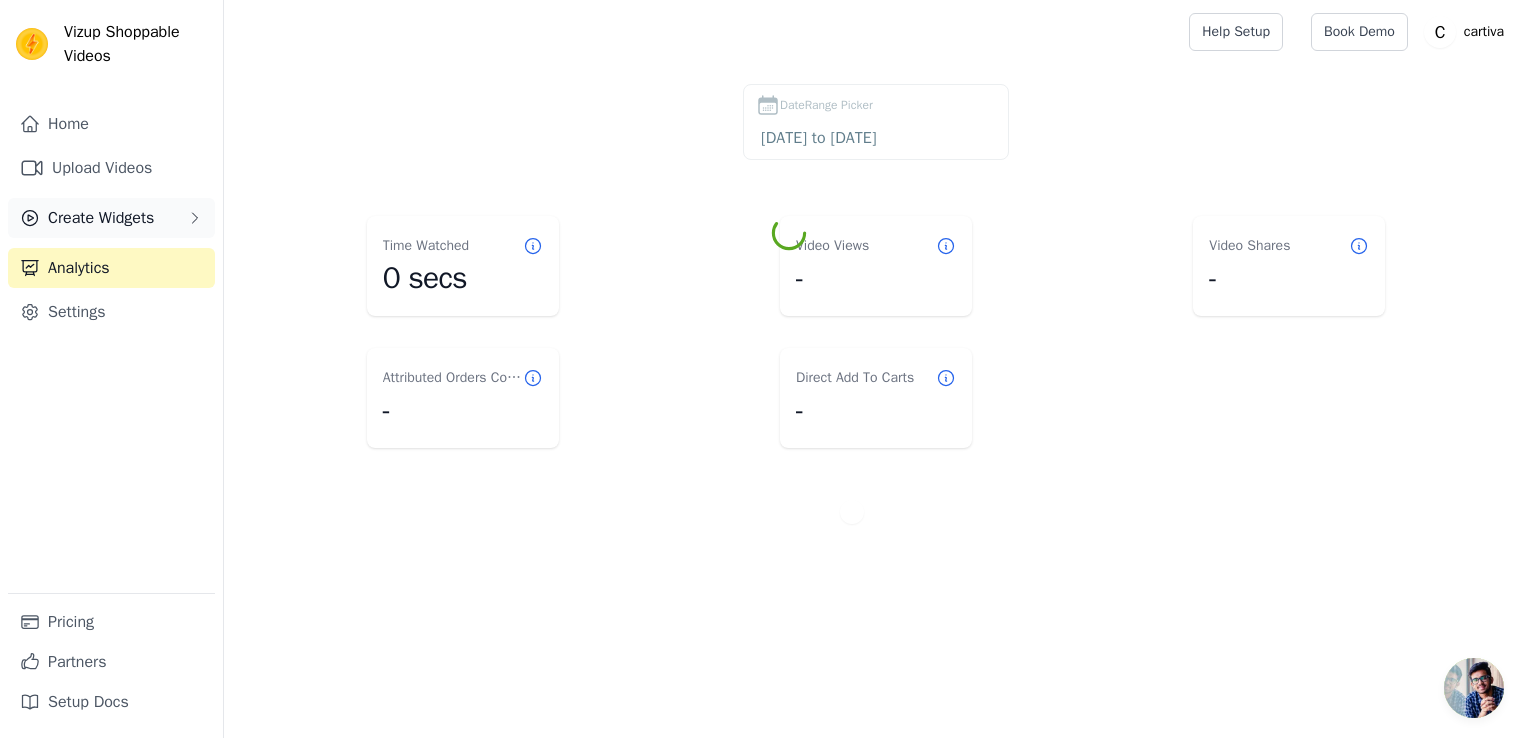click on "Create Widgets" at bounding box center [101, 218] 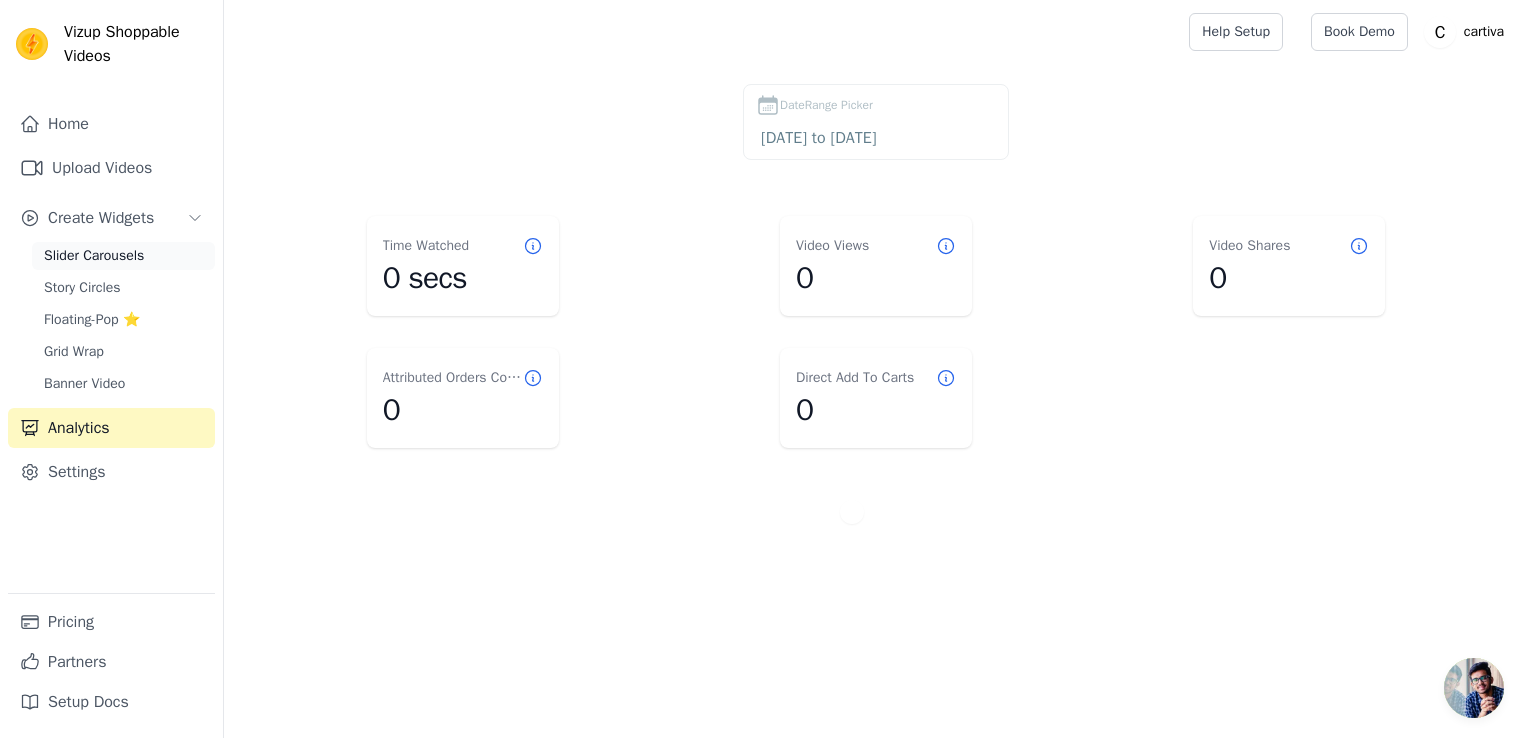 click on "Slider Carousels" at bounding box center (94, 256) 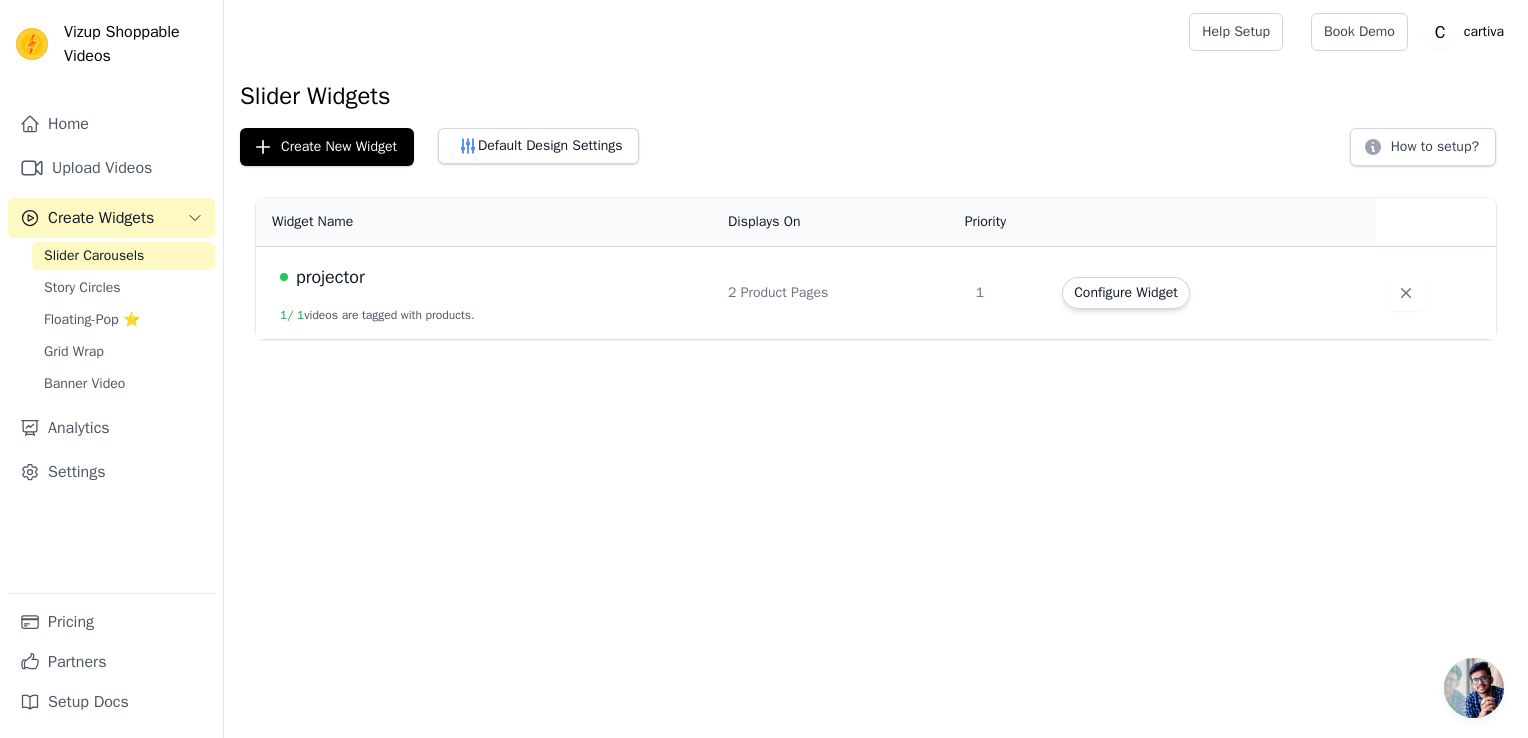 click on "projector   1  /   1  videos are tagged with products." at bounding box center (486, 293) 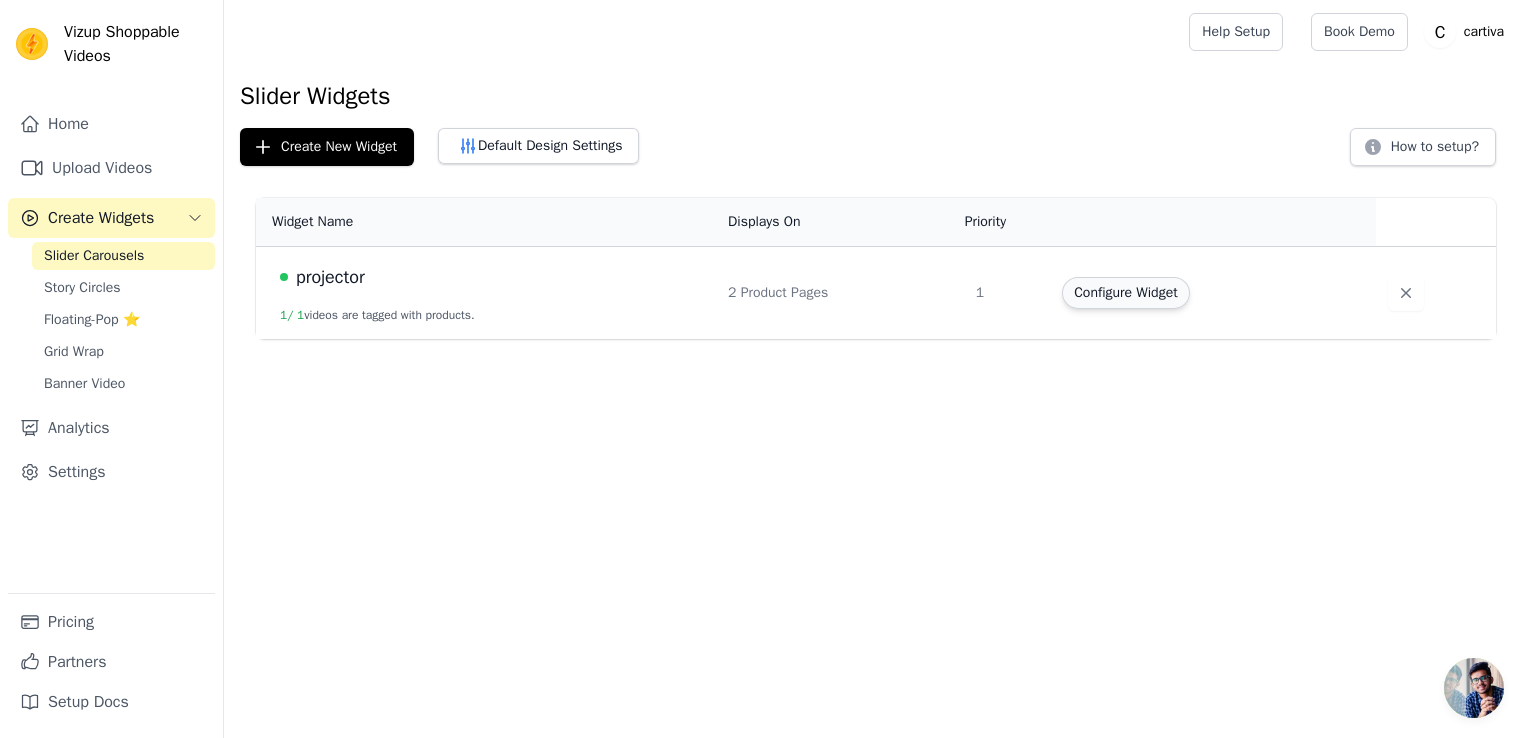 click on "Configure Widget" at bounding box center (1125, 293) 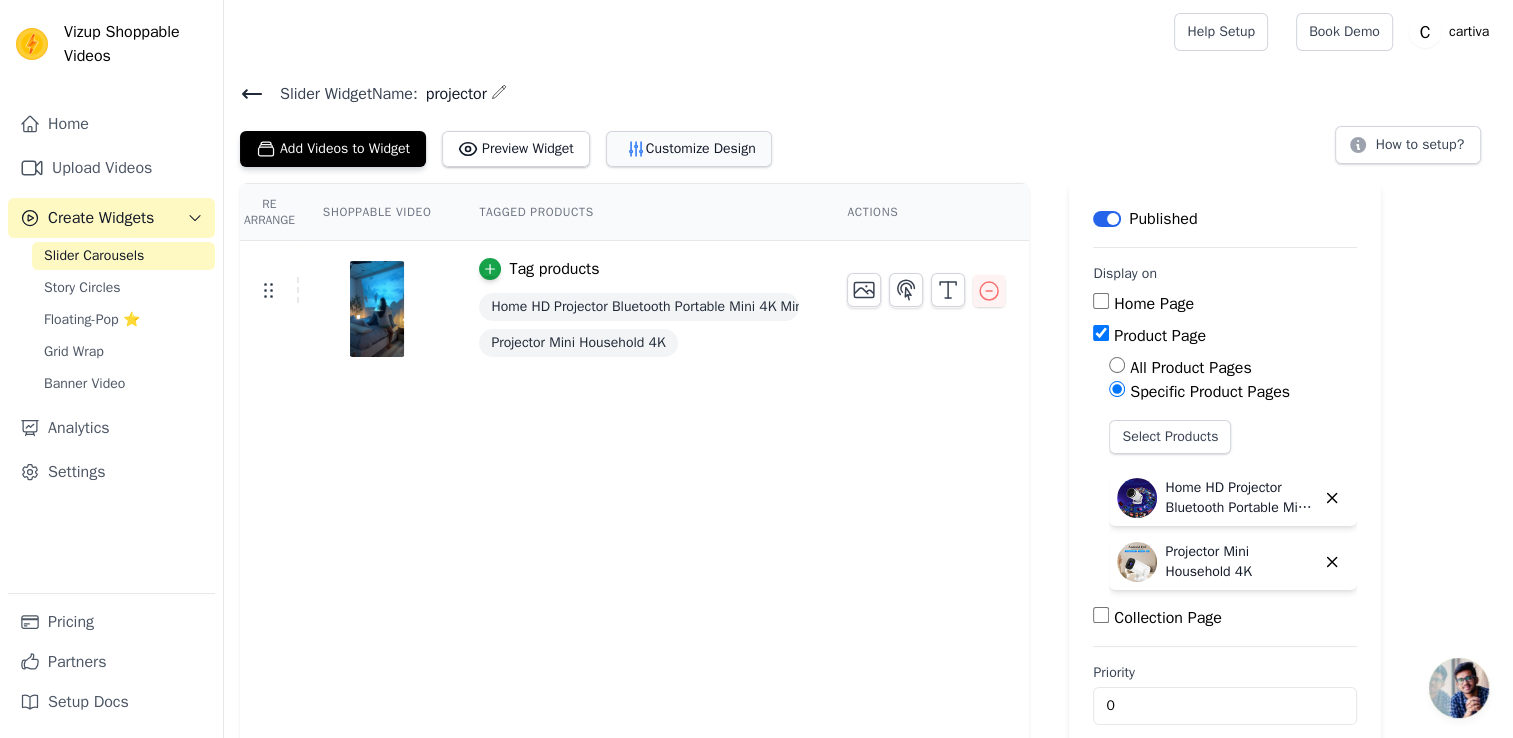 click on "Customize Design" at bounding box center [689, 149] 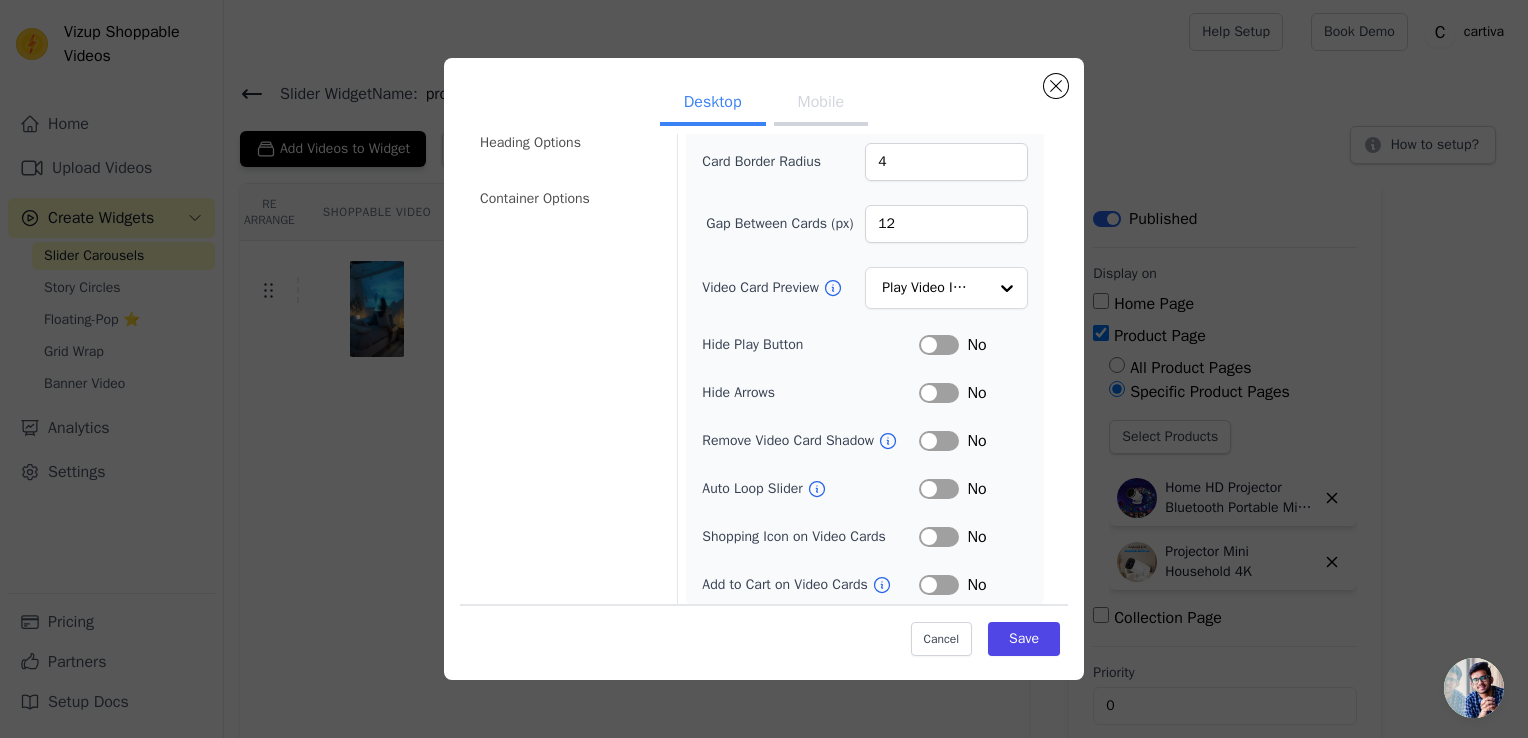 scroll, scrollTop: 149, scrollLeft: 0, axis: vertical 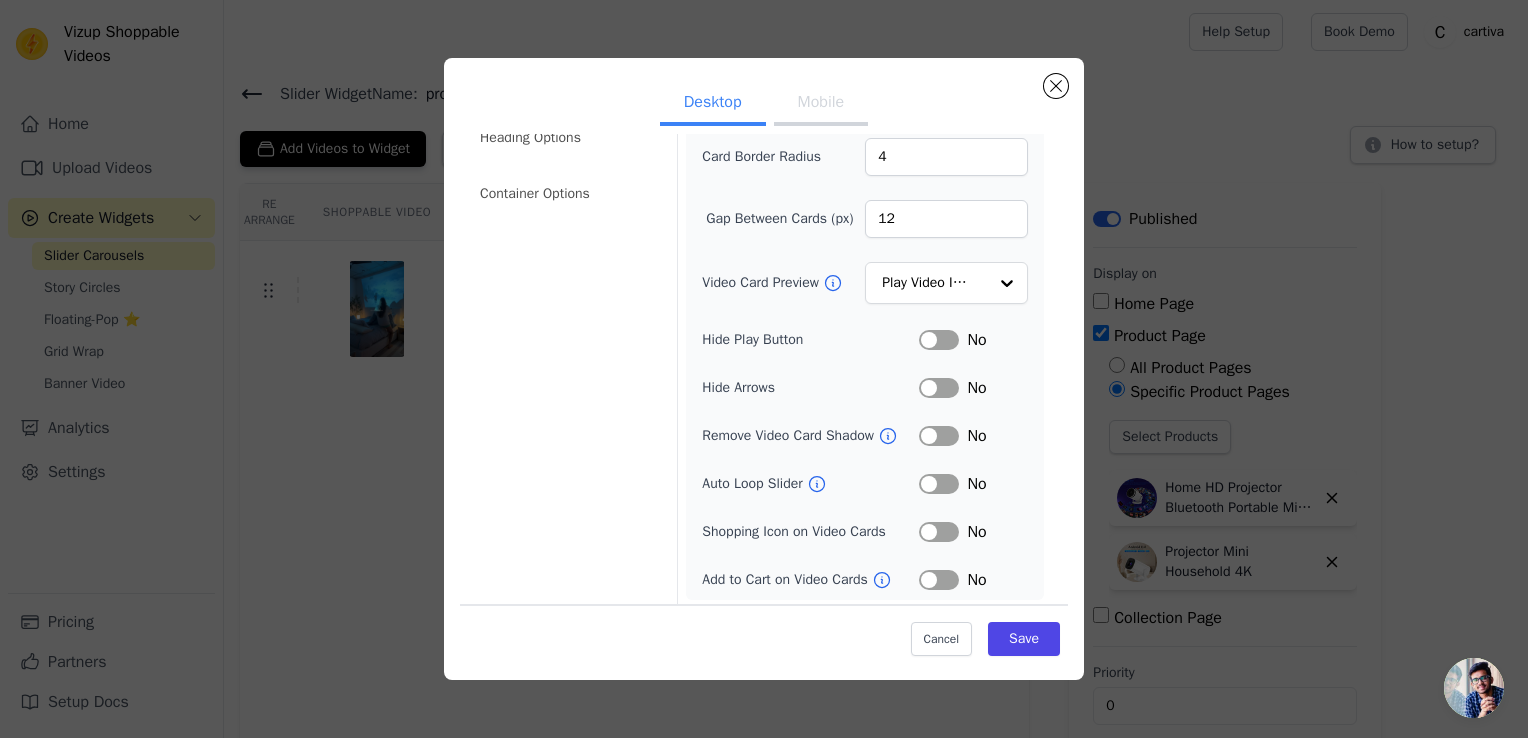 click on "Label" at bounding box center [939, 484] 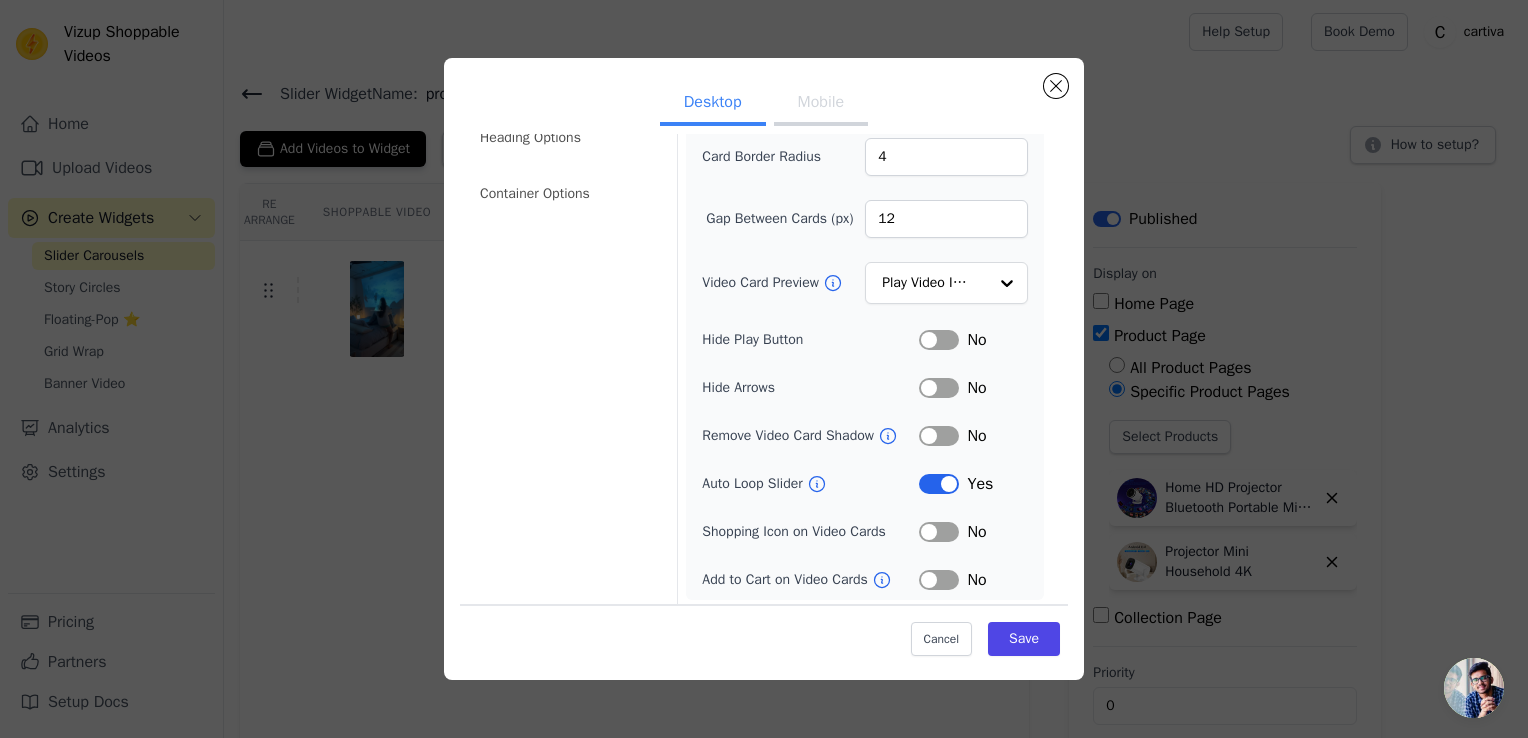 scroll, scrollTop: 0, scrollLeft: 0, axis: both 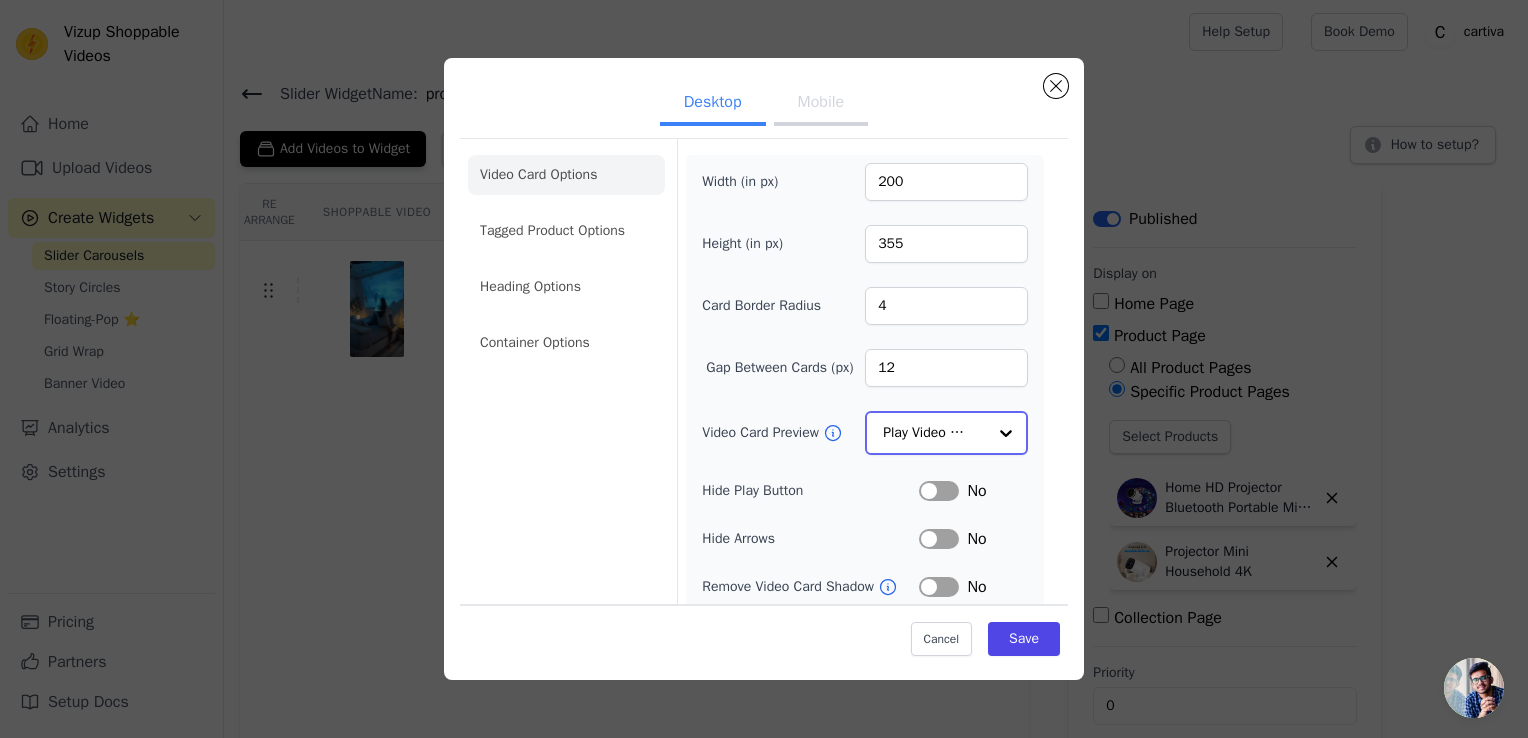 click on "Video Card Preview" 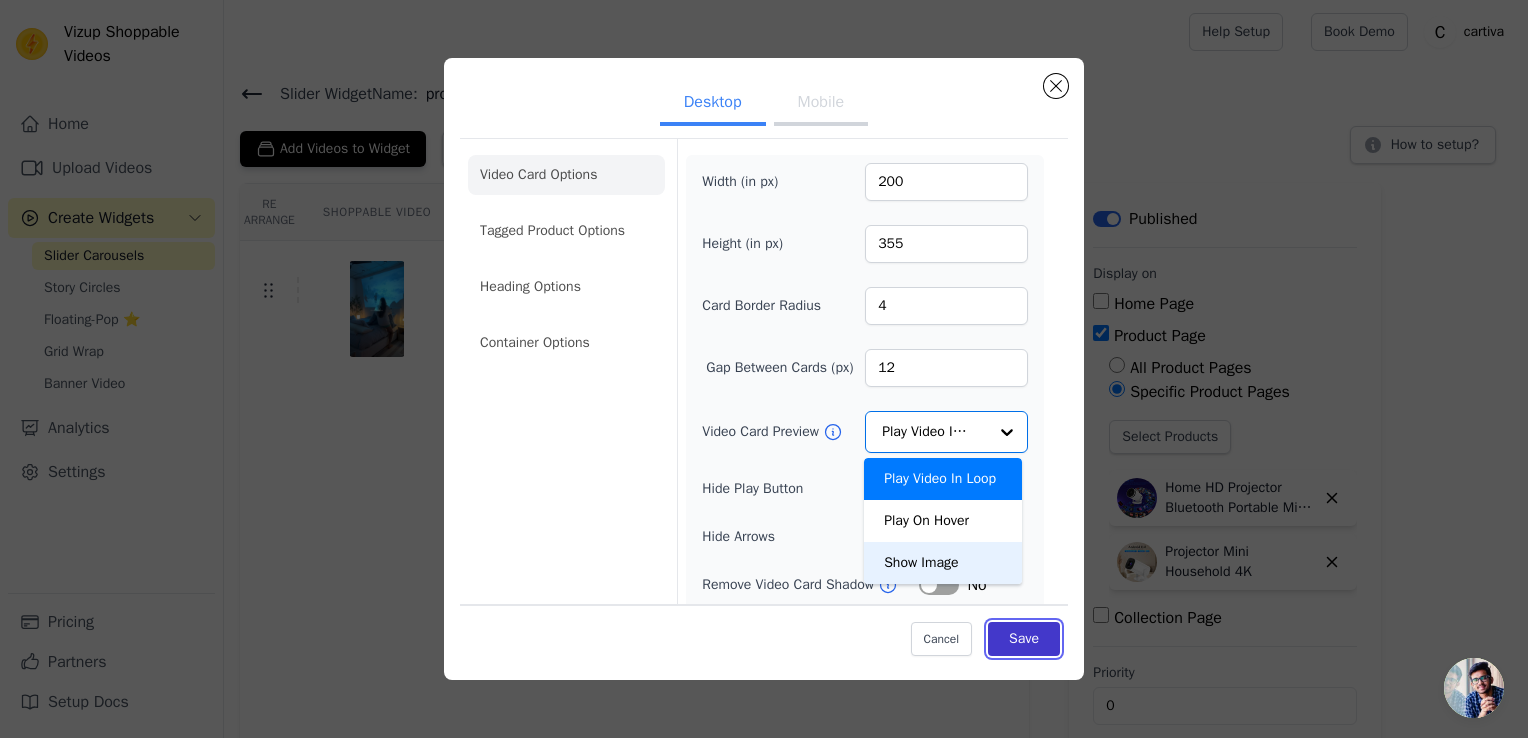 click on "Save" at bounding box center [1024, 639] 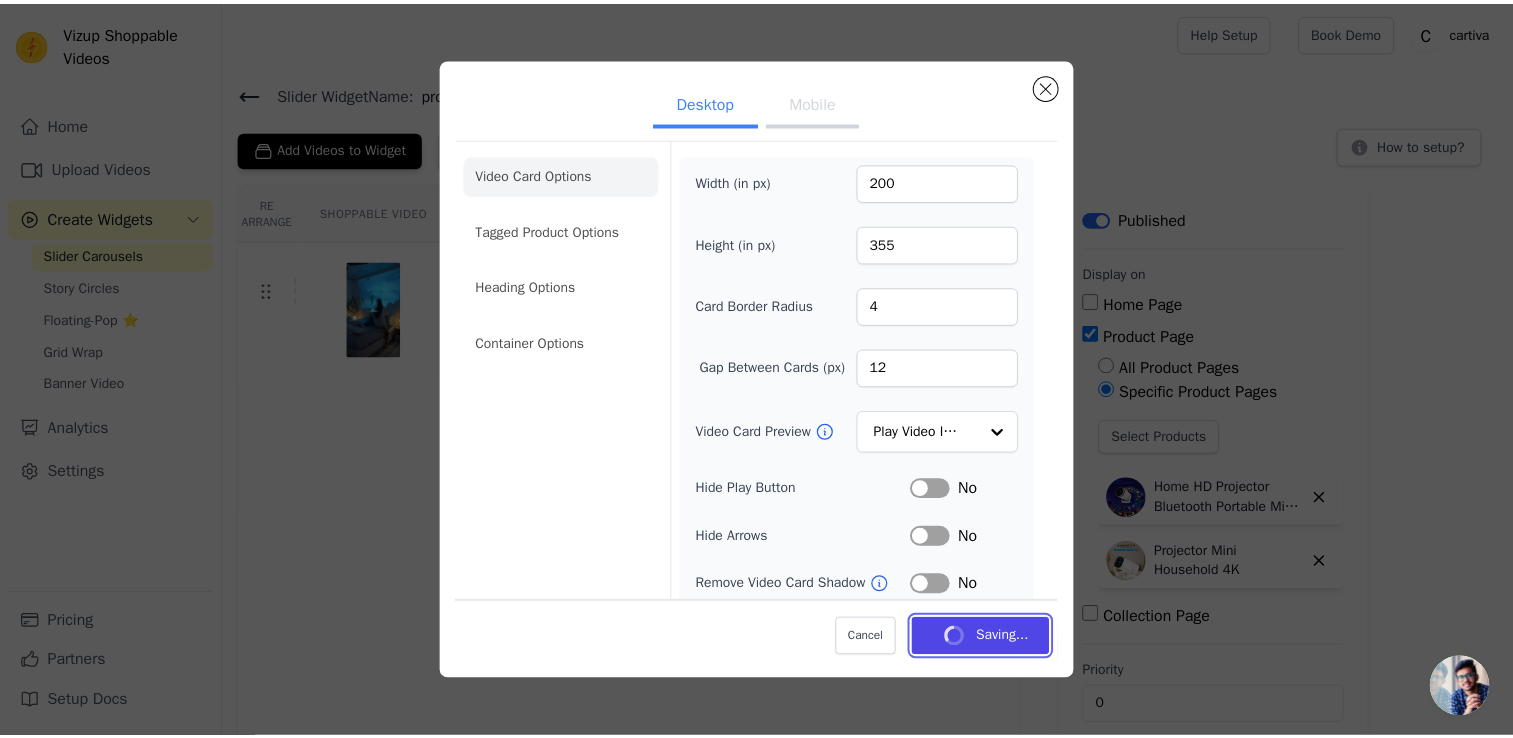 scroll, scrollTop: 153, scrollLeft: 0, axis: vertical 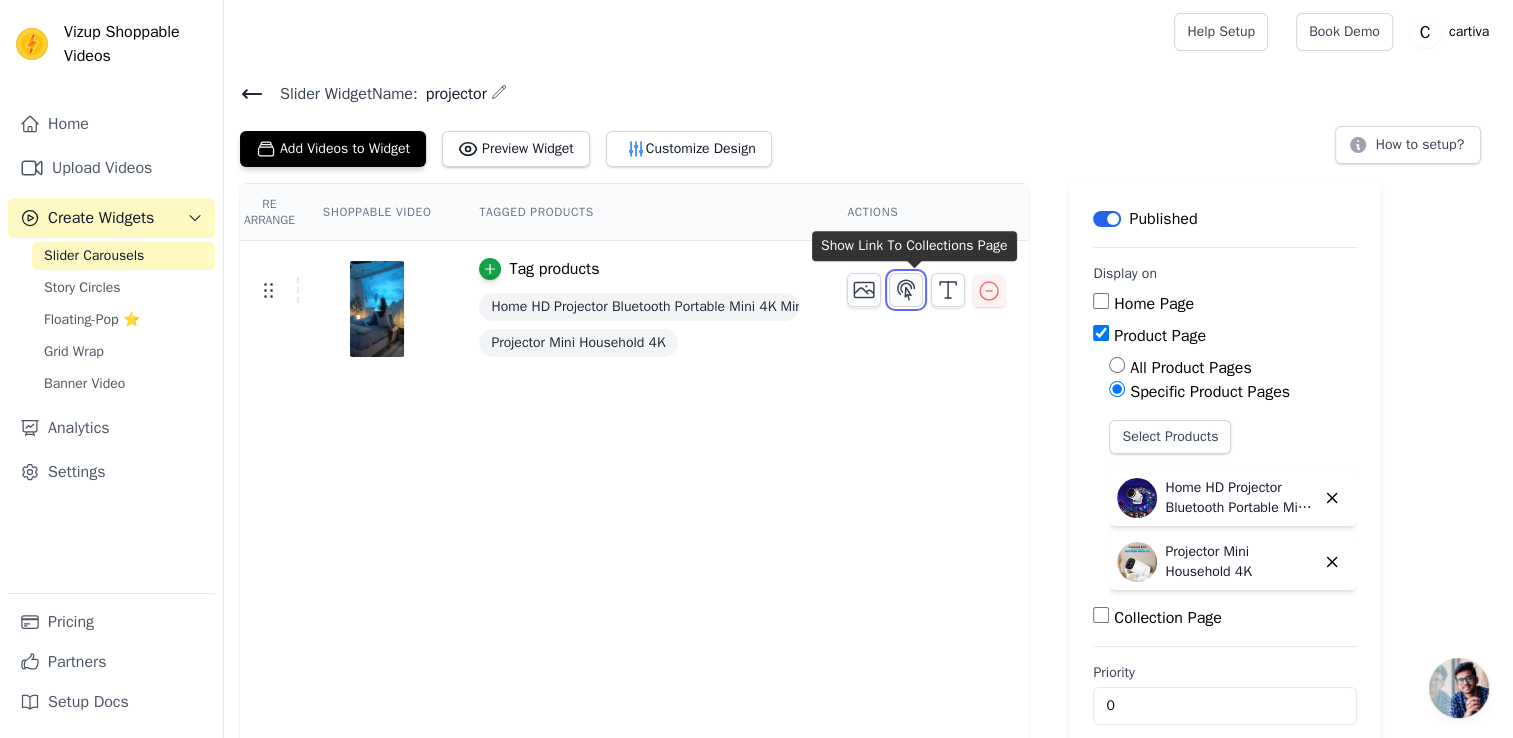 click 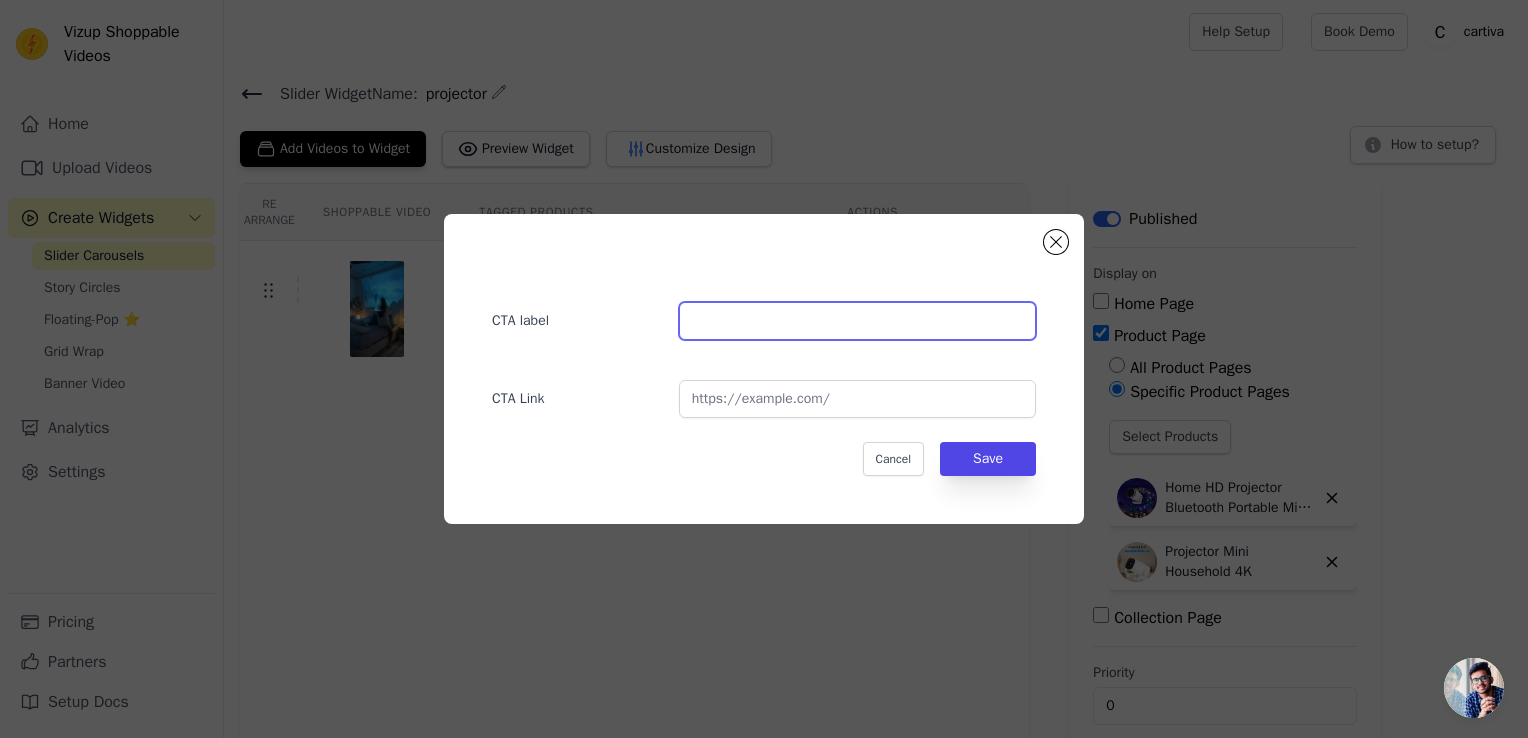 click at bounding box center [857, 321] 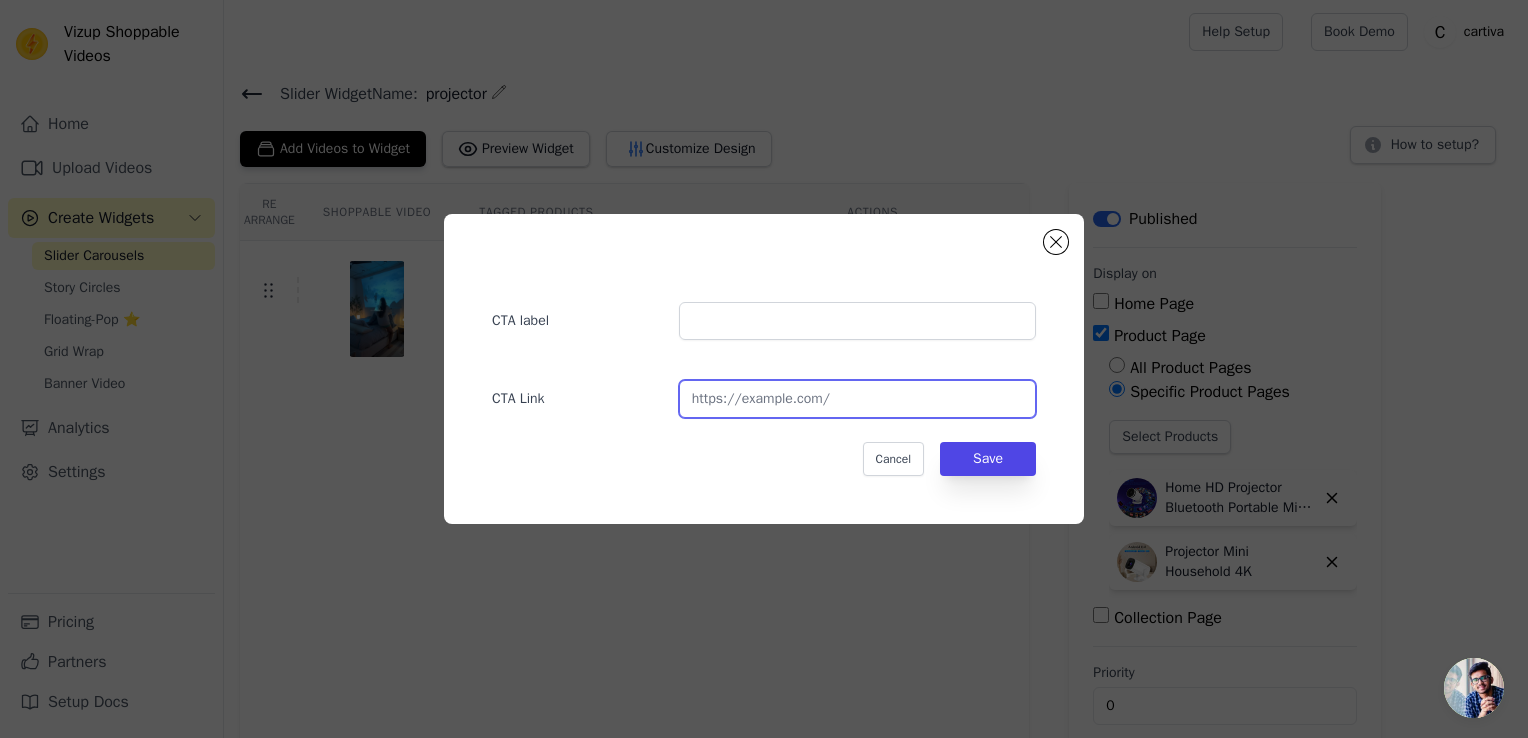 click at bounding box center (857, 399) 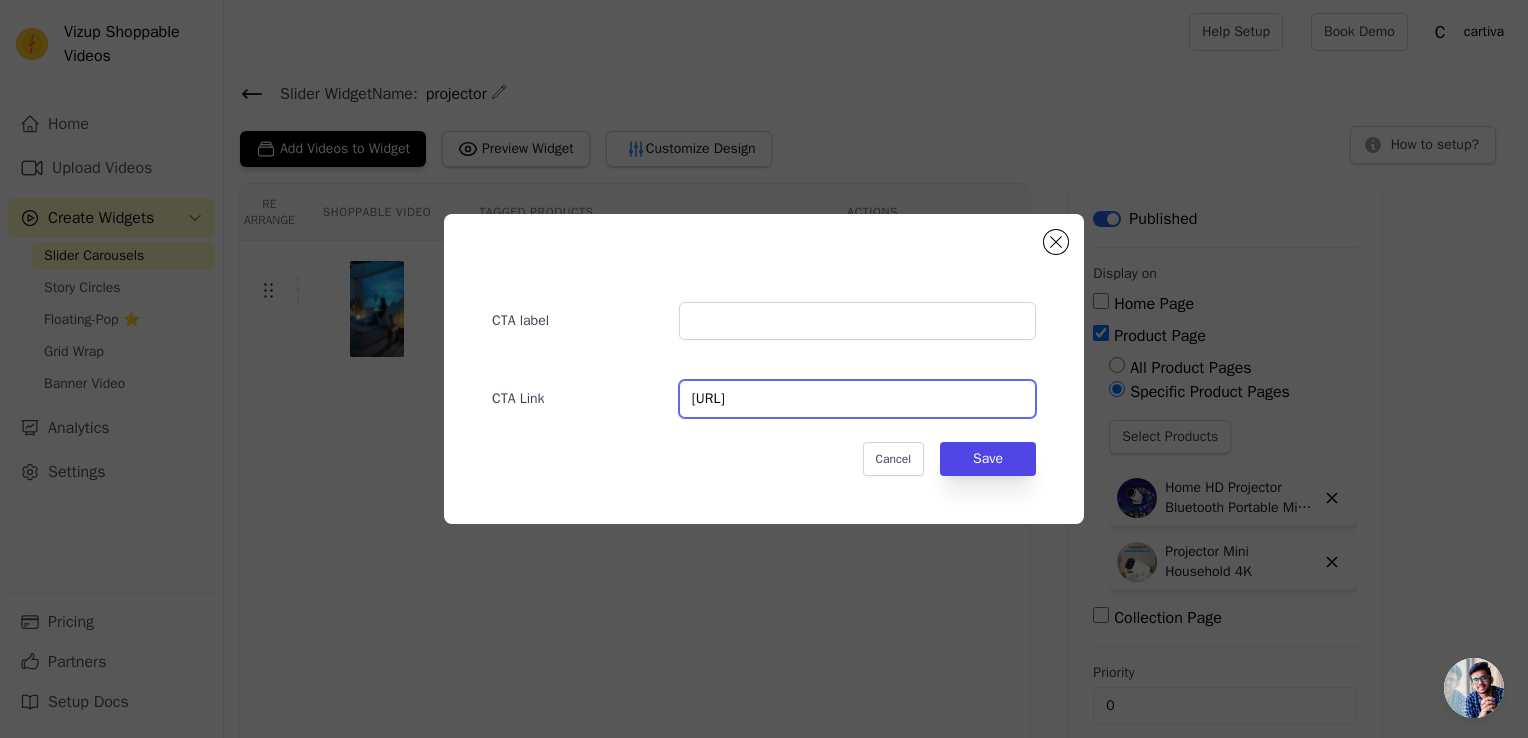 scroll, scrollTop: 0, scrollLeft: 551, axis: horizontal 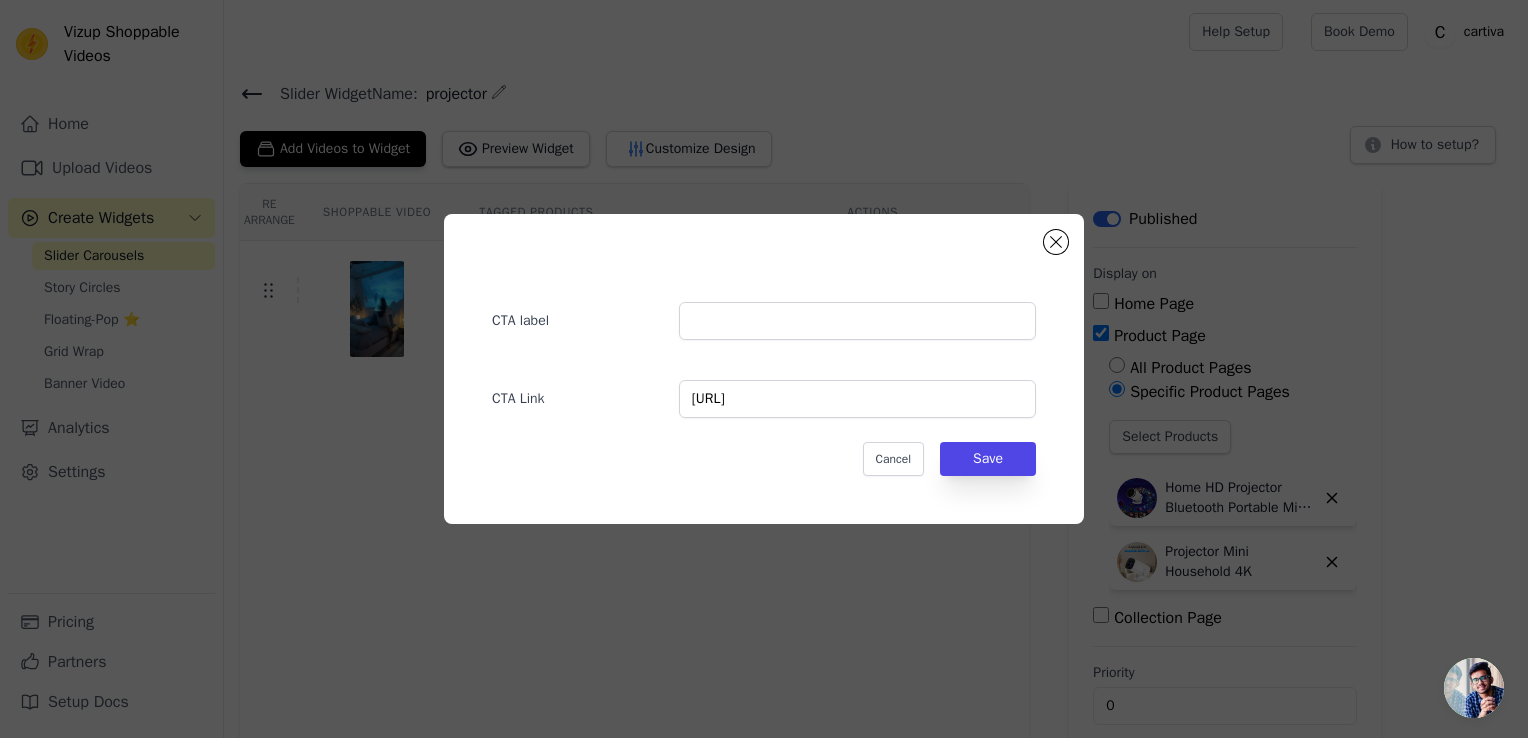 click on "CTA label     CTA Link   https://cartiva.es/products/home-hd-projector-bluetooth-portable-mini-4k-mini-phone-y5s-home-theater-projector?variant=52027636384071   Cancel   Save" at bounding box center (764, 369) 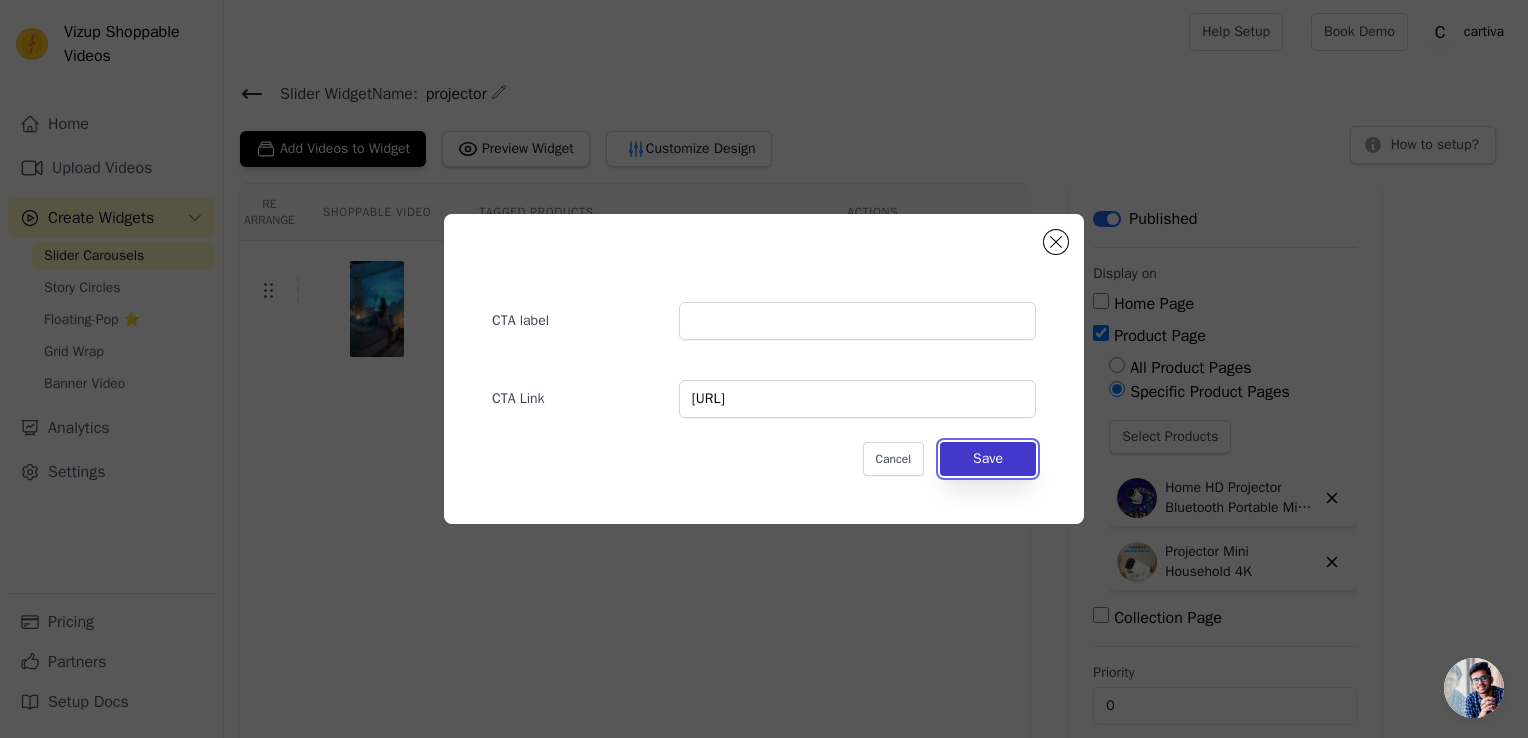 click on "Save" at bounding box center [988, 459] 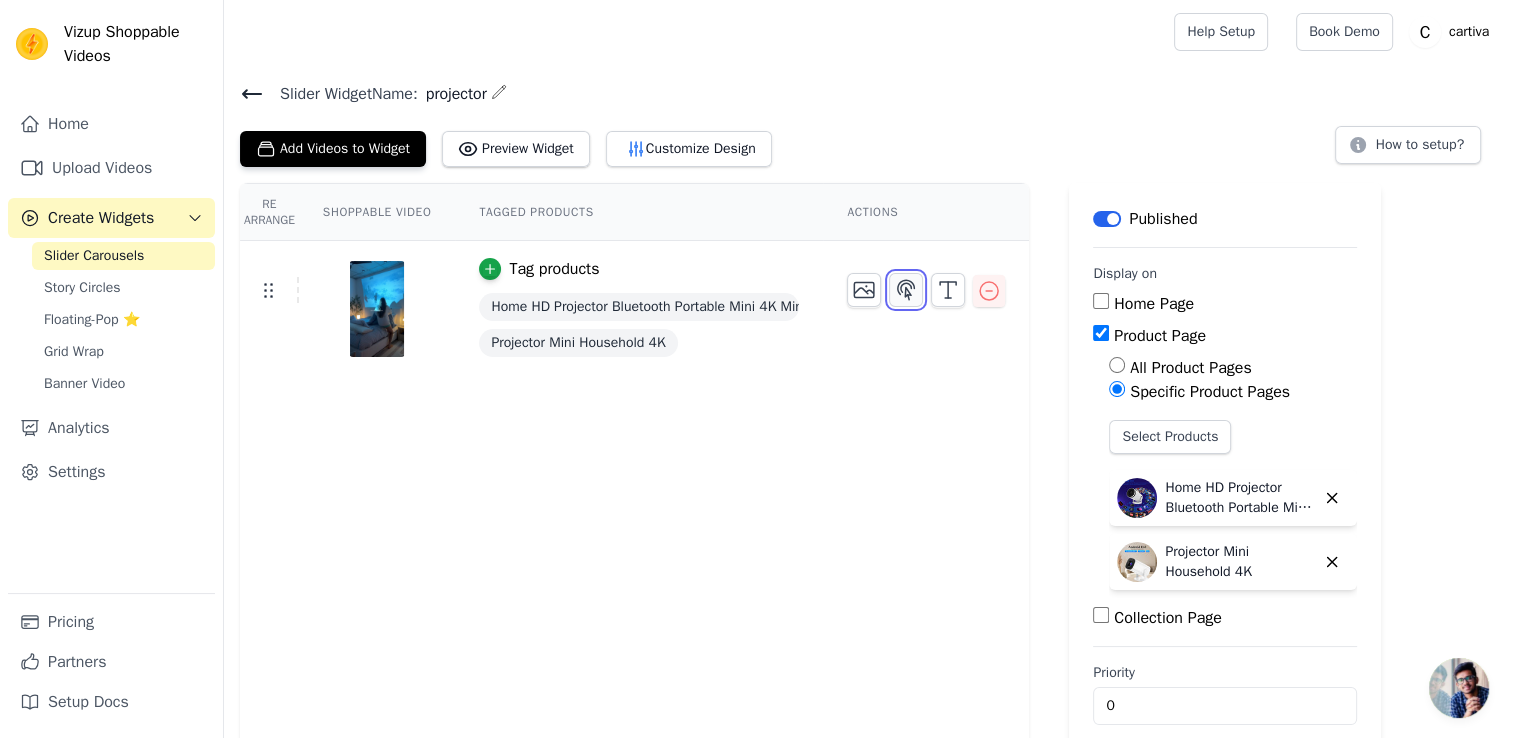 click 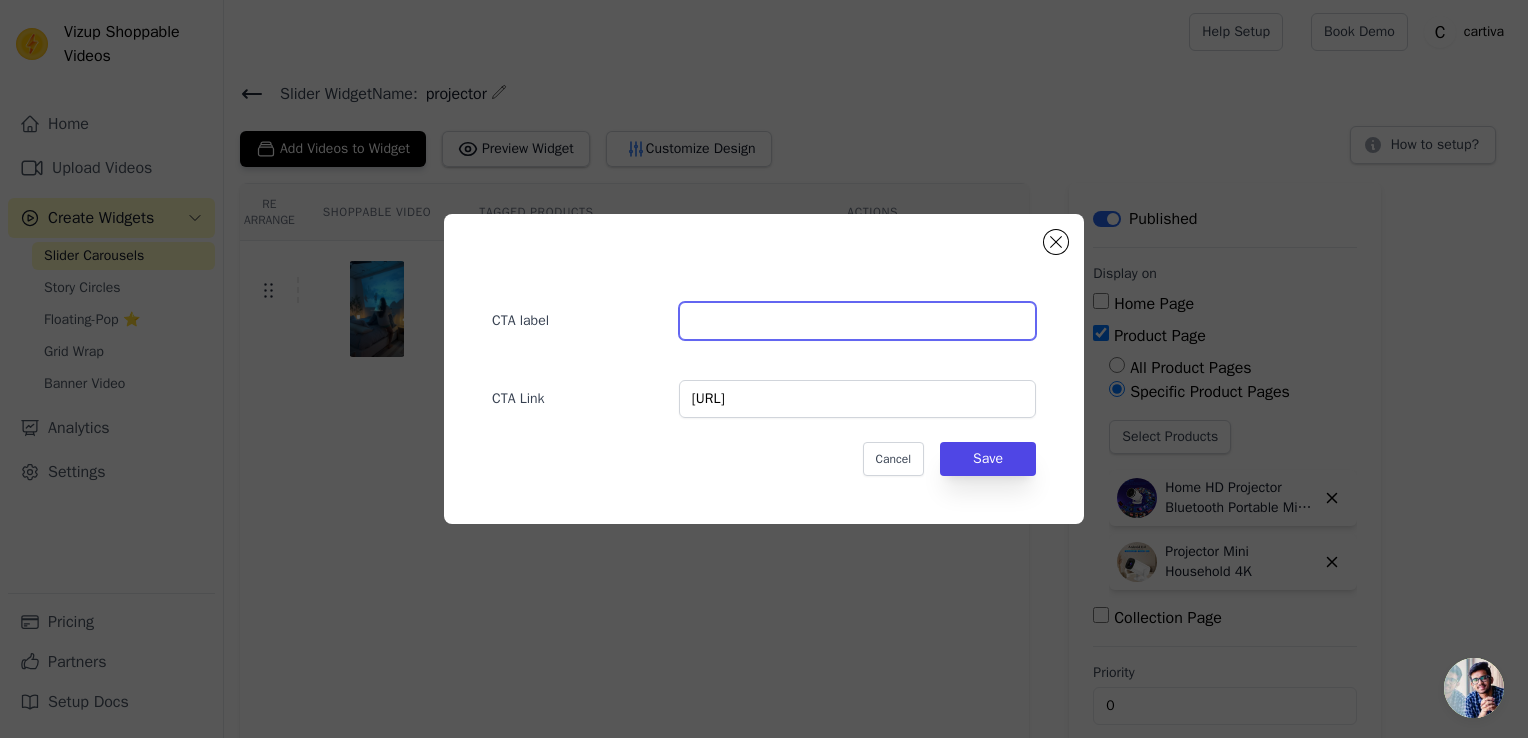 click at bounding box center [857, 321] 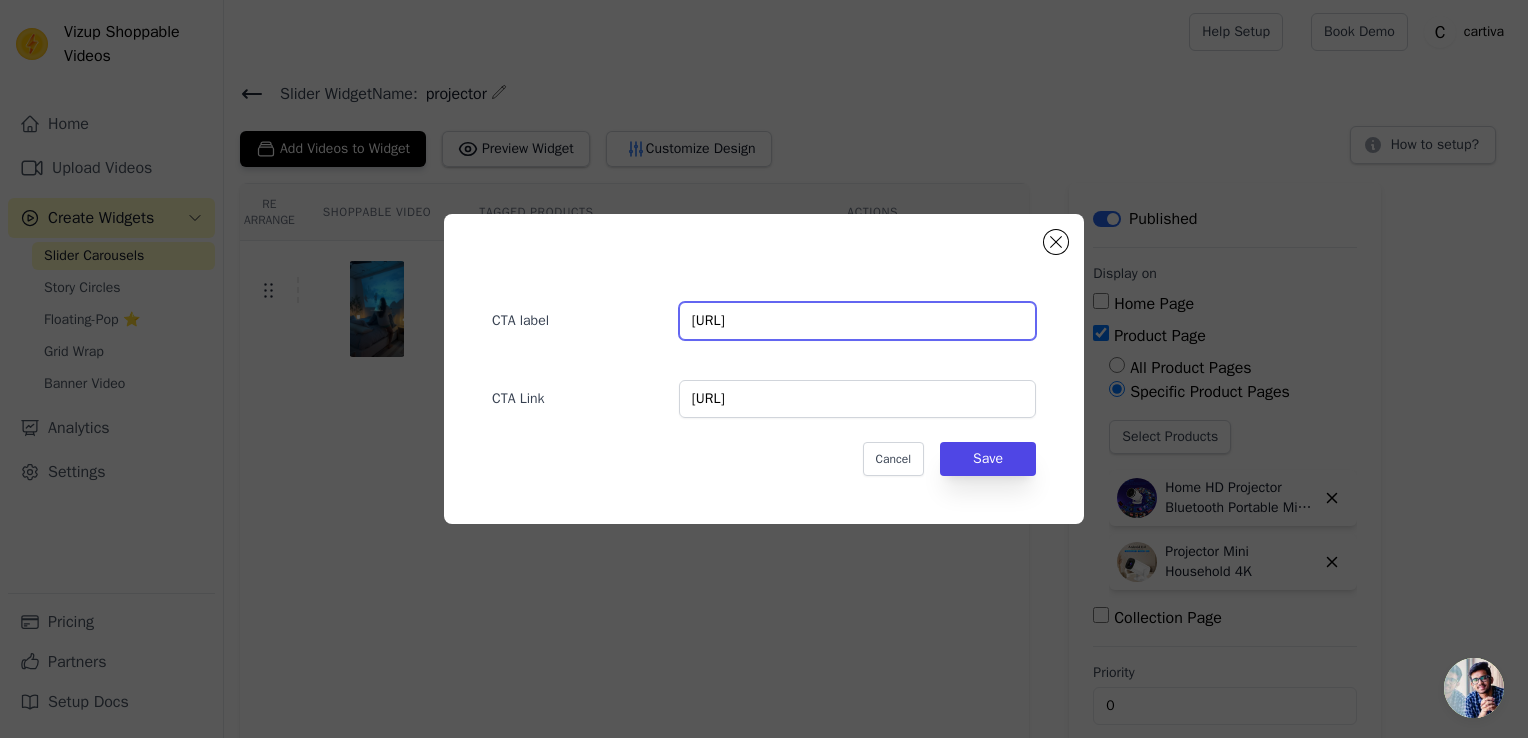 scroll, scrollTop: 0, scrollLeft: 551, axis: horizontal 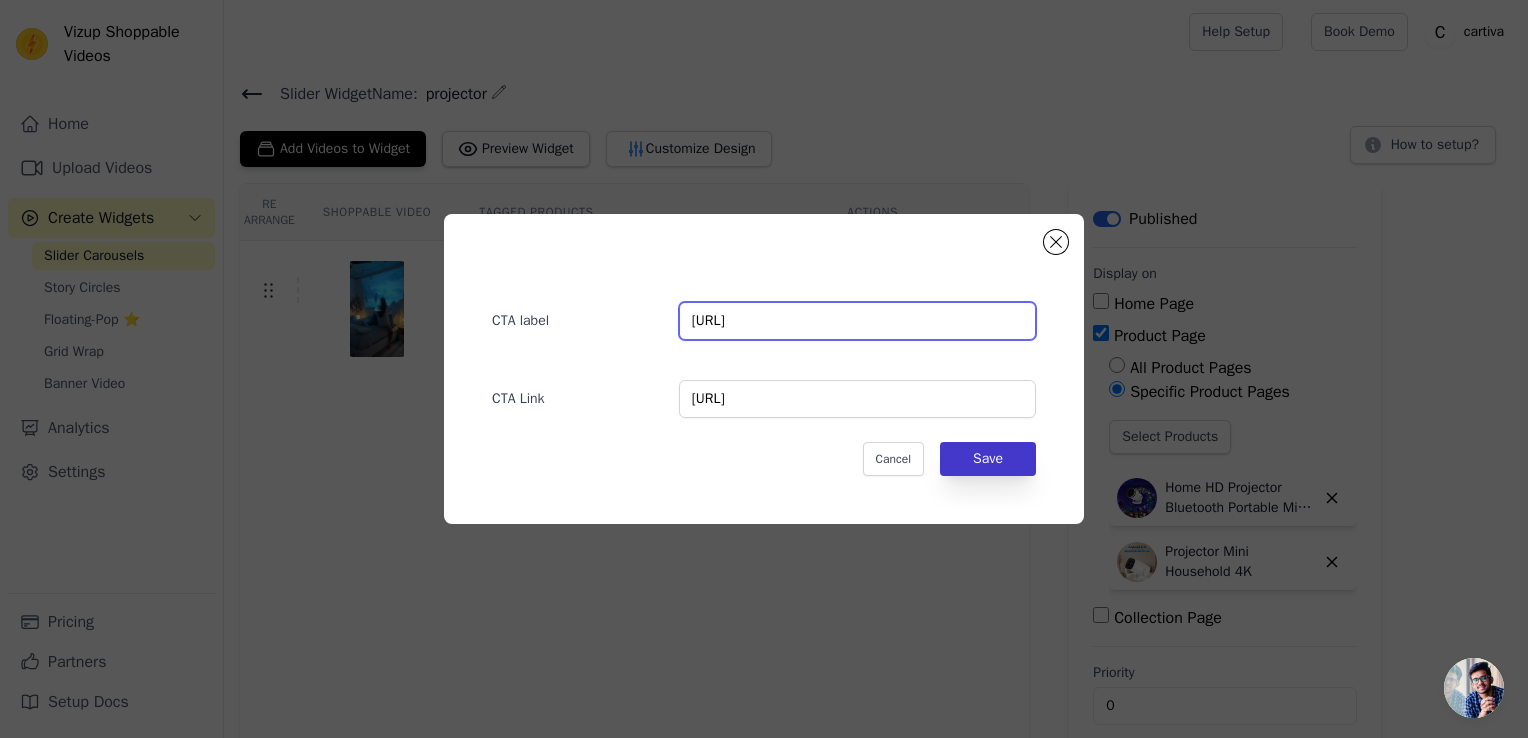 type on "https://cartiva.es/products/home-hd-projector-bluetooth-portable-mini-4k-mini-phone-y5s-home-theater-projector?variant=52027636384071" 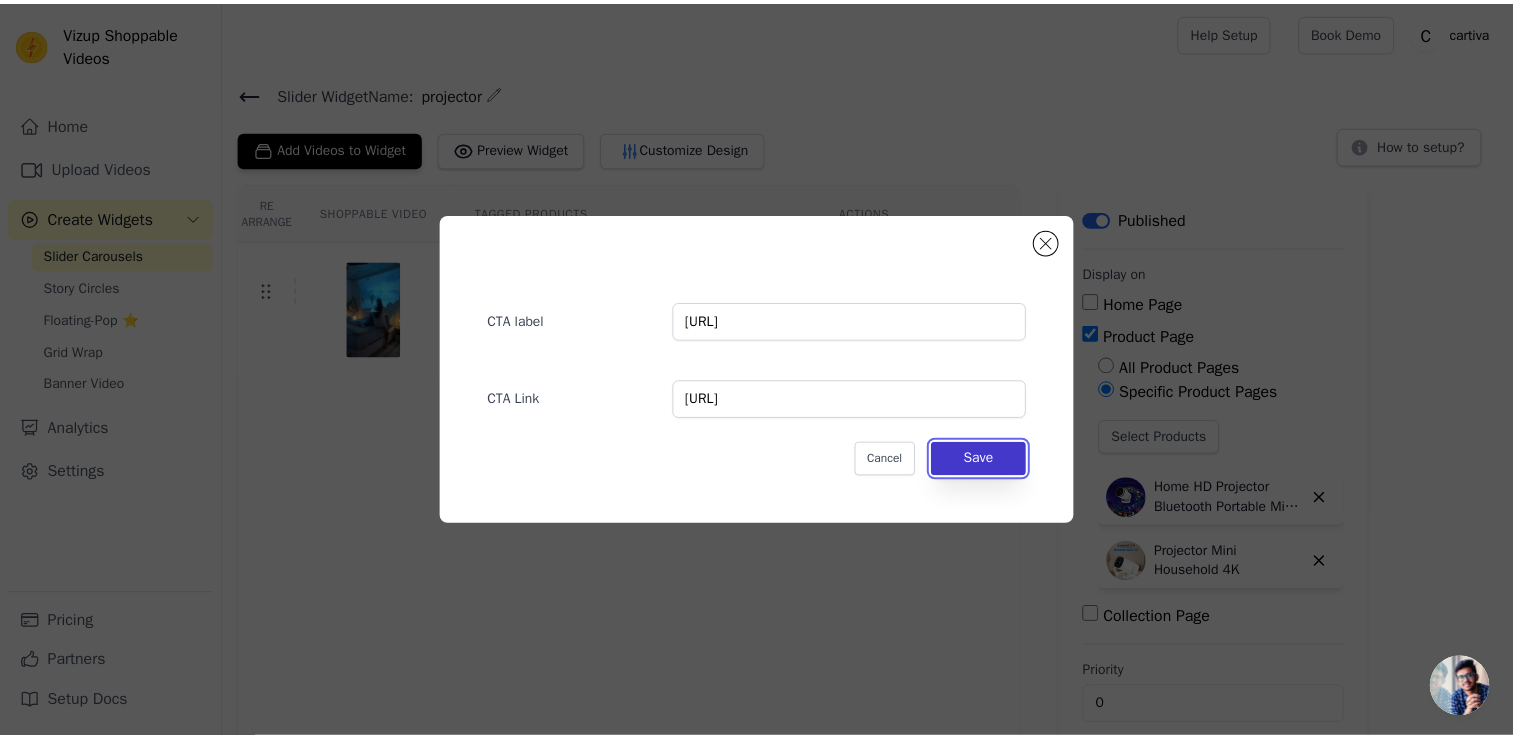 scroll, scrollTop: 0, scrollLeft: 0, axis: both 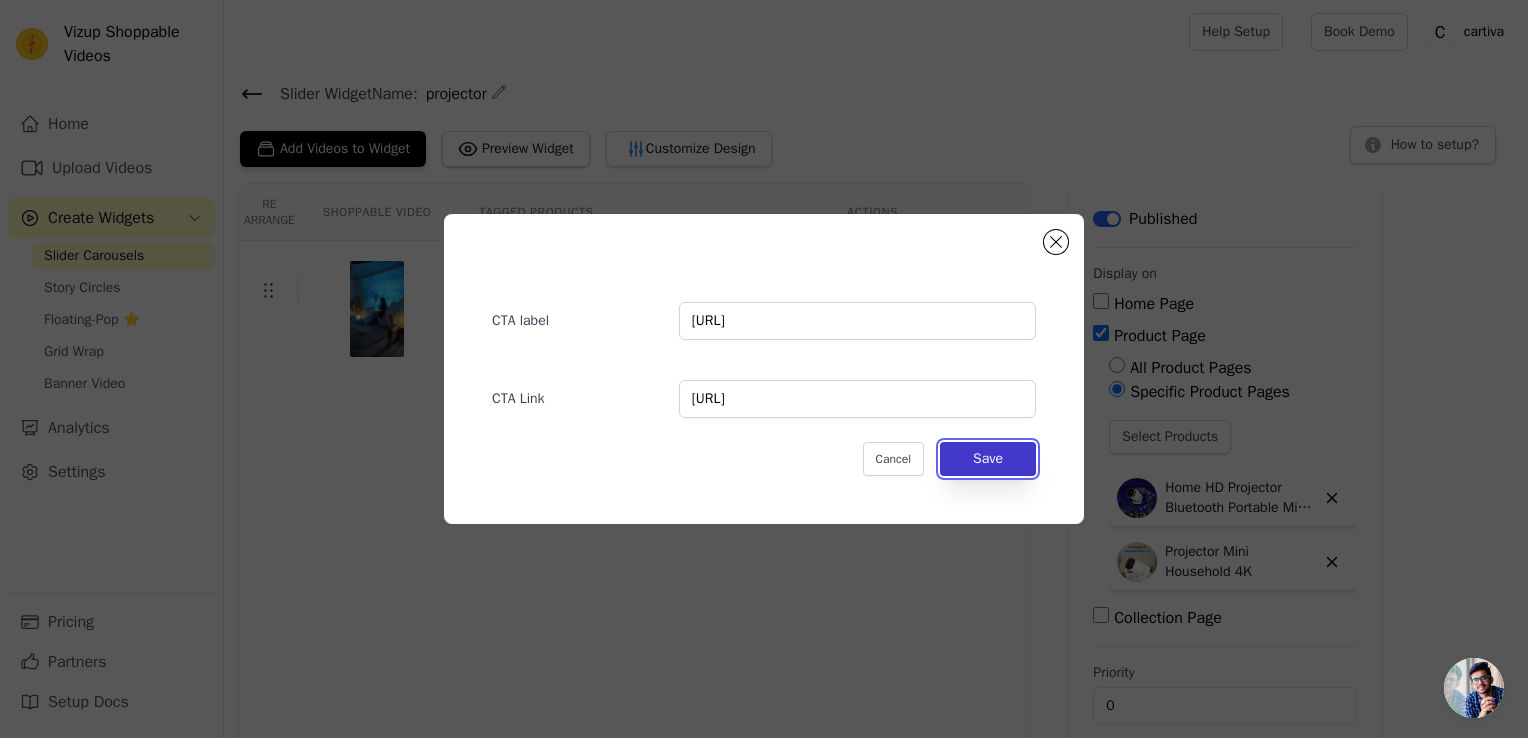 click on "Save" at bounding box center (988, 459) 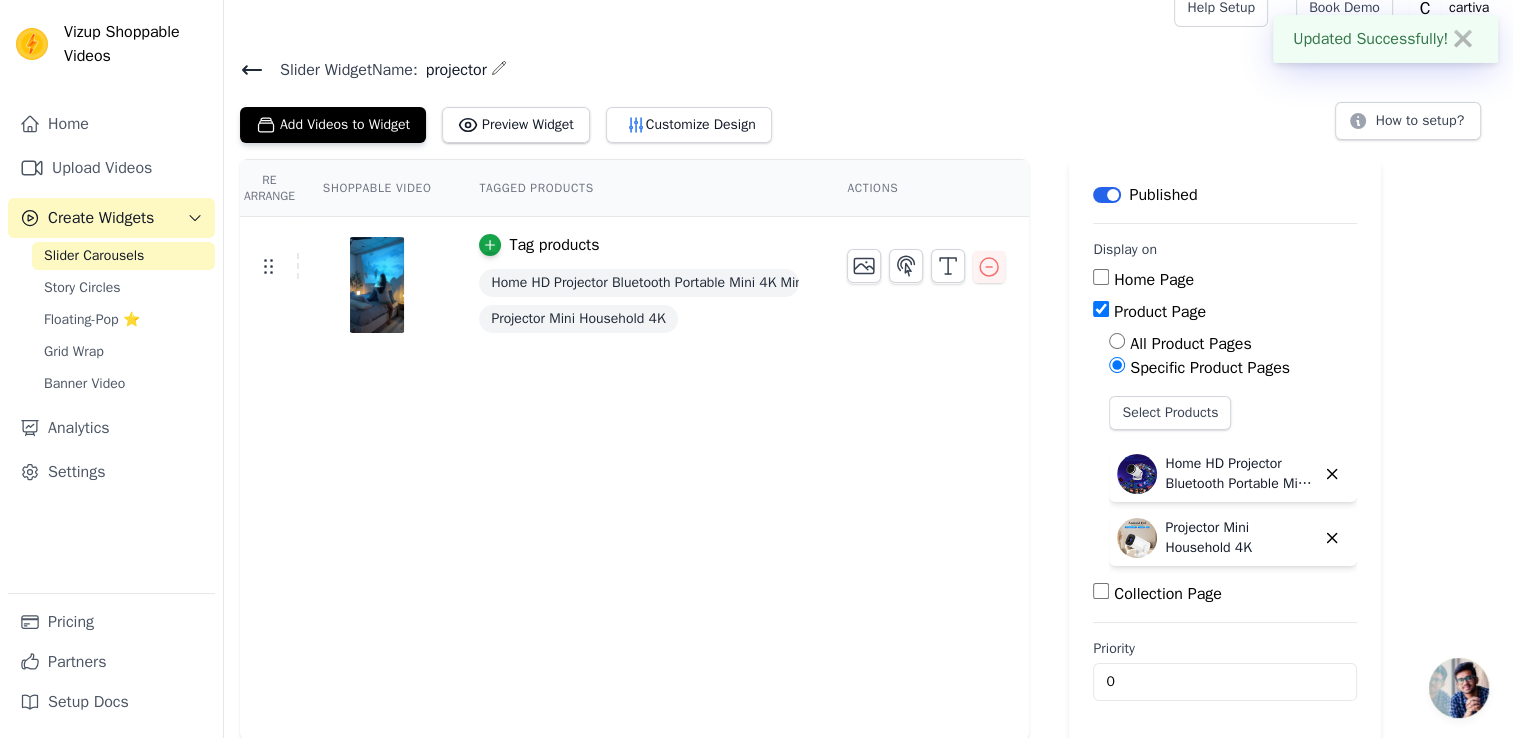 scroll, scrollTop: 0, scrollLeft: 0, axis: both 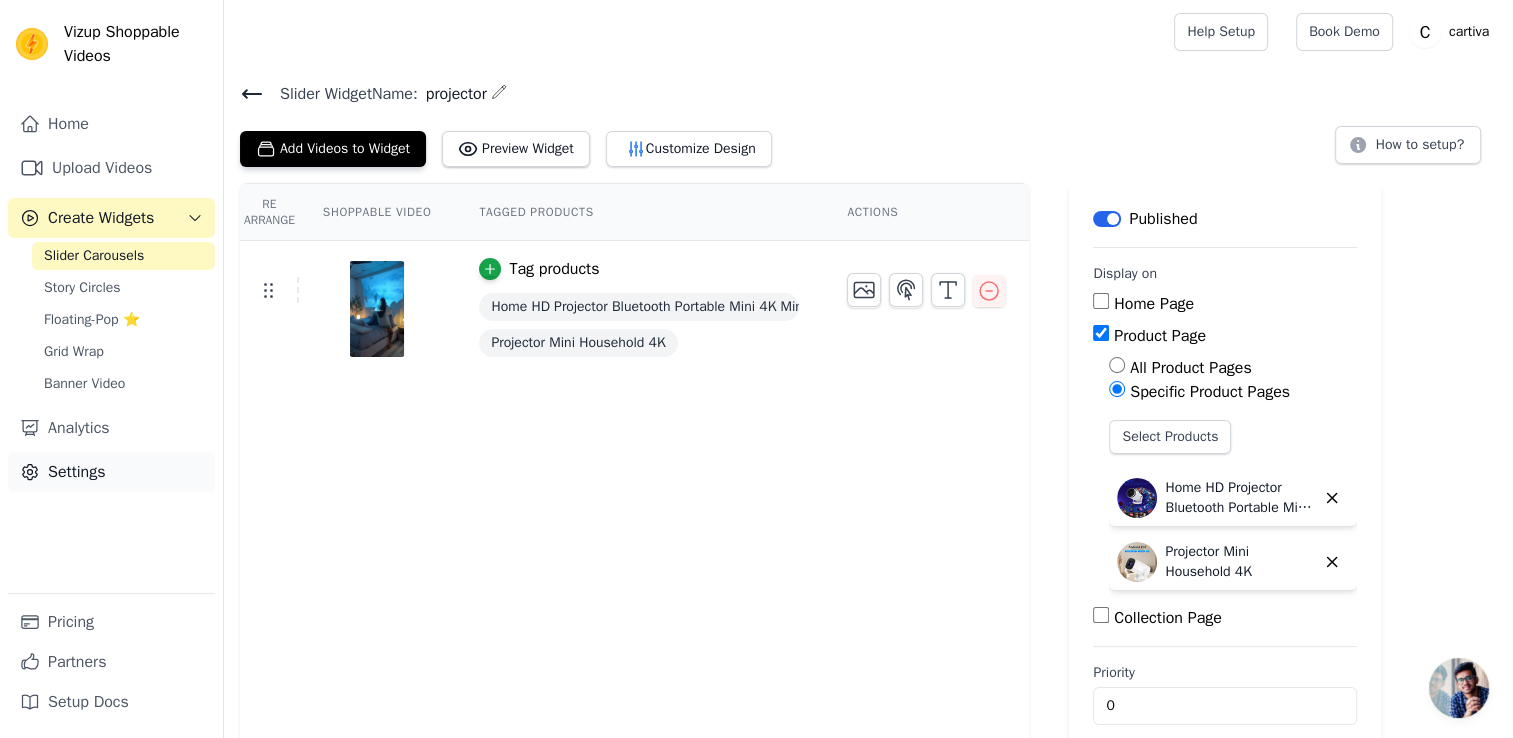 click on "Settings" at bounding box center [111, 472] 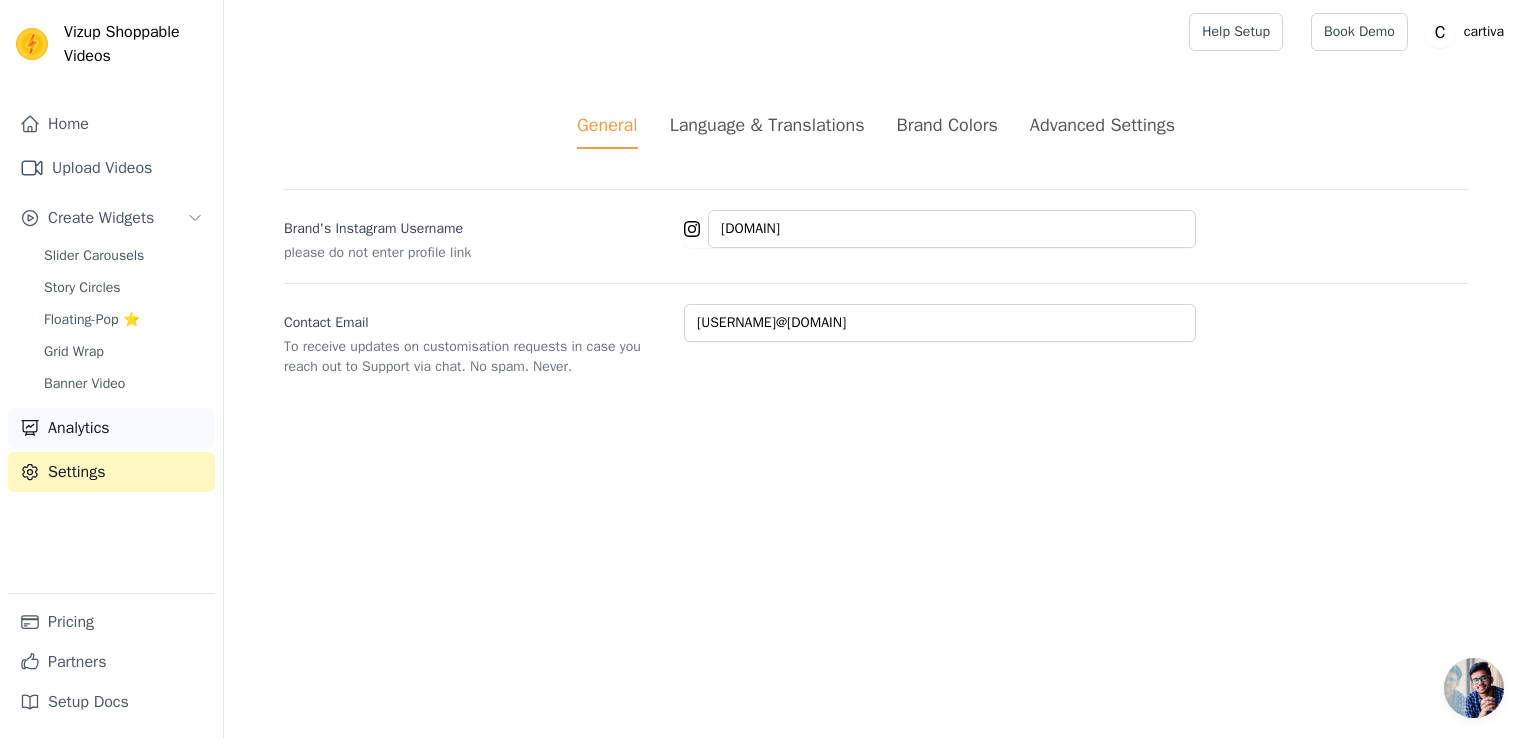 click on "Analytics" at bounding box center [111, 428] 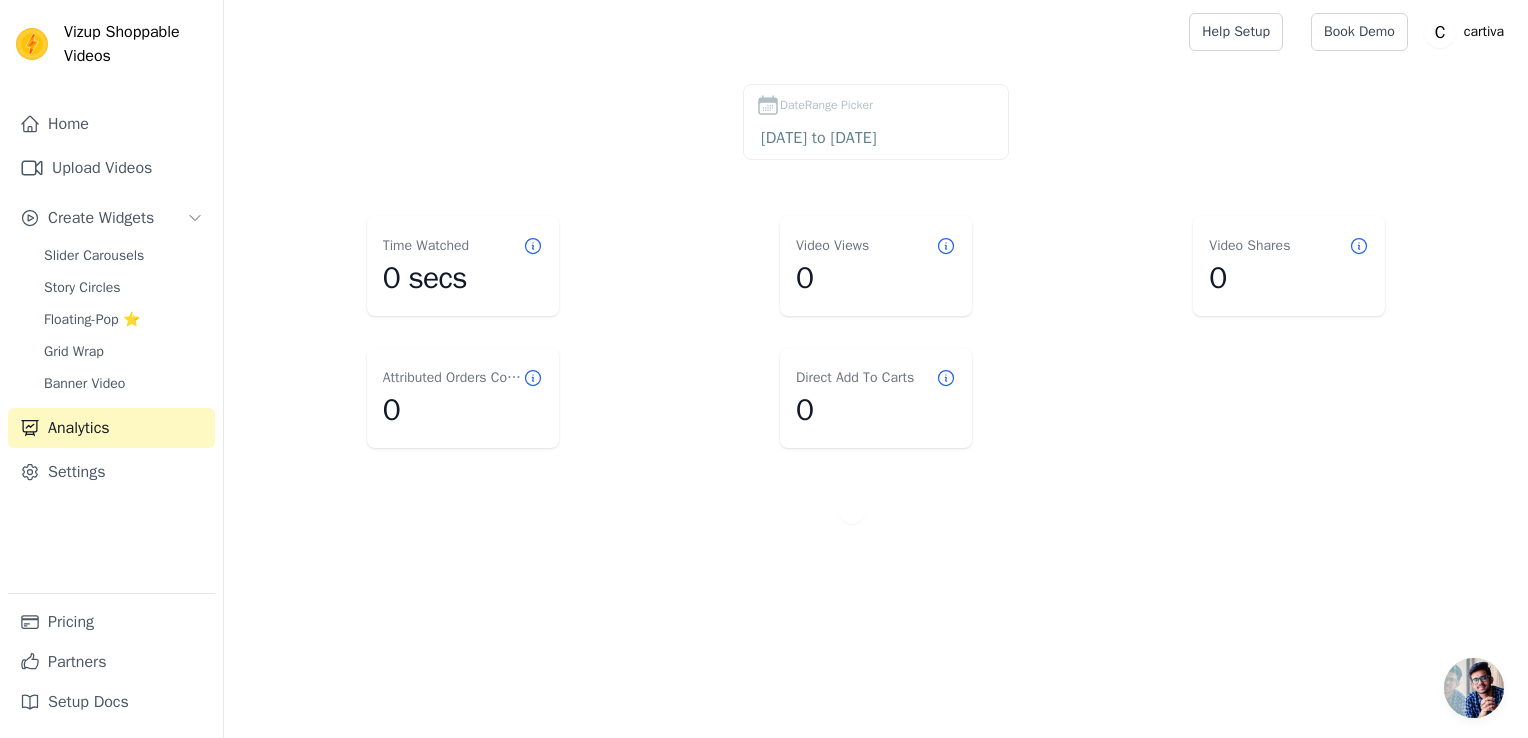 click on "0" at bounding box center (876, 278) 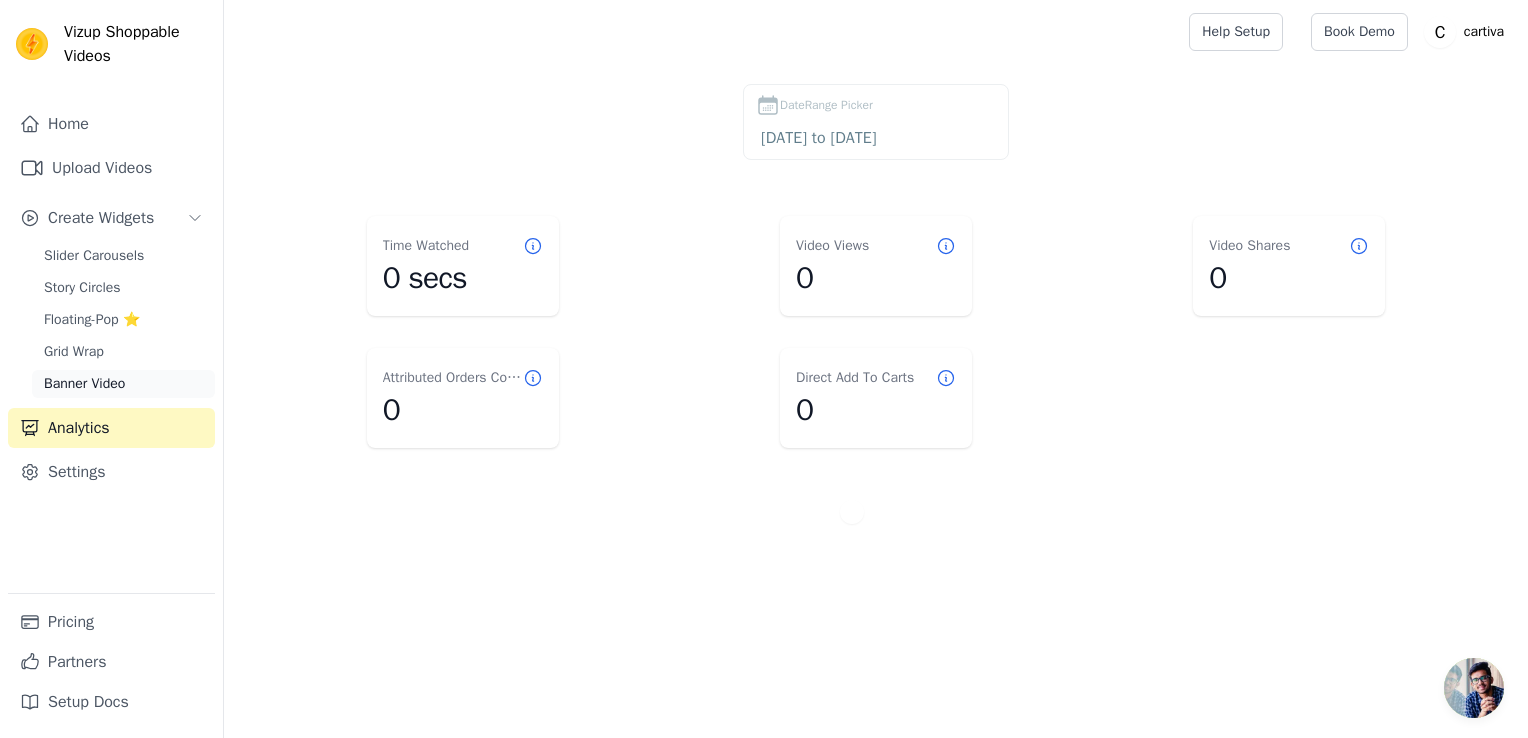 click on "Banner Video" at bounding box center [84, 384] 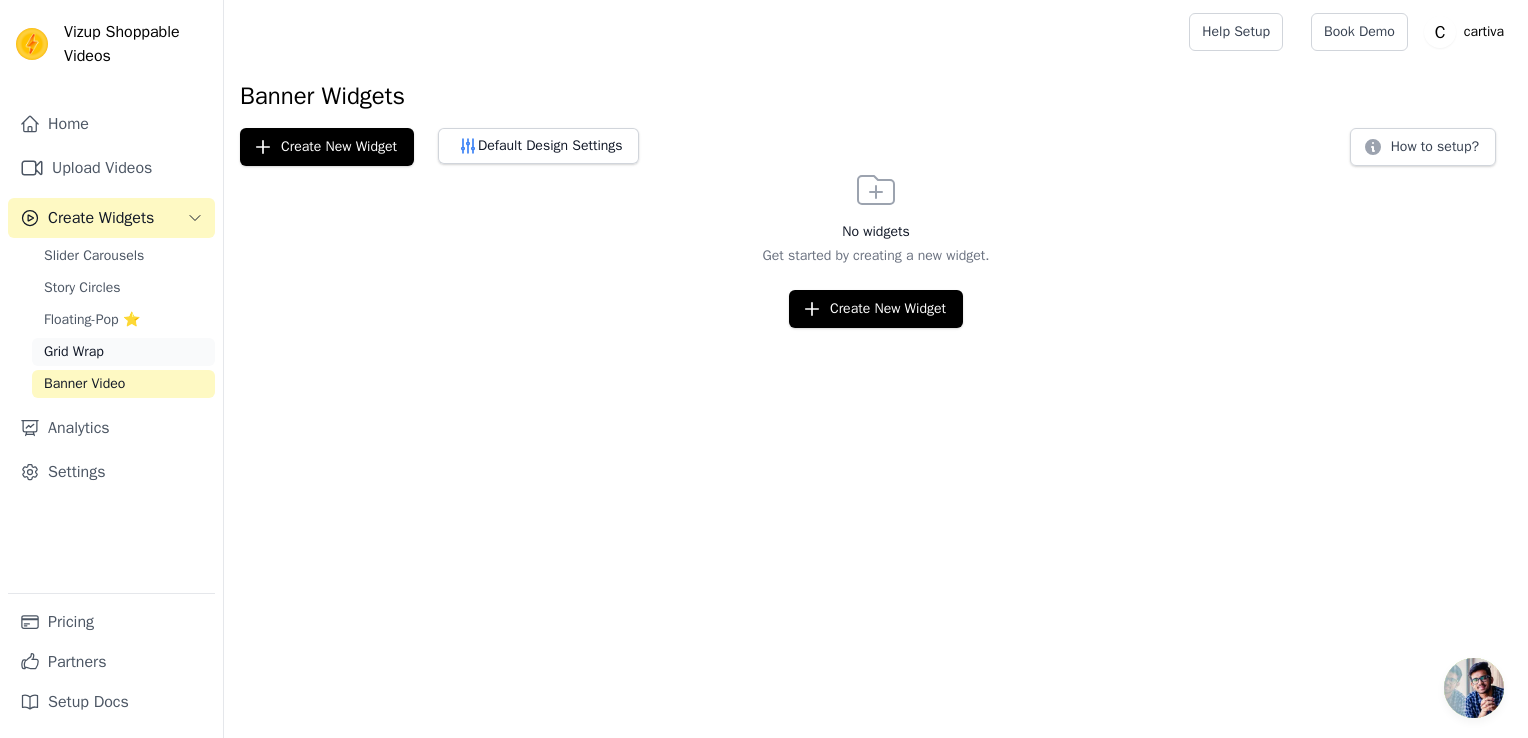 click on "Grid Wrap" at bounding box center [74, 352] 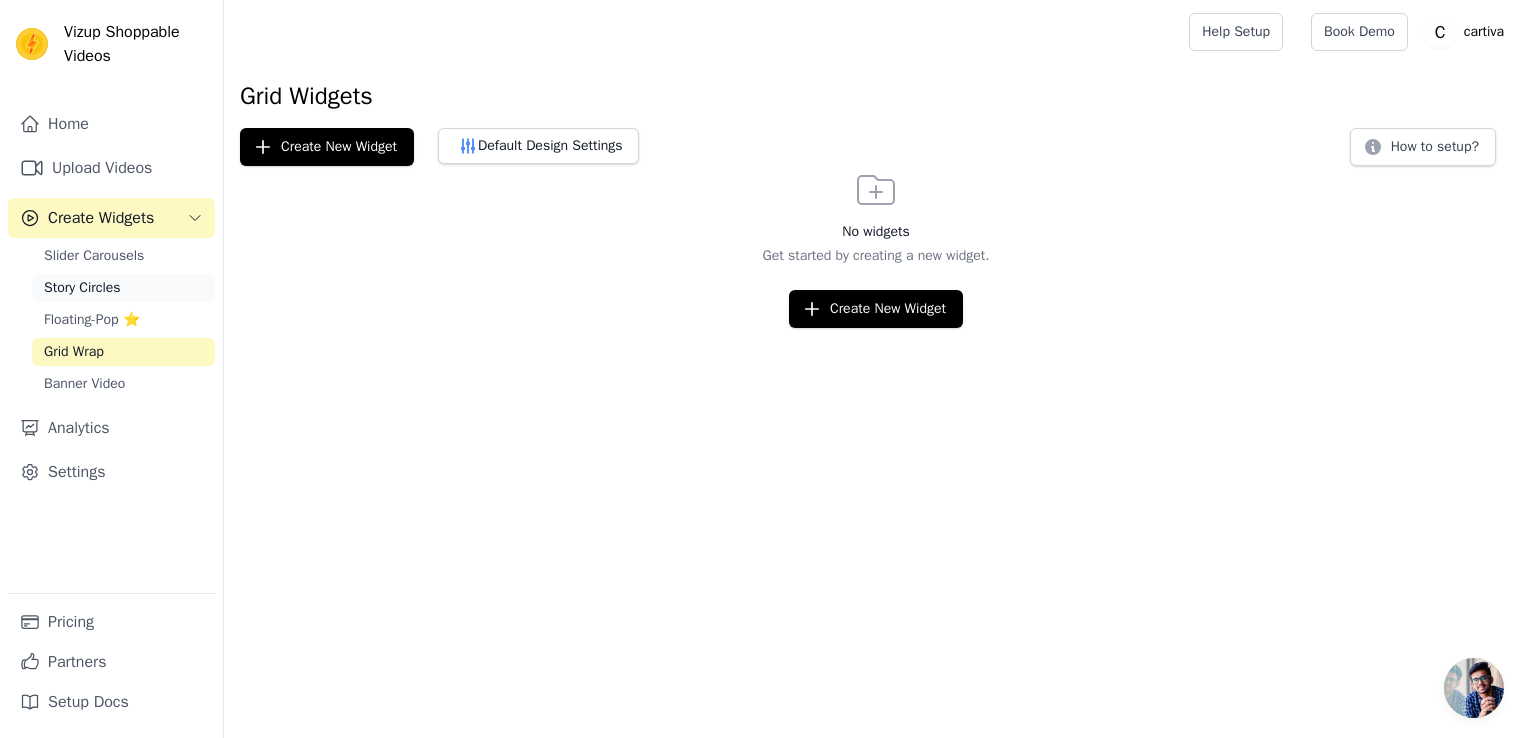 click on "Story Circles" at bounding box center (82, 288) 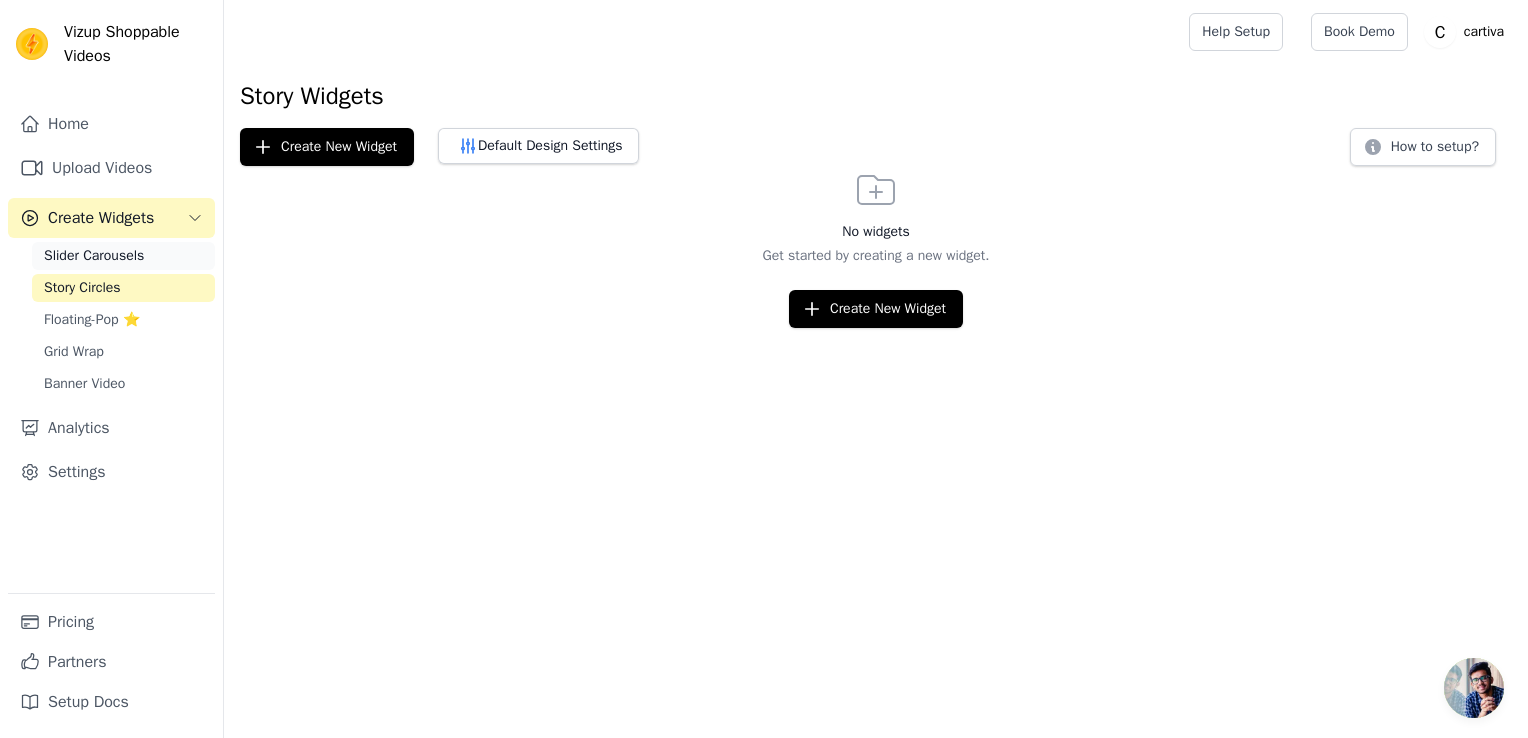 click on "Slider Carousels" at bounding box center (94, 256) 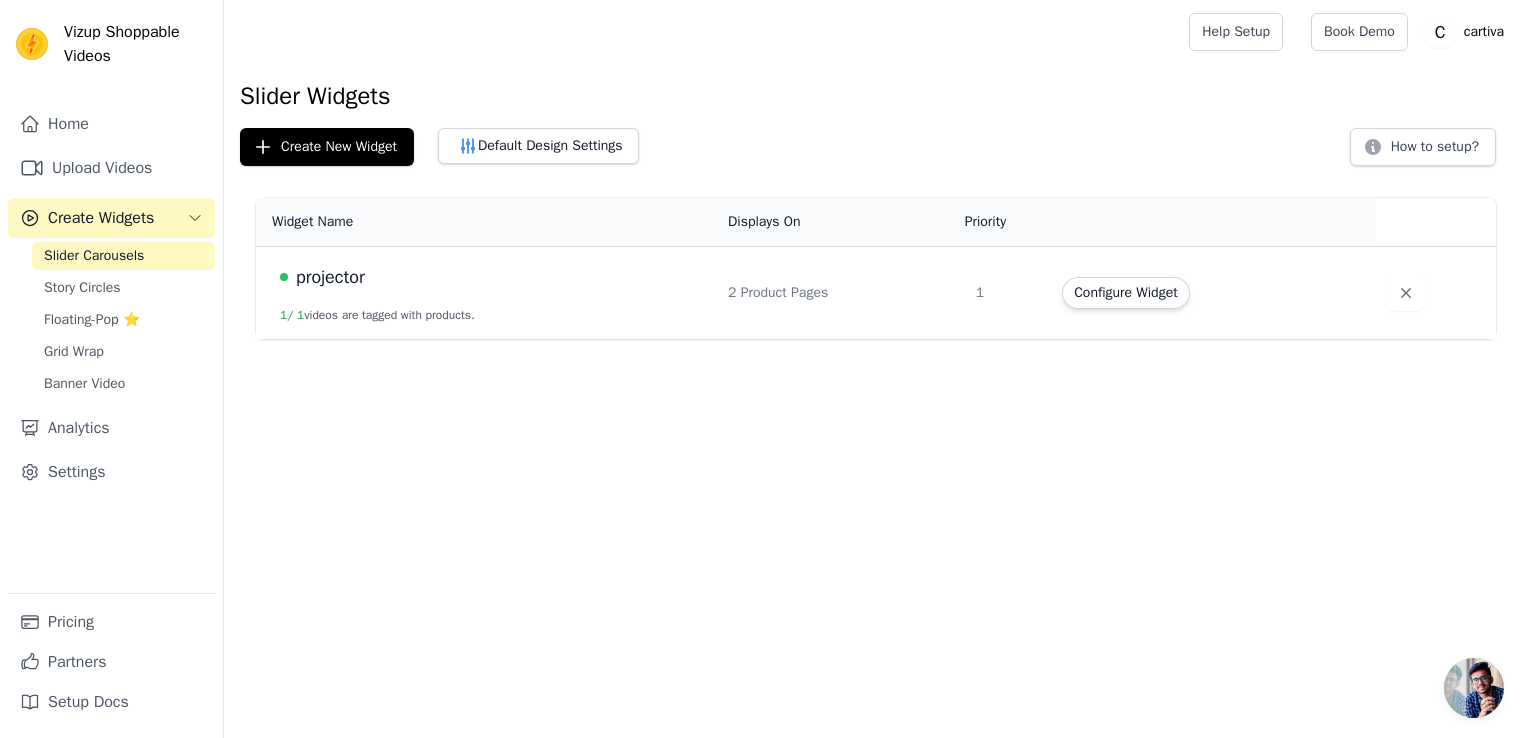 click on "projector   1  /   1  videos are tagged with products." at bounding box center (486, 293) 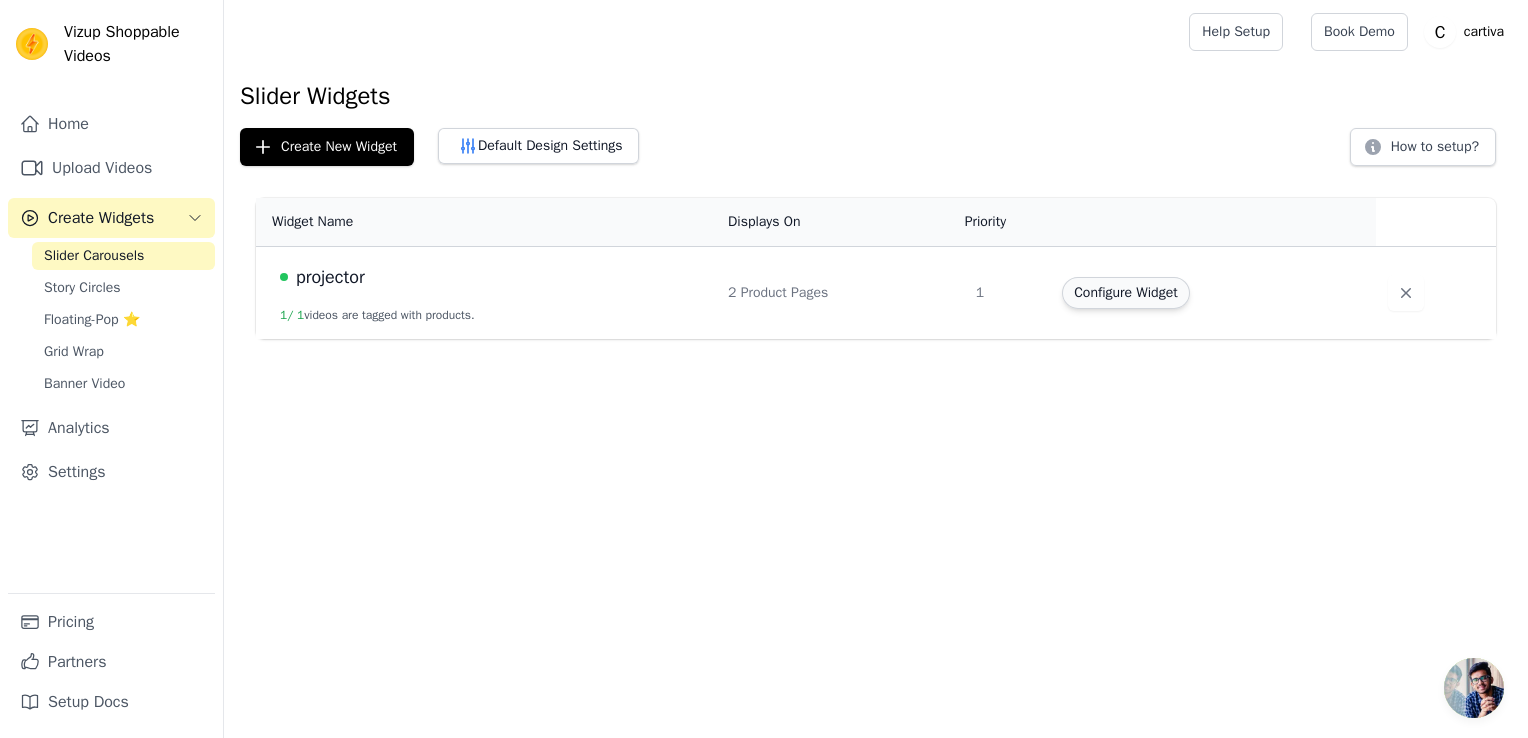 click on "Configure Widget" at bounding box center (1125, 293) 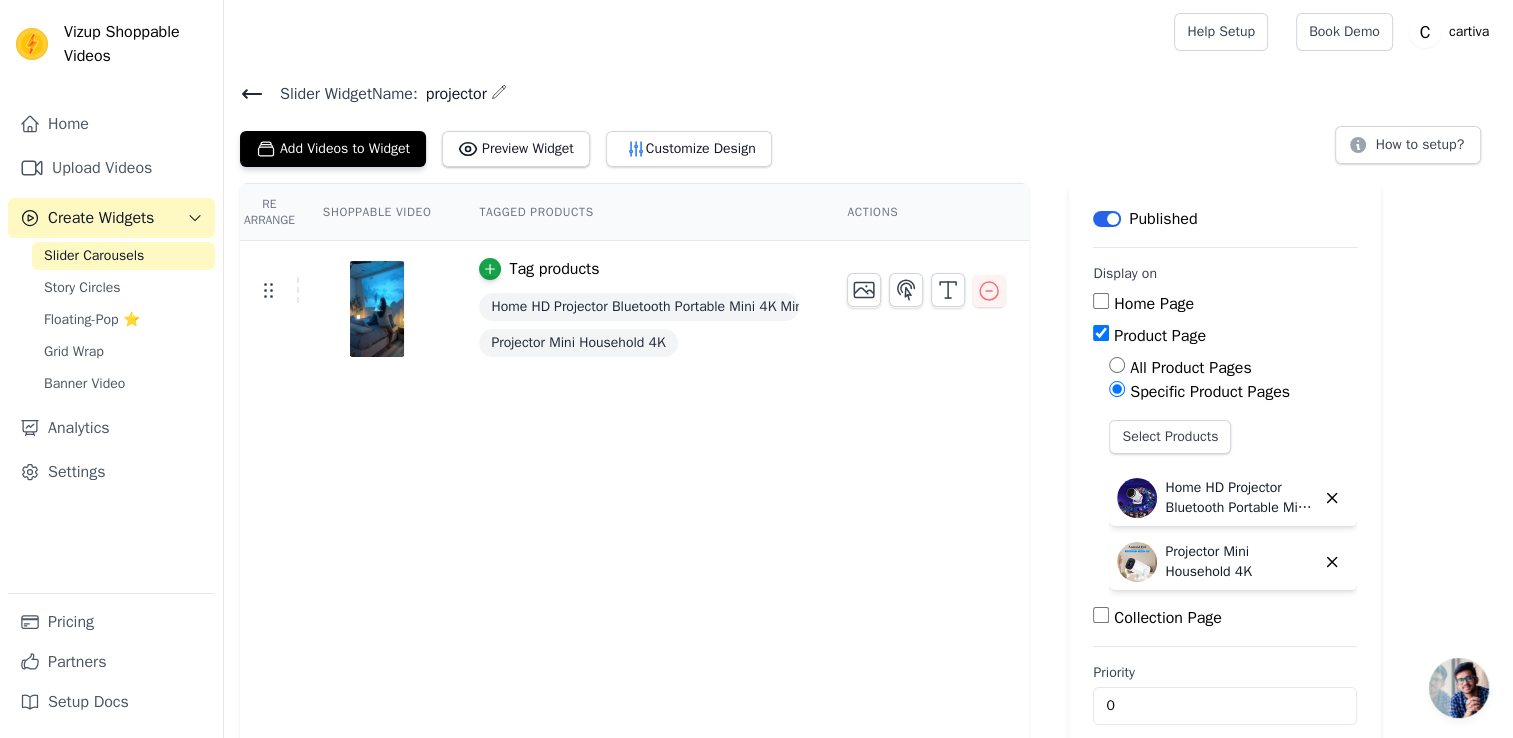 scroll, scrollTop: 24, scrollLeft: 0, axis: vertical 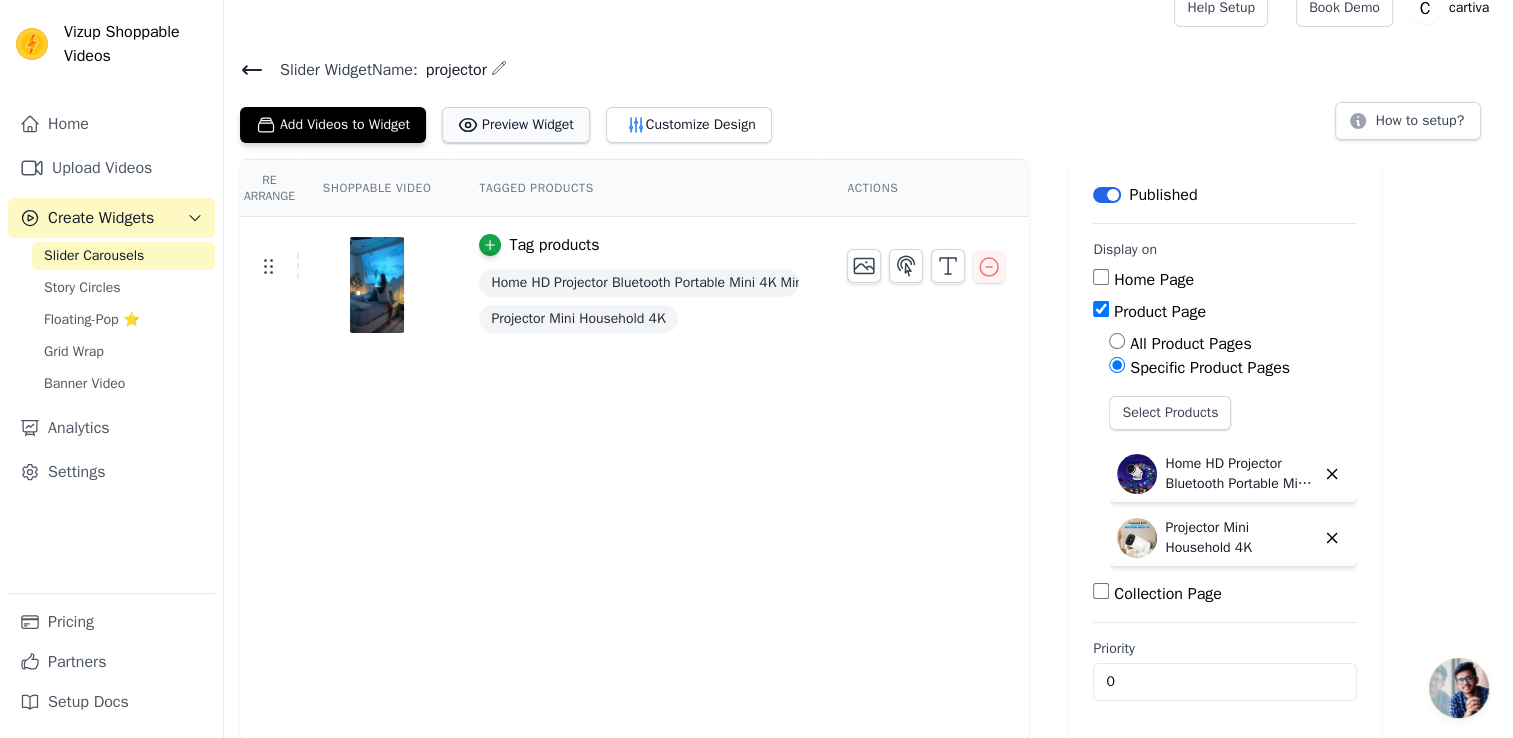 click on "Preview Widget" at bounding box center (516, 125) 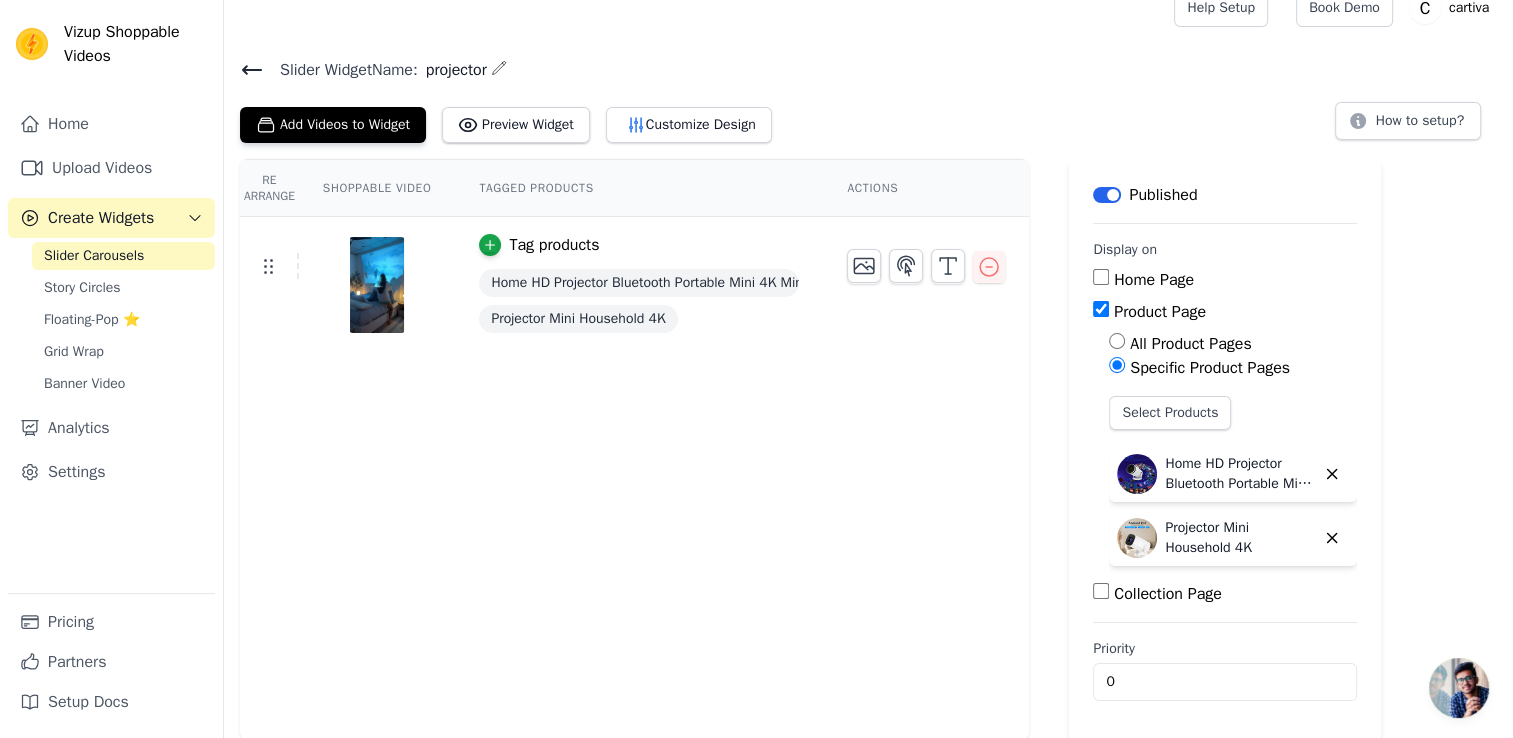 scroll, scrollTop: 0, scrollLeft: 0, axis: both 